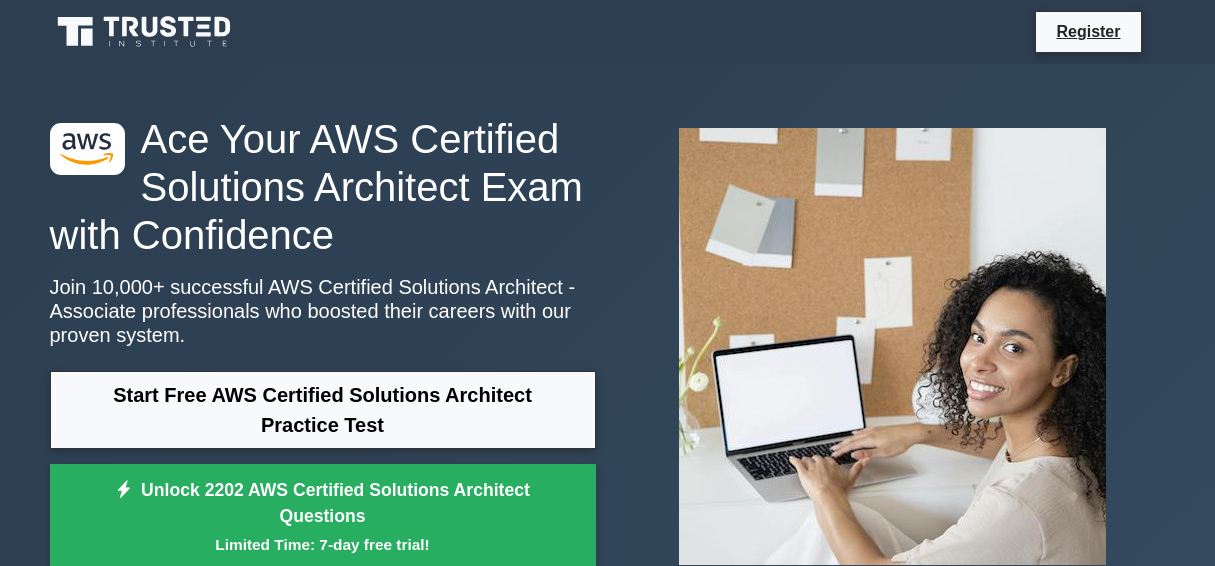 scroll, scrollTop: 216, scrollLeft: 0, axis: vertical 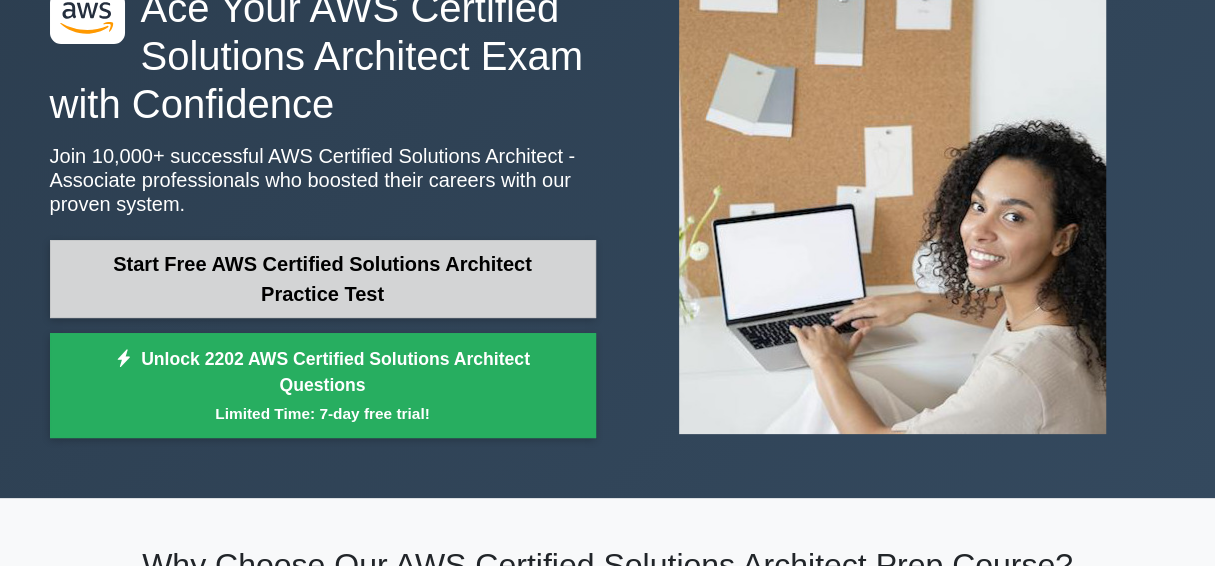 click on "Start Free AWS Certified Solutions Architect Practice Test" at bounding box center [323, 279] 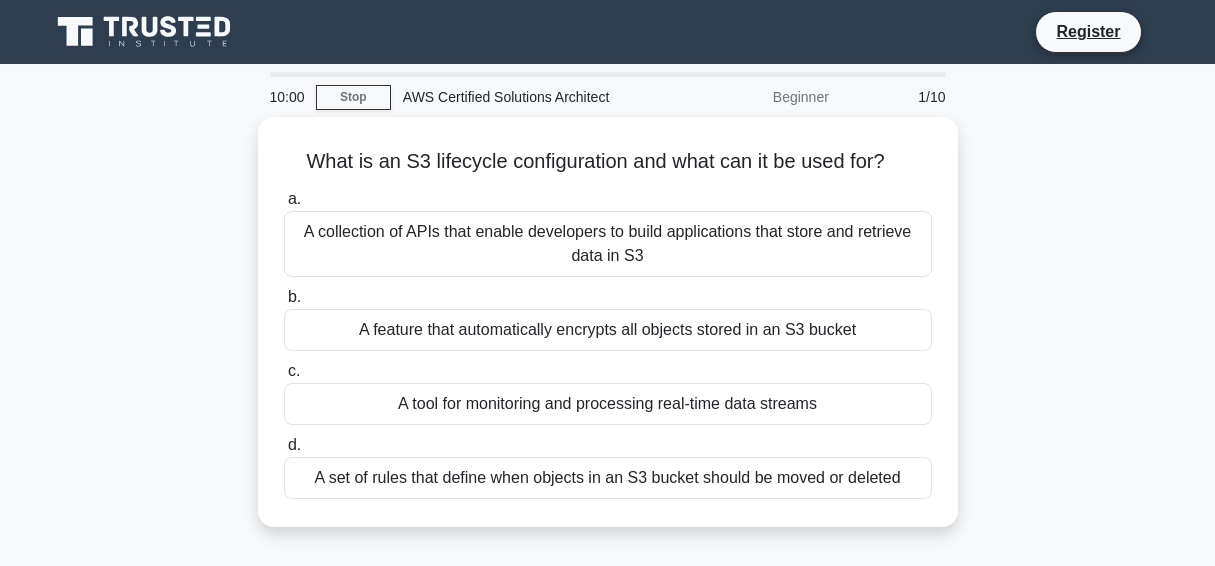 scroll, scrollTop: 0, scrollLeft: 0, axis: both 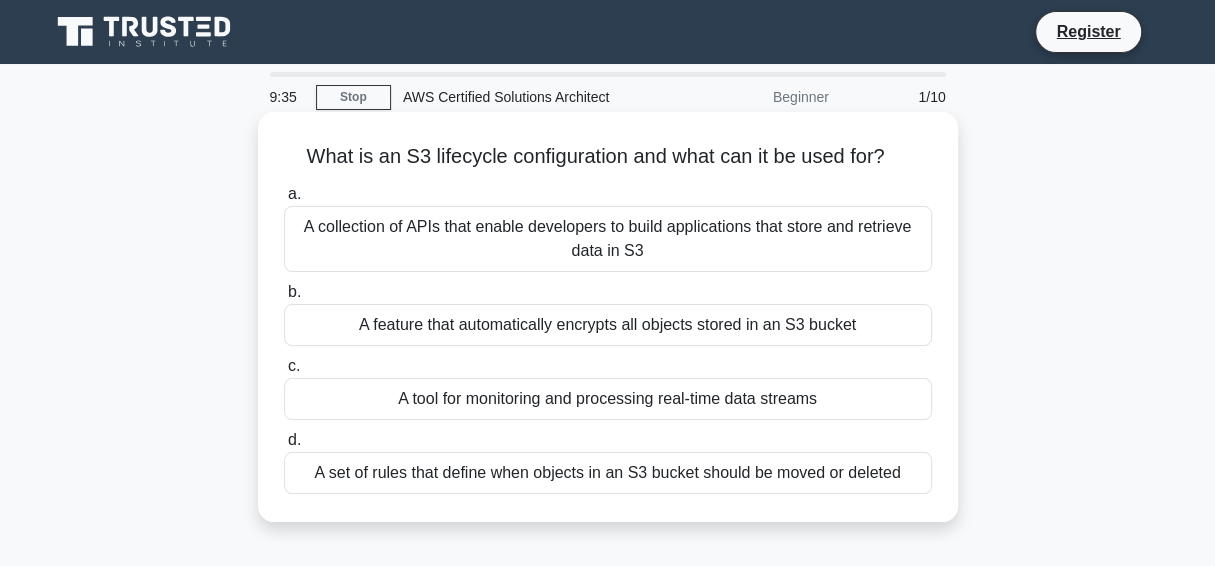 click on "A feature that automatically encrypts all objects stored in an S3 bucket" at bounding box center [608, 325] 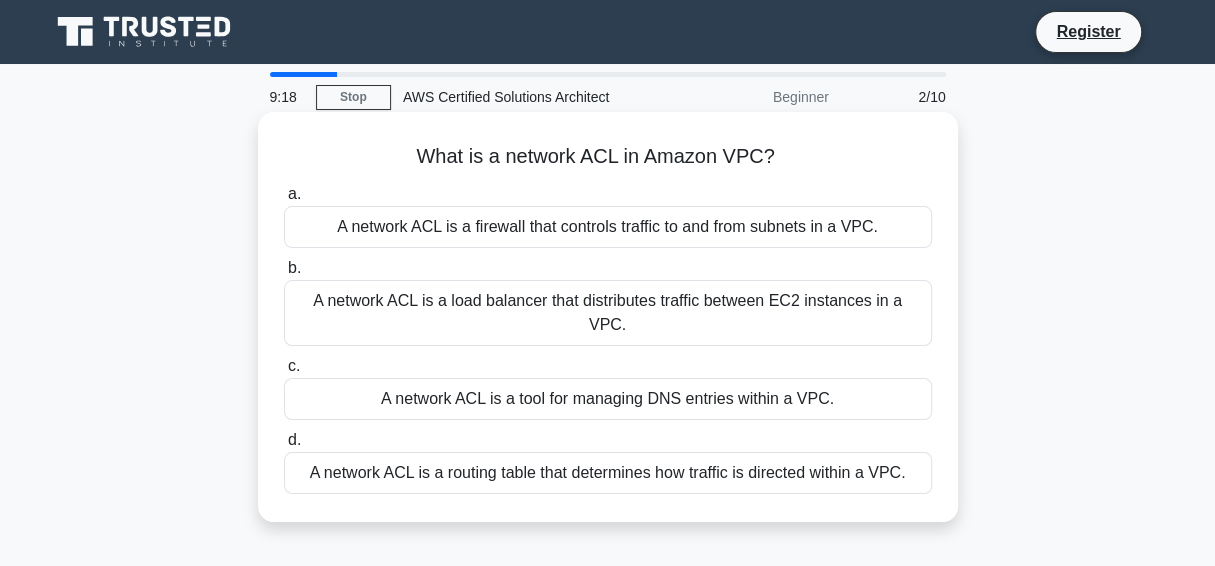 click on "A network ACL is a firewall that controls traffic to and from subnets in a VPC." at bounding box center (608, 227) 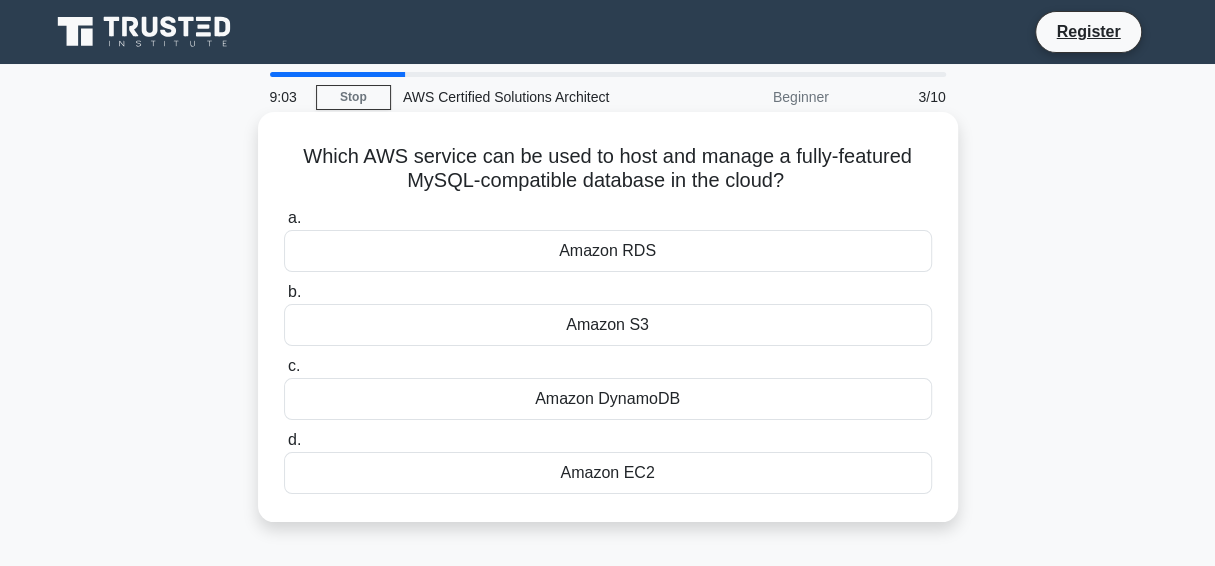 click on "Amazon DynamoDB" at bounding box center (608, 399) 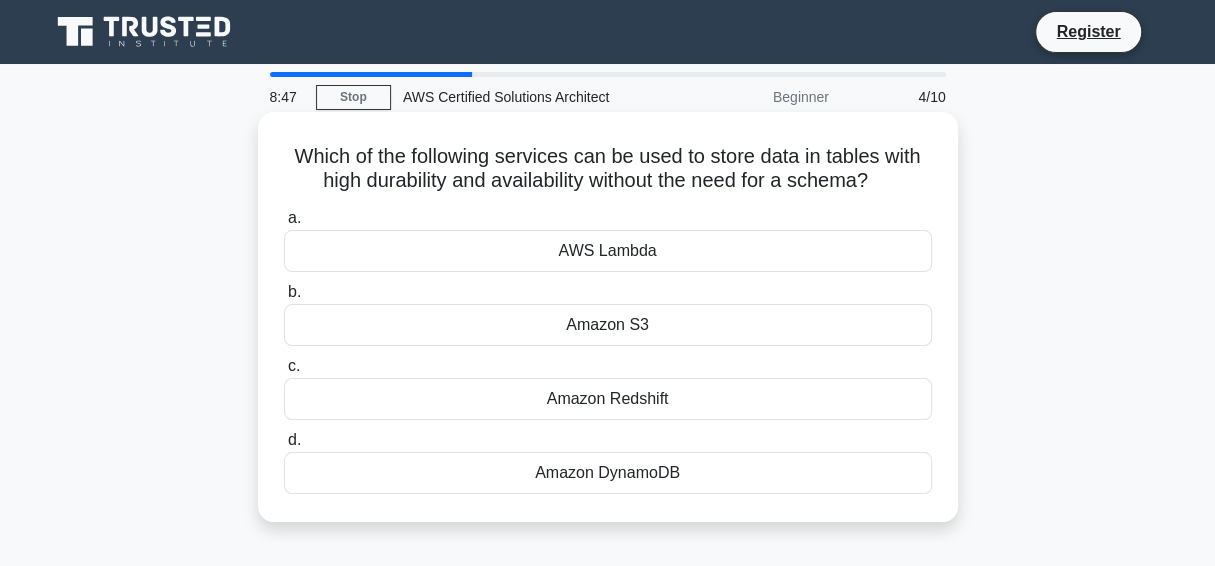 click on "Amazon DynamoDB" at bounding box center [608, 473] 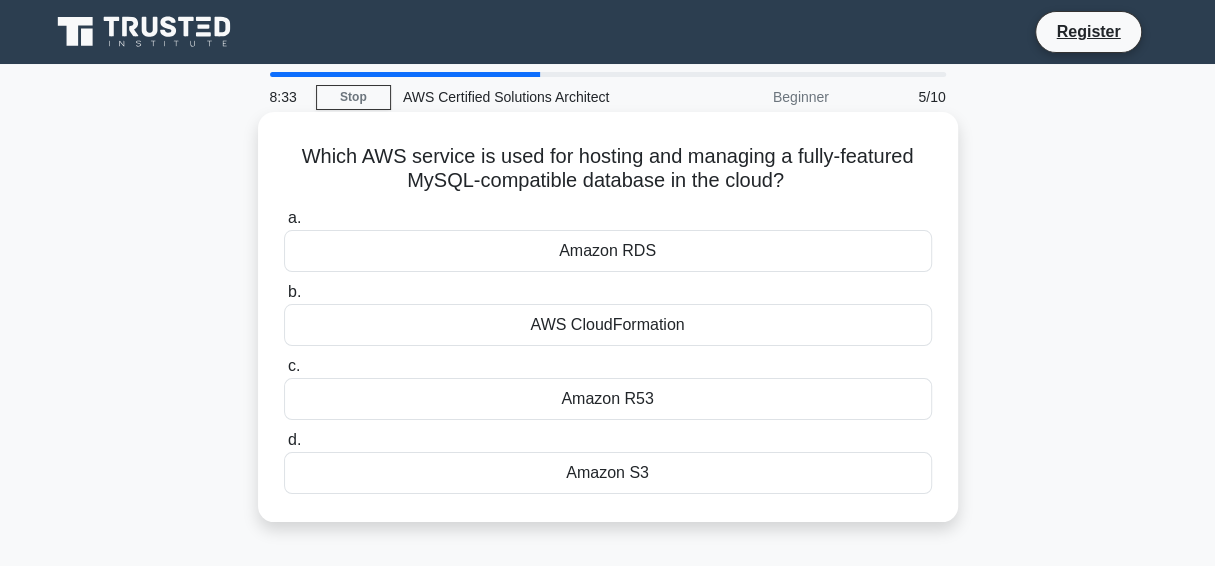 click on "Amazon RDS" at bounding box center (608, 251) 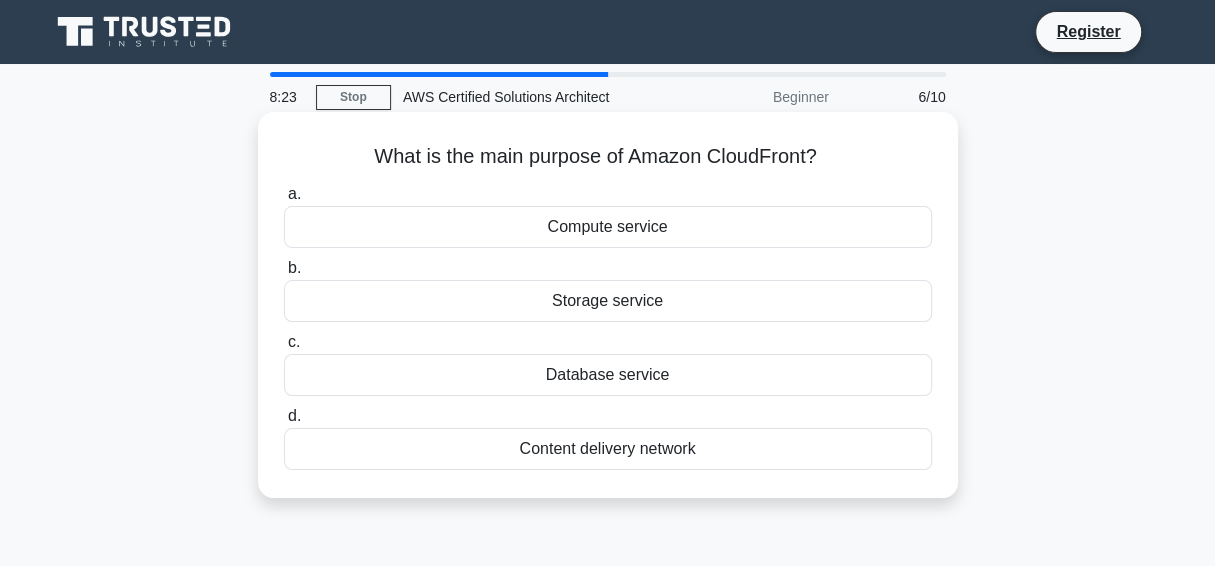 click on "Storage service" at bounding box center (608, 301) 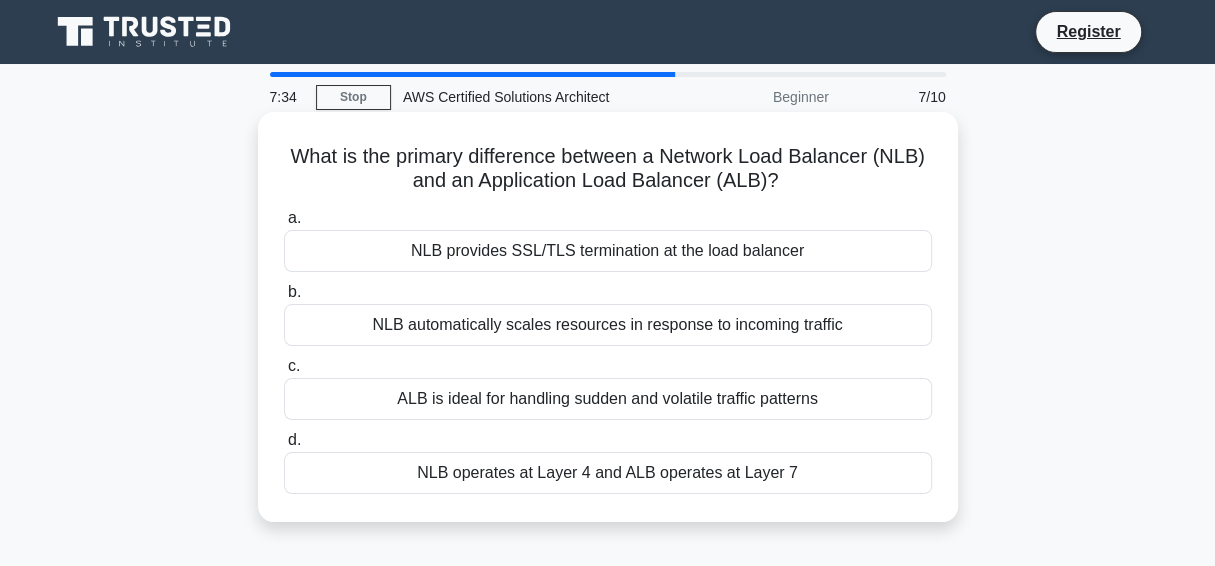 click on "NLB automatically scales resources in response to incoming traffic" at bounding box center [608, 325] 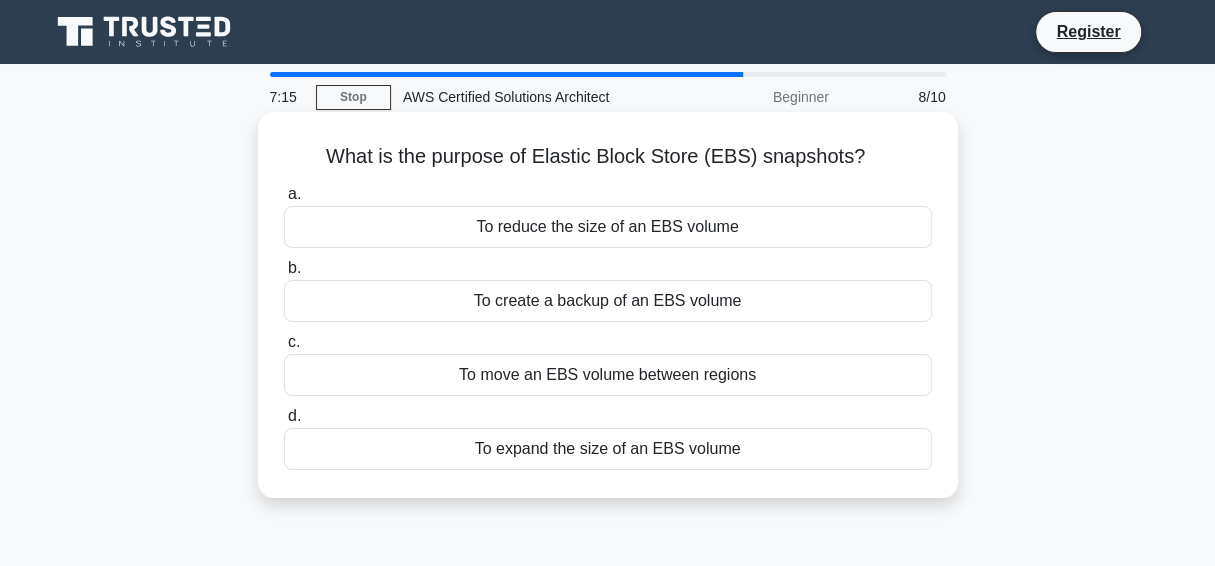 click on "To move an EBS volume between regions" at bounding box center (608, 375) 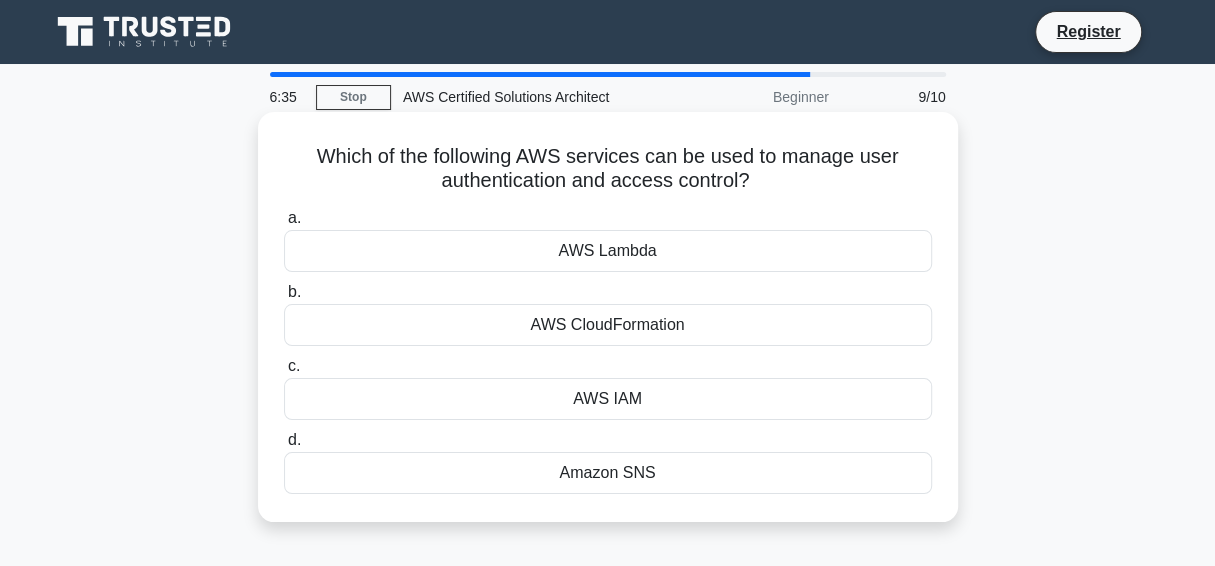 click on "AWS IAM" at bounding box center (608, 399) 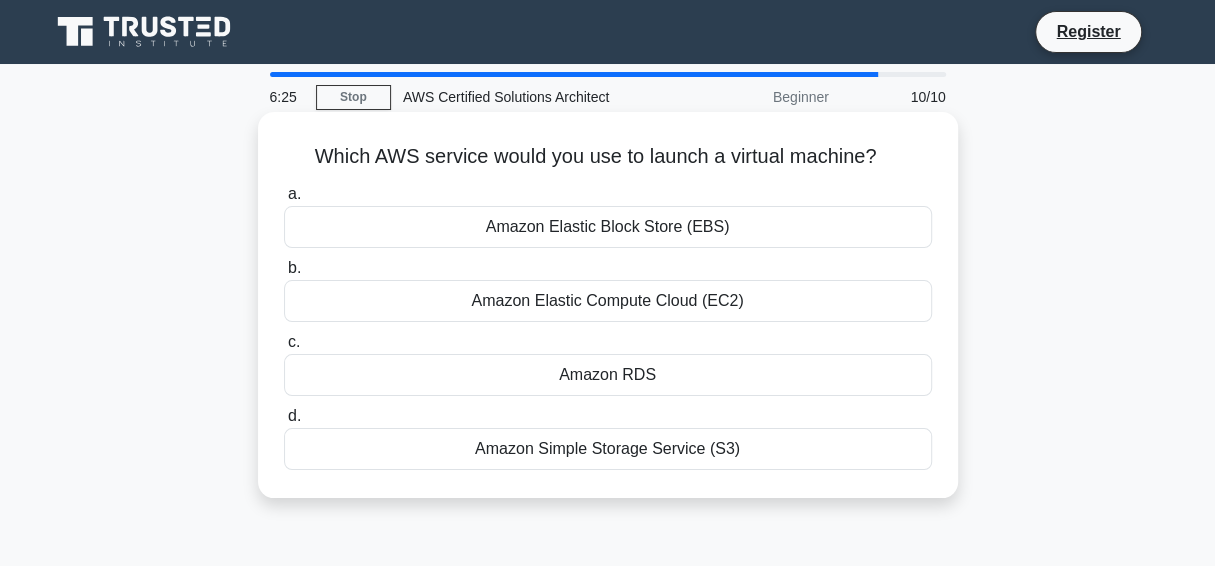 click on "Amazon Elastic Compute Cloud (EC2)" at bounding box center (608, 301) 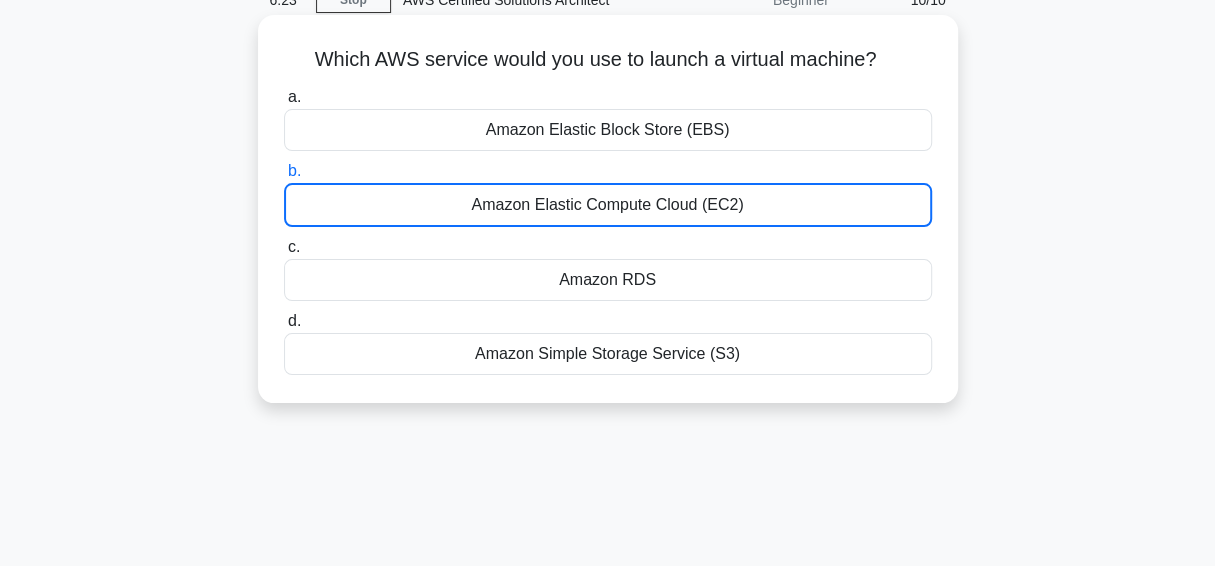 scroll, scrollTop: 101, scrollLeft: 0, axis: vertical 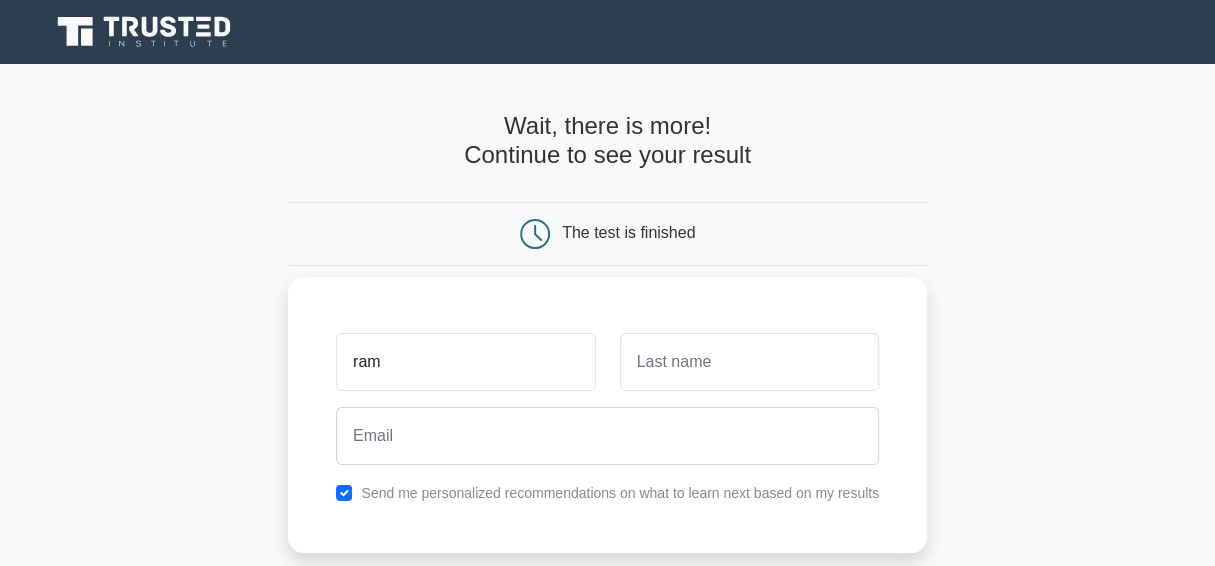 type on "ram" 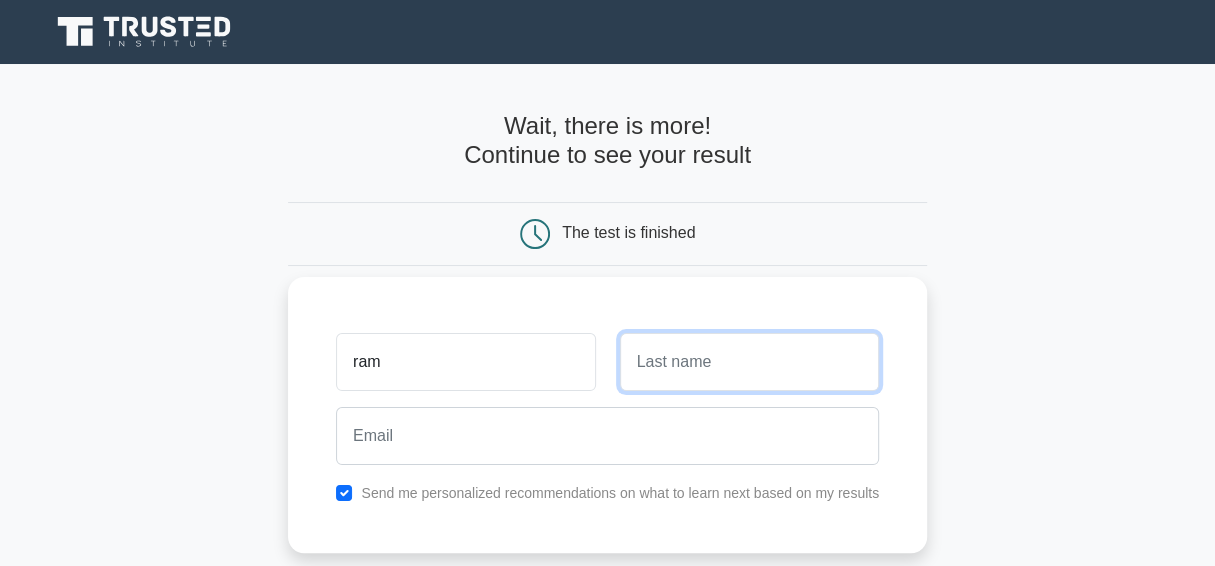 click at bounding box center [749, 362] 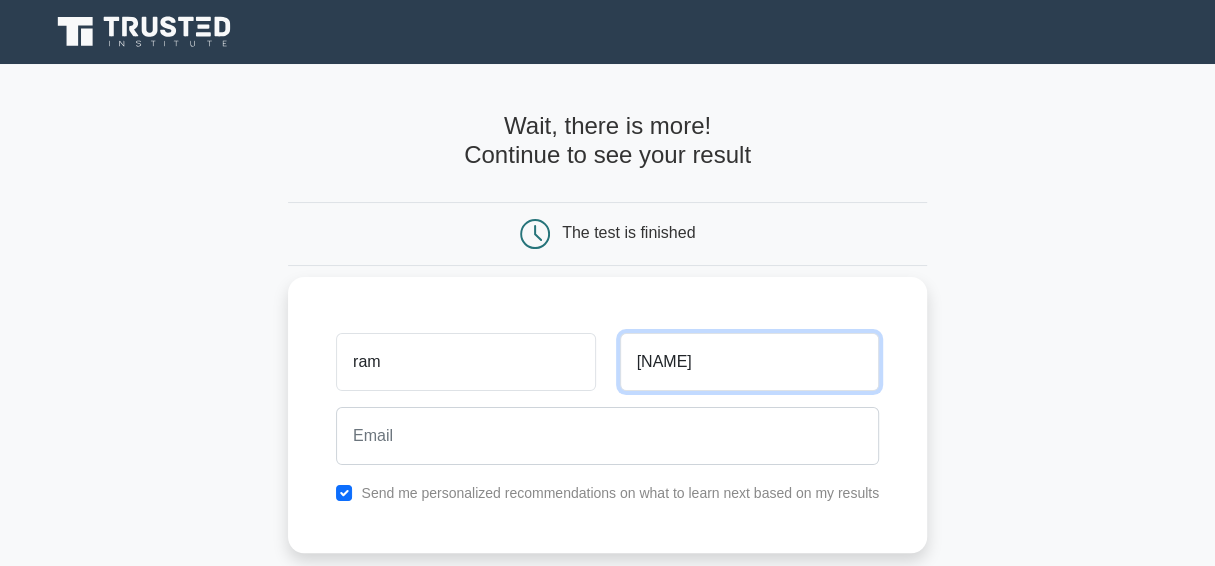 type on "dara" 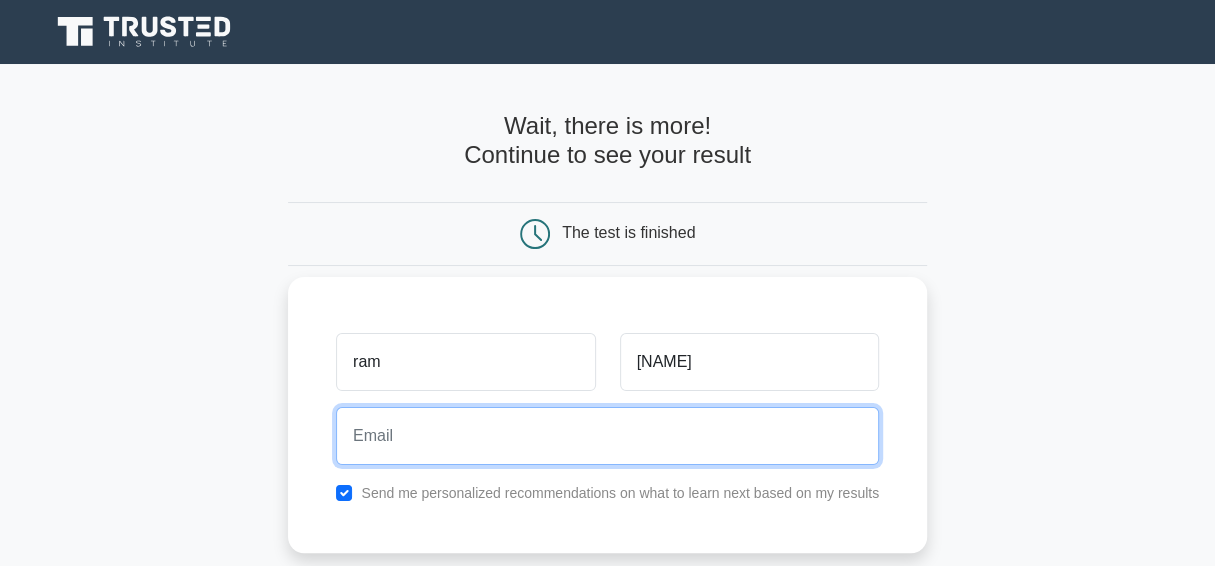 click at bounding box center [607, 436] 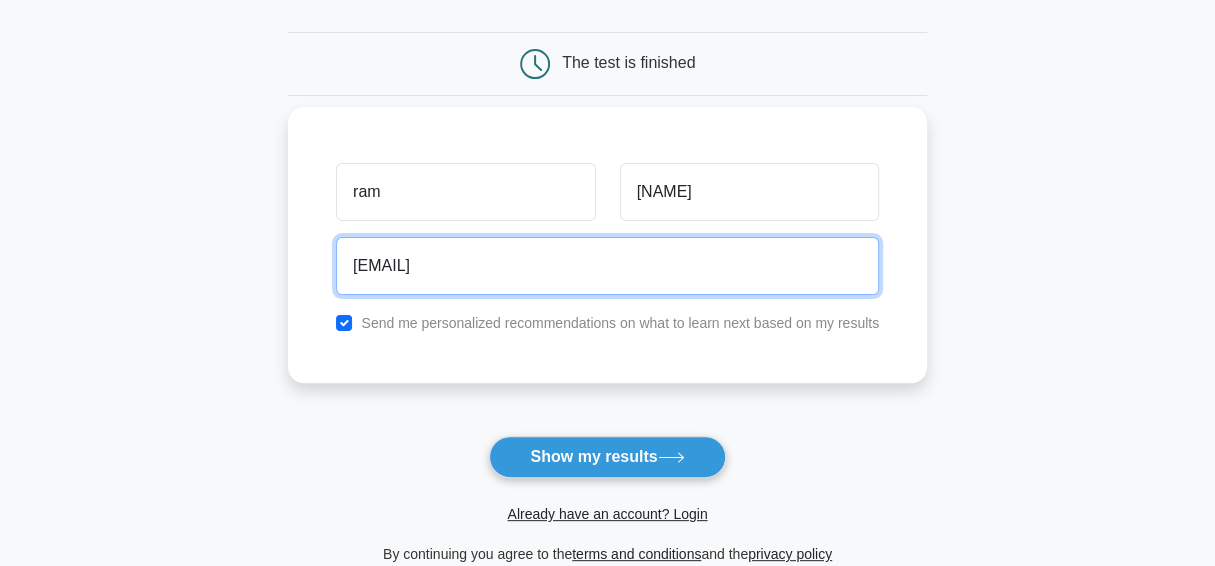 scroll, scrollTop: 174, scrollLeft: 0, axis: vertical 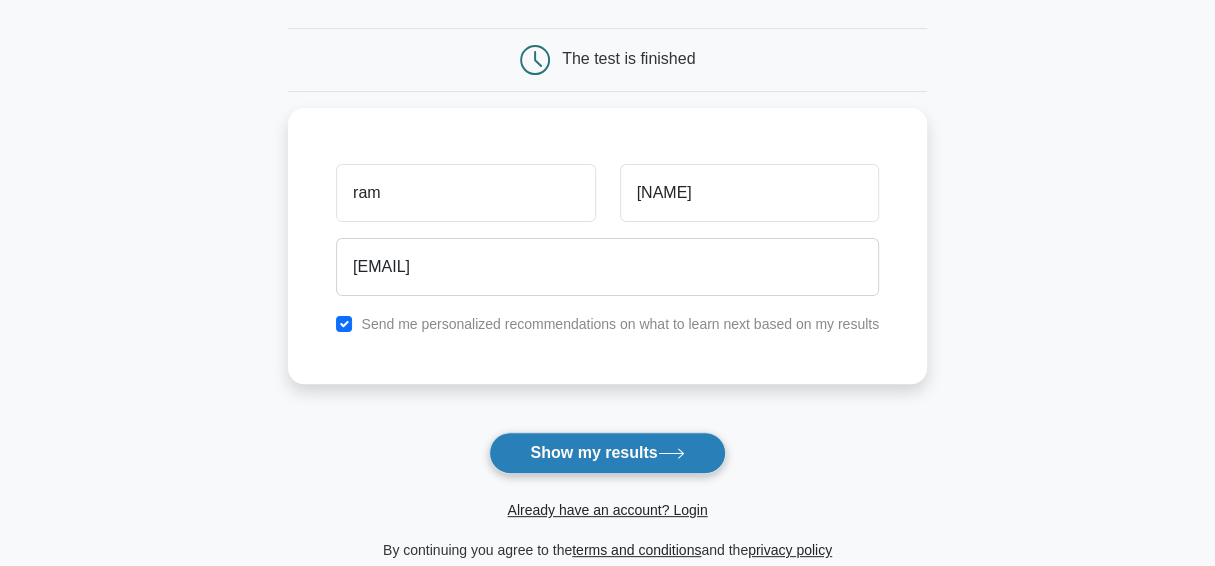 click on "Show my results" at bounding box center (607, 453) 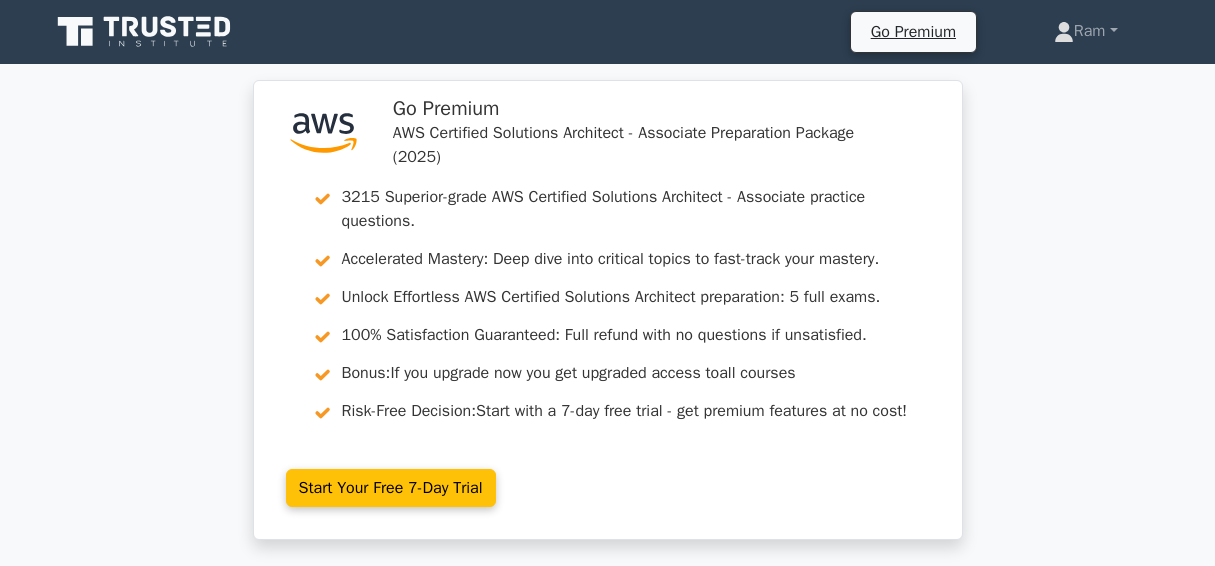 scroll, scrollTop: 0, scrollLeft: 0, axis: both 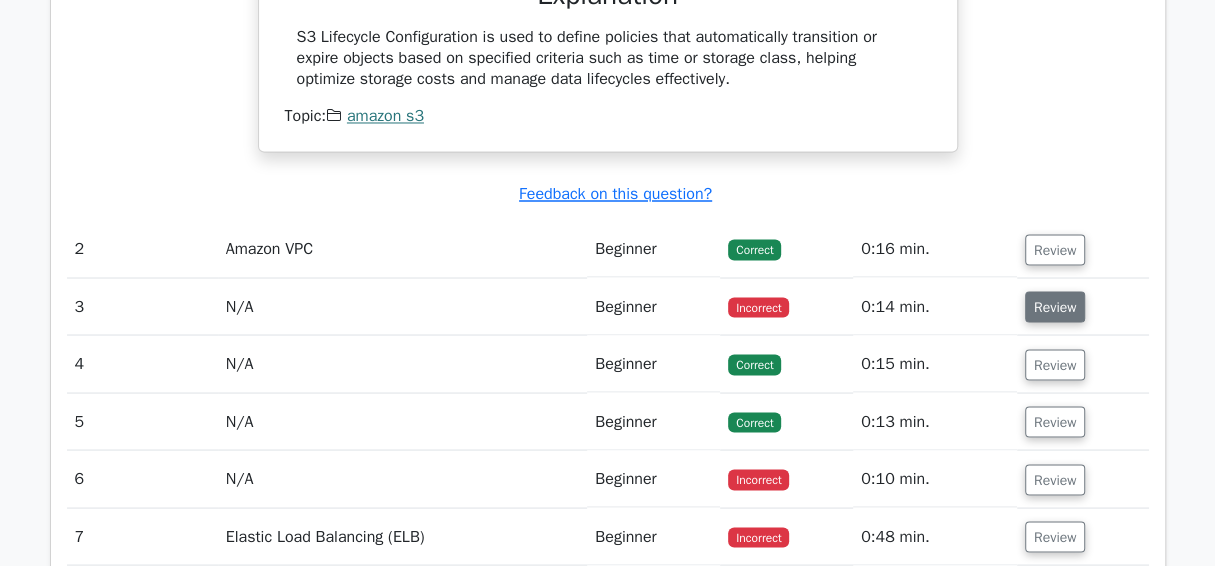 click on "Review" at bounding box center [1055, 306] 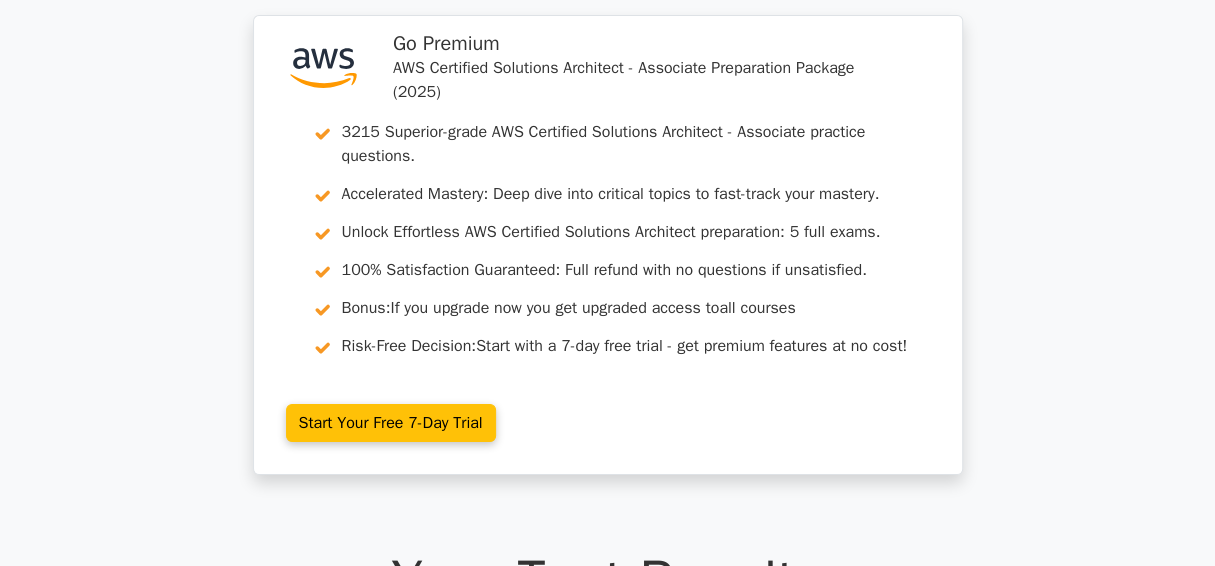 scroll, scrollTop: 0, scrollLeft: 0, axis: both 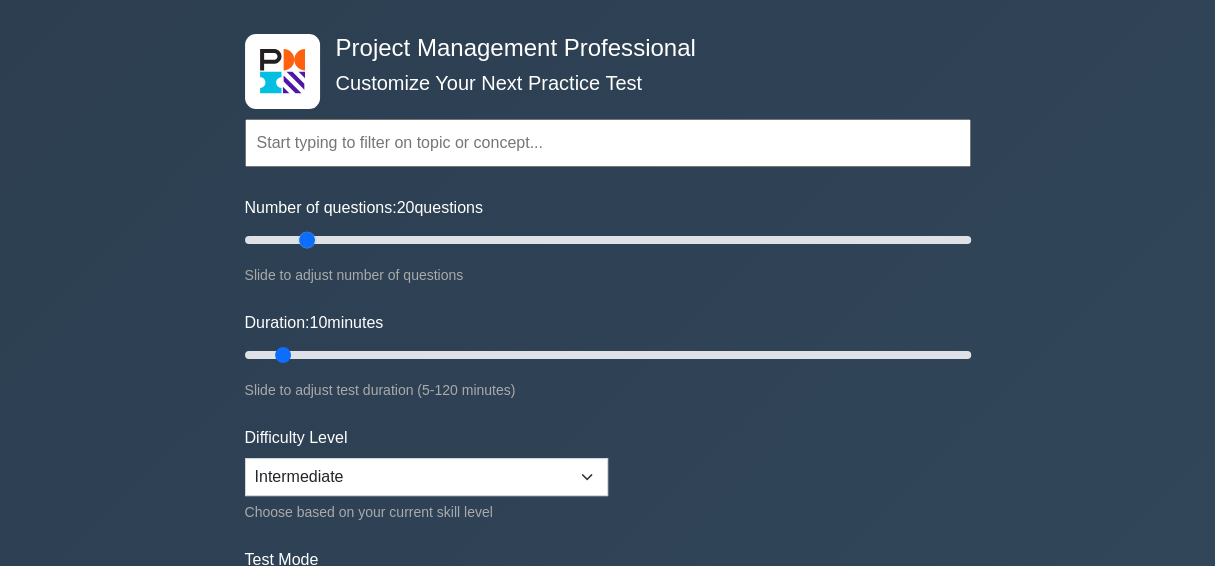 drag, startPoint x: 270, startPoint y: 242, endPoint x: 304, endPoint y: 240, distance: 34.058773 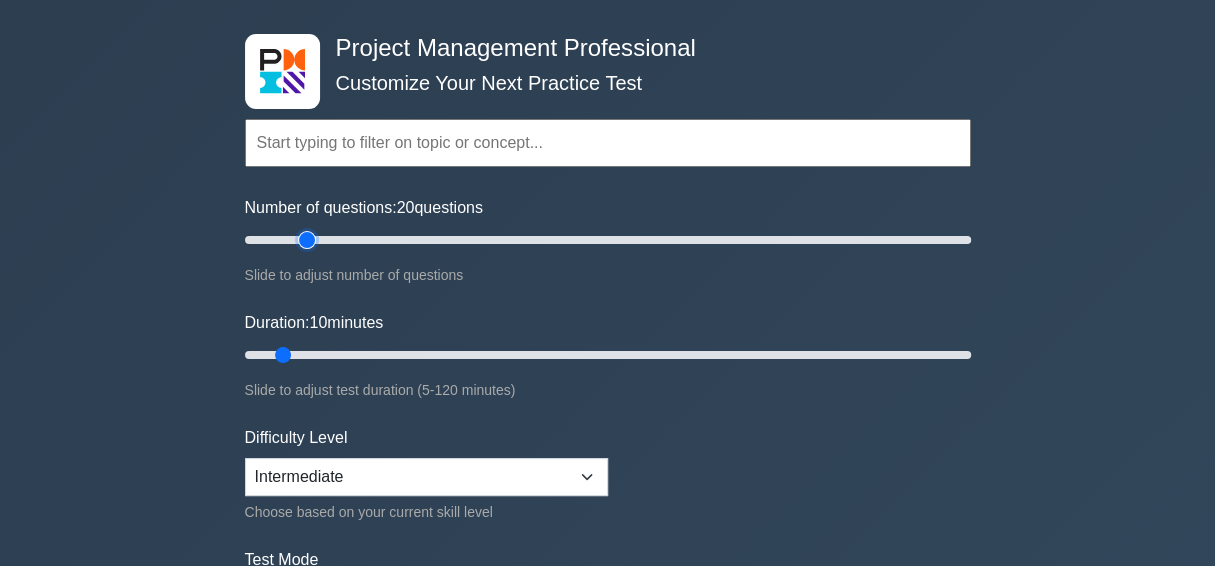 type on "20" 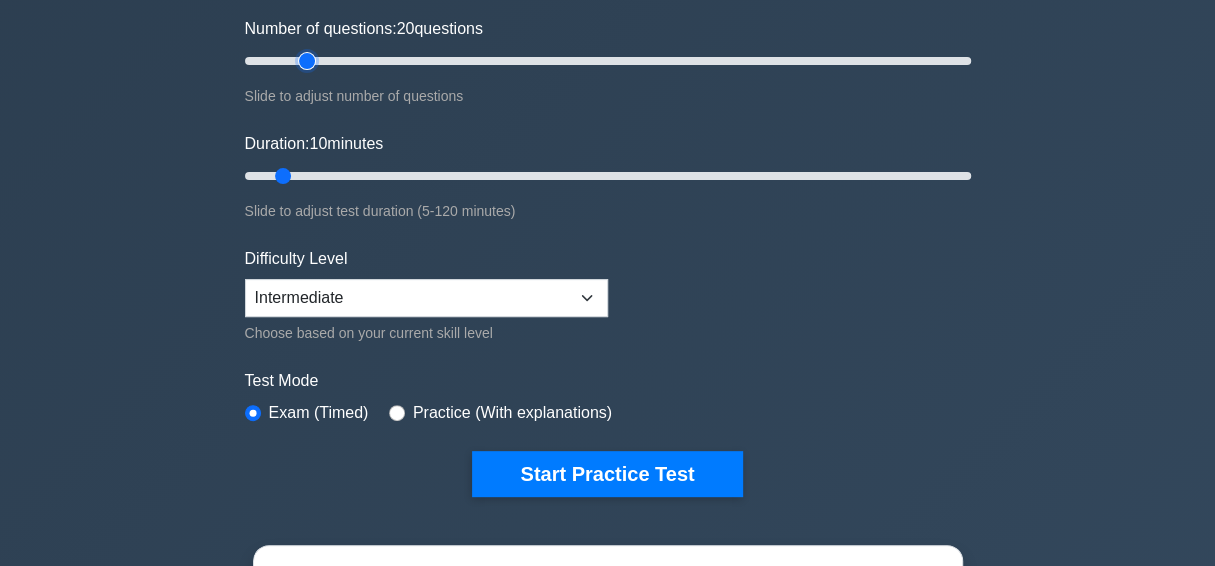 scroll, scrollTop: 259, scrollLeft: 0, axis: vertical 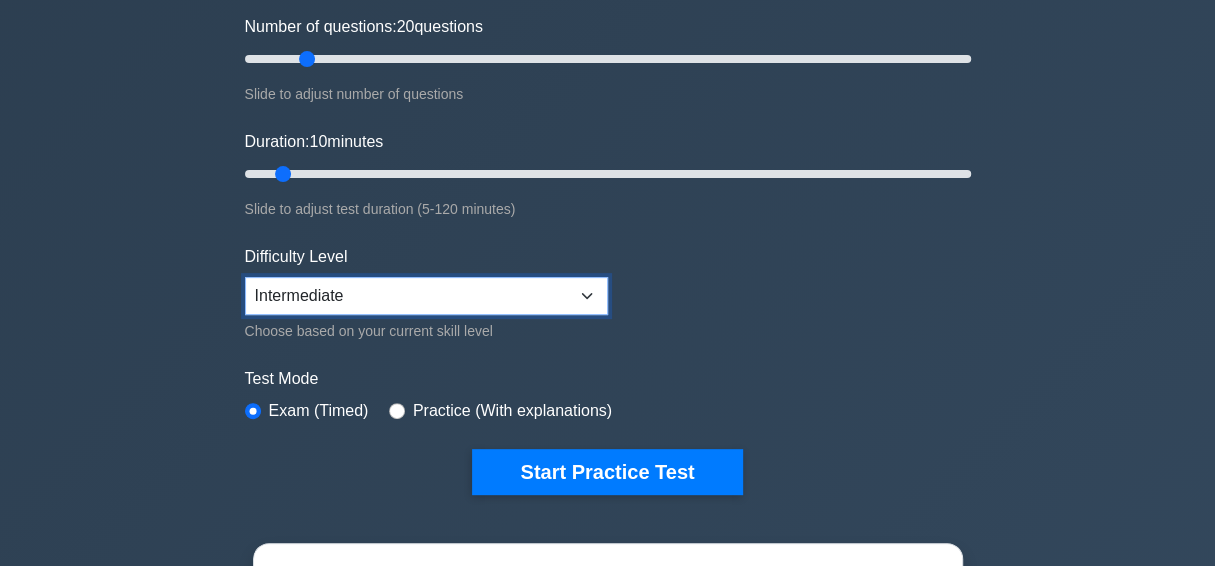 click on "Beginner
Intermediate
Expert" at bounding box center (426, 296) 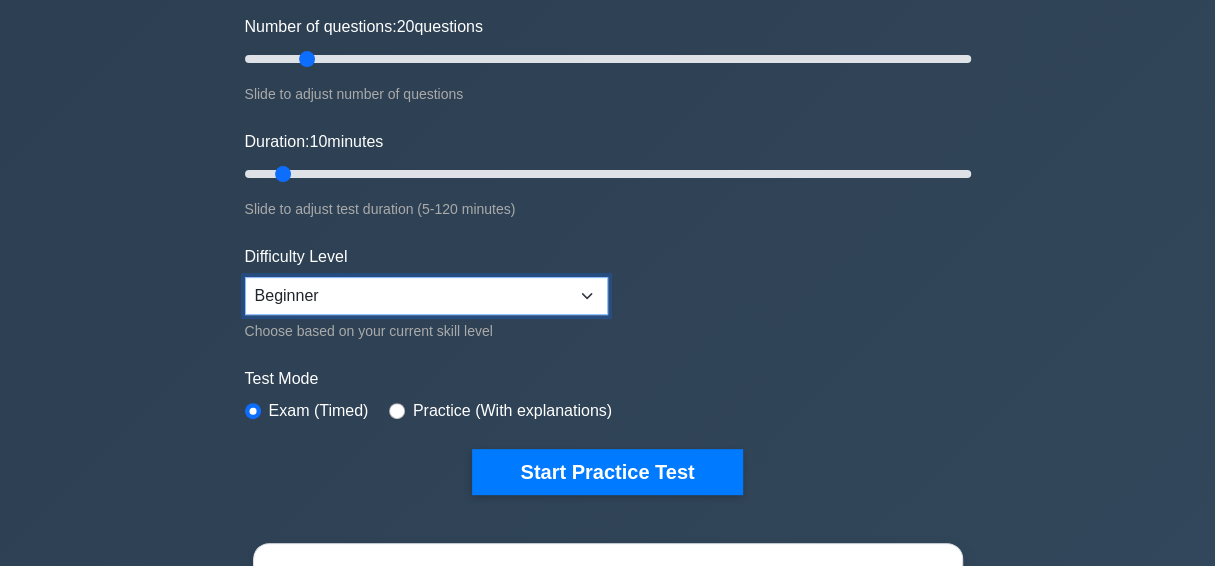 click on "Beginner
Intermediate
Expert" at bounding box center [426, 296] 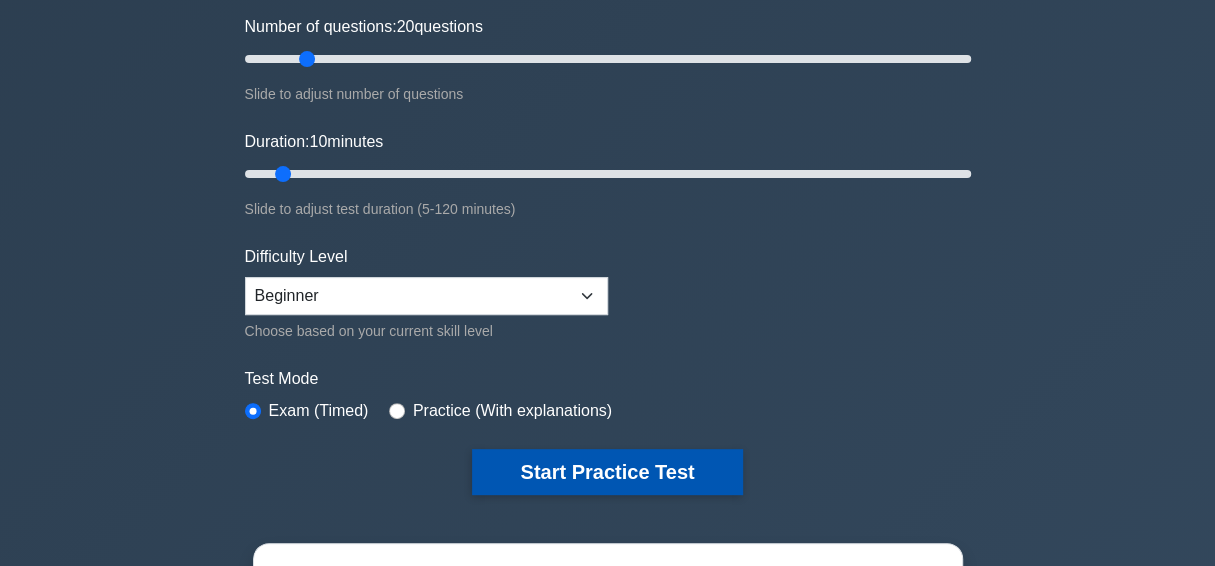 click on "Start Practice Test" at bounding box center [607, 472] 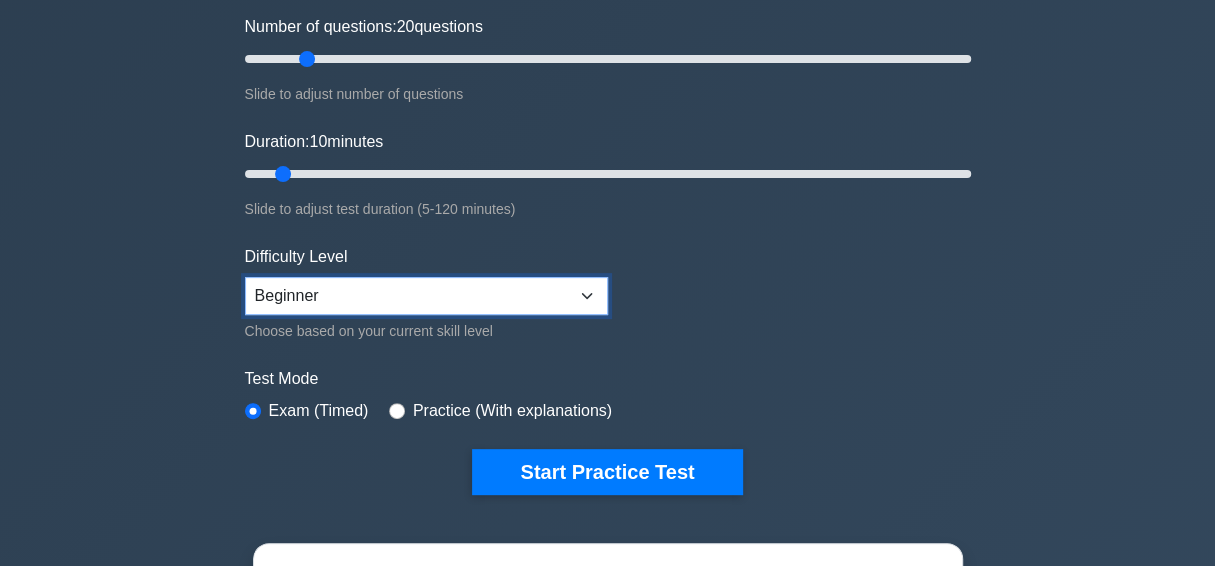 click on "Beginner
Intermediate
Expert" at bounding box center (426, 296) 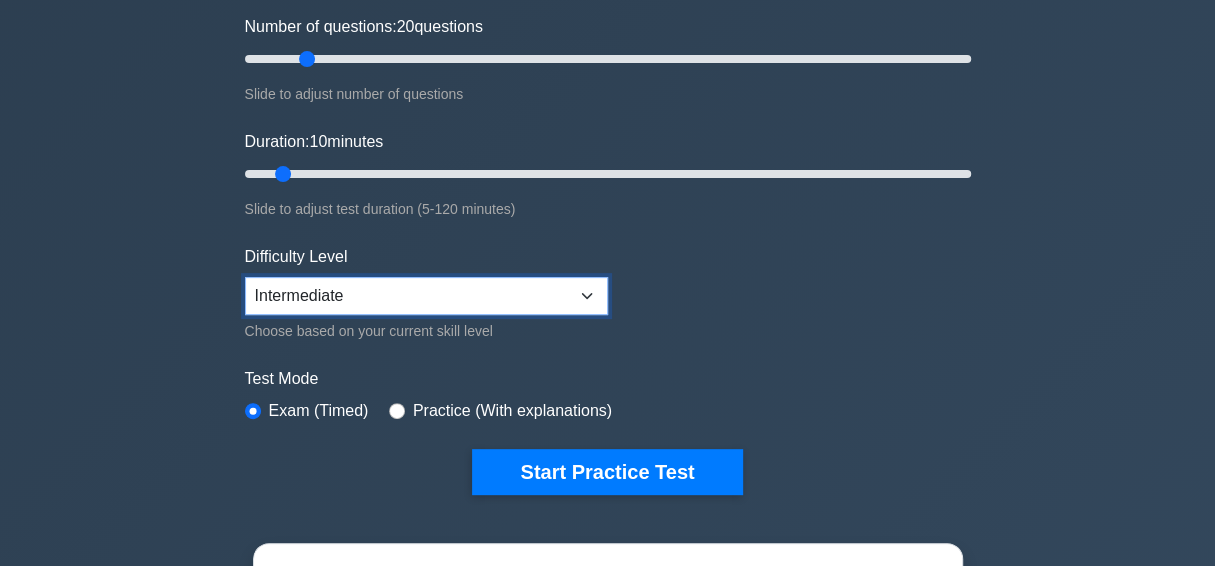 click on "Beginner
Intermediate
Expert" at bounding box center [426, 296] 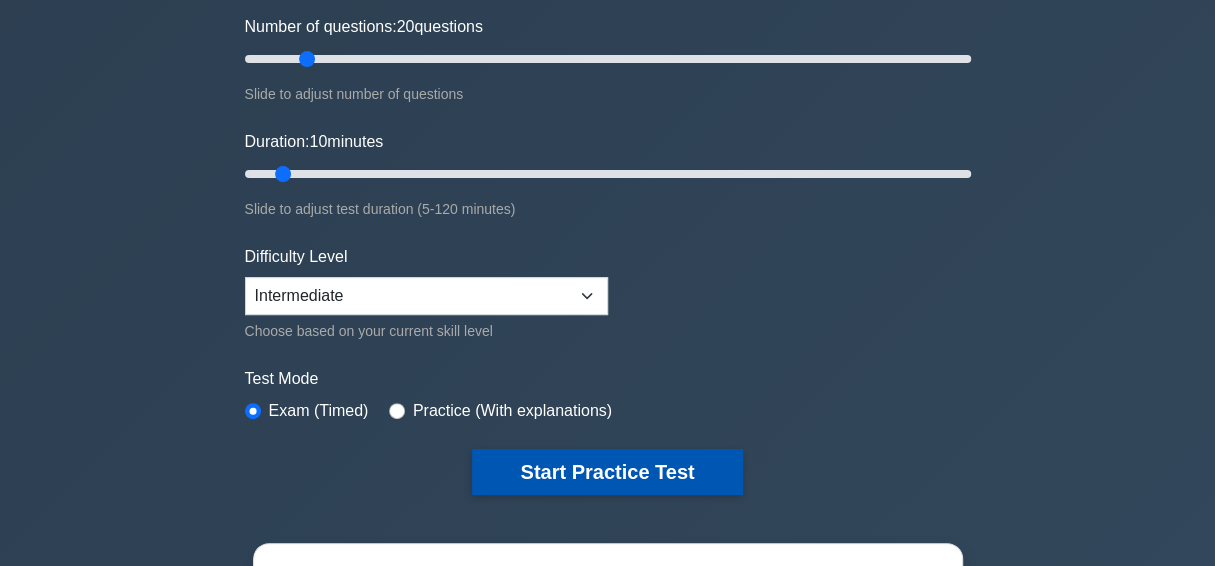click on "Start Practice Test" at bounding box center [607, 472] 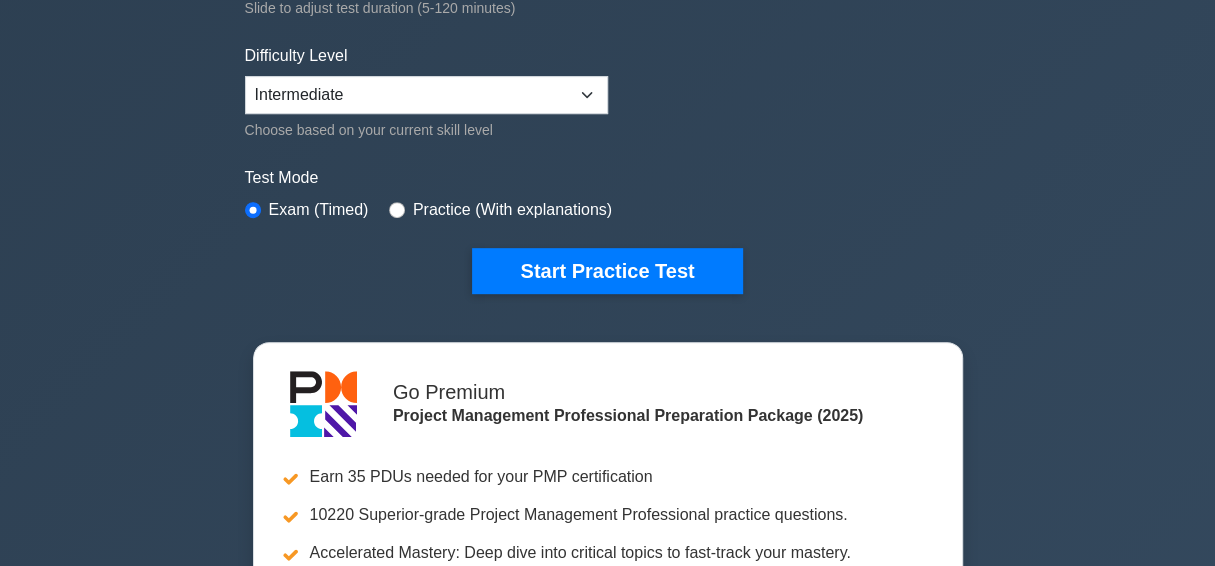 scroll, scrollTop: 460, scrollLeft: 0, axis: vertical 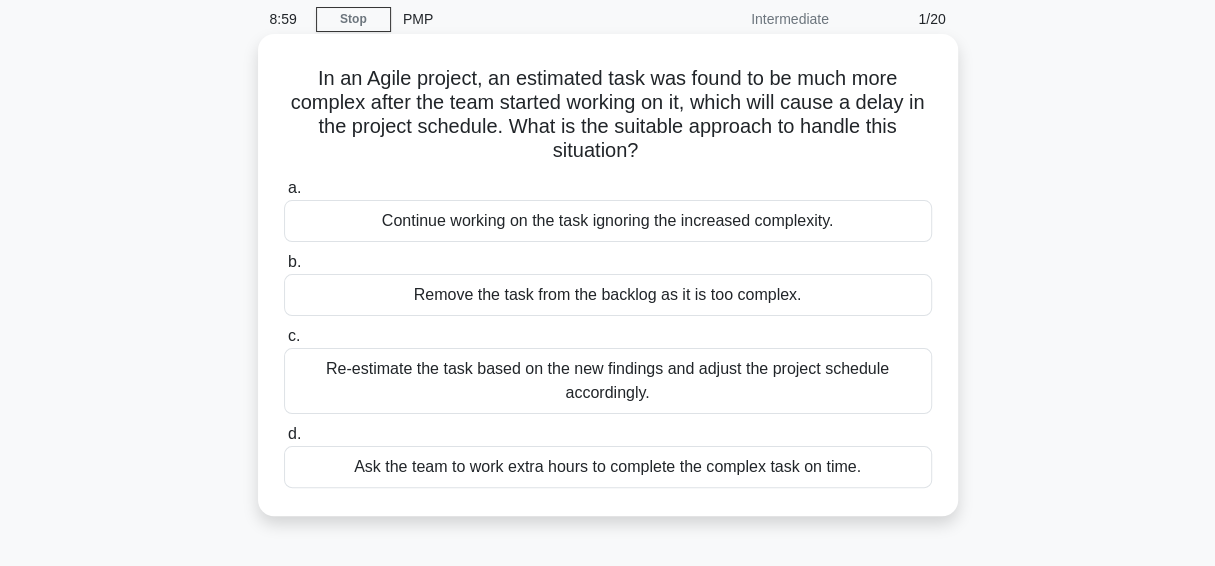click on "Continue working on the task ignoring the increased complexity." at bounding box center (608, 221) 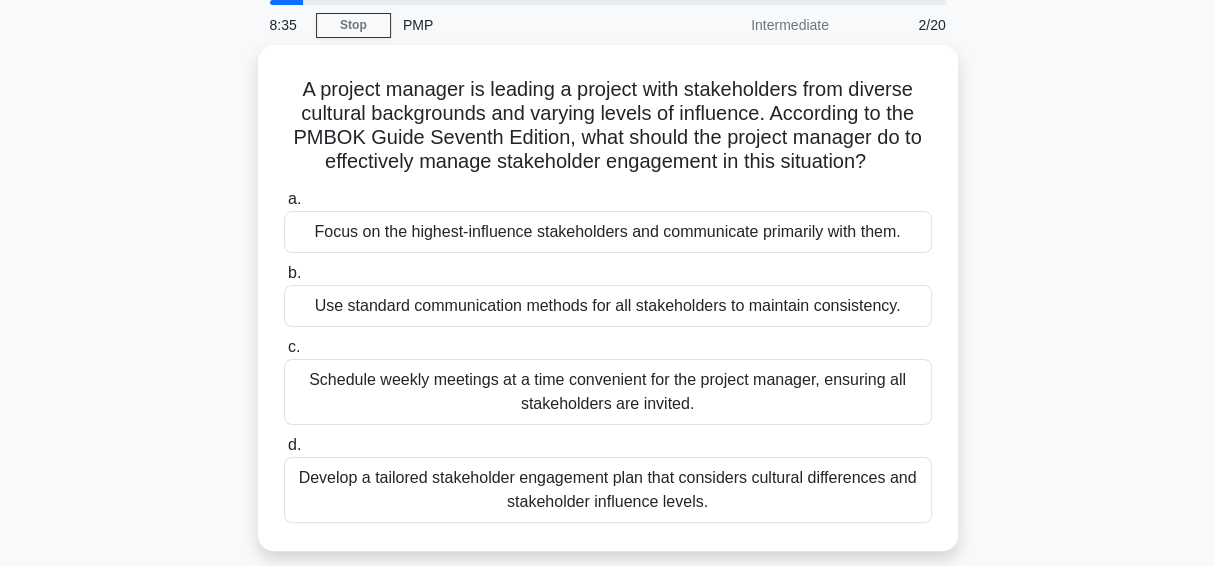 scroll, scrollTop: 74, scrollLeft: 0, axis: vertical 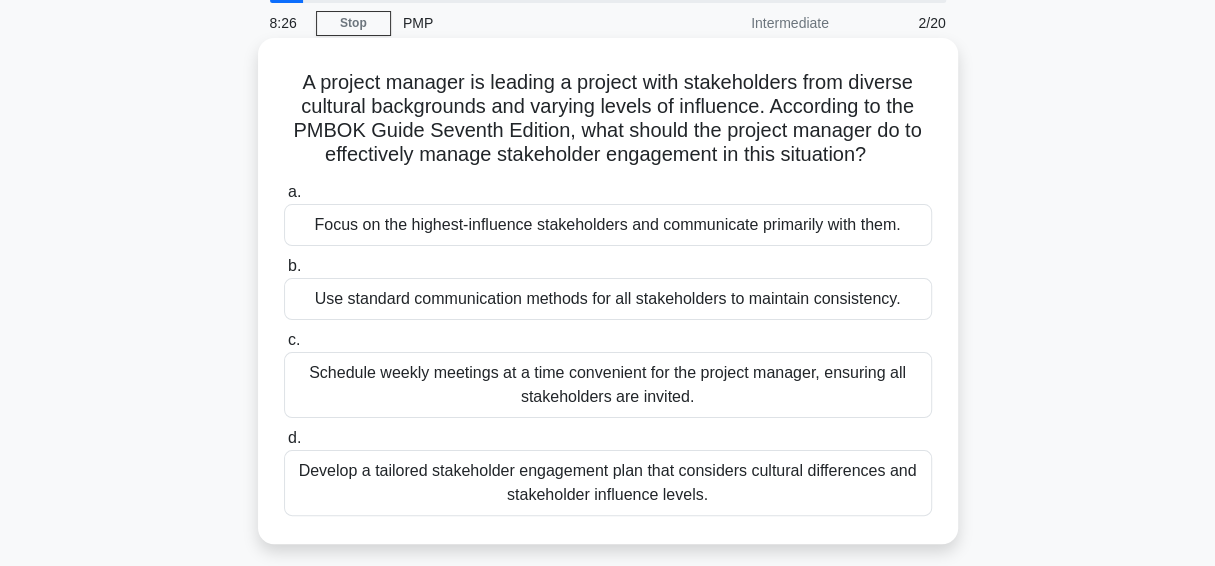 click on "Use standard communication methods for all stakeholders to maintain consistency." at bounding box center (608, 299) 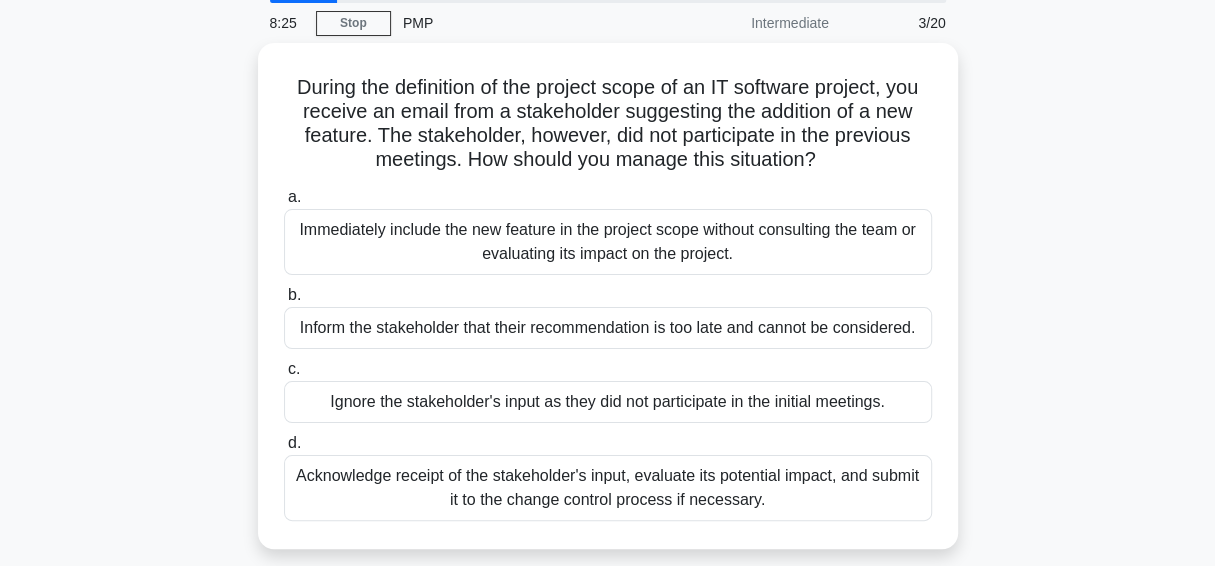 scroll, scrollTop: 0, scrollLeft: 0, axis: both 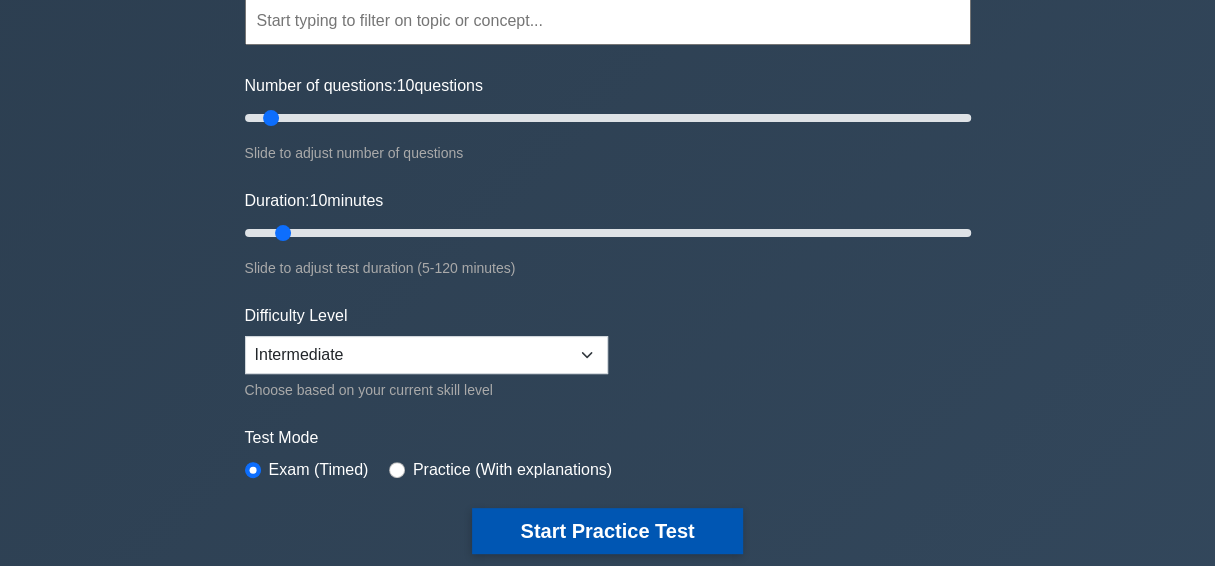 click on "Start Practice Test" at bounding box center [607, 531] 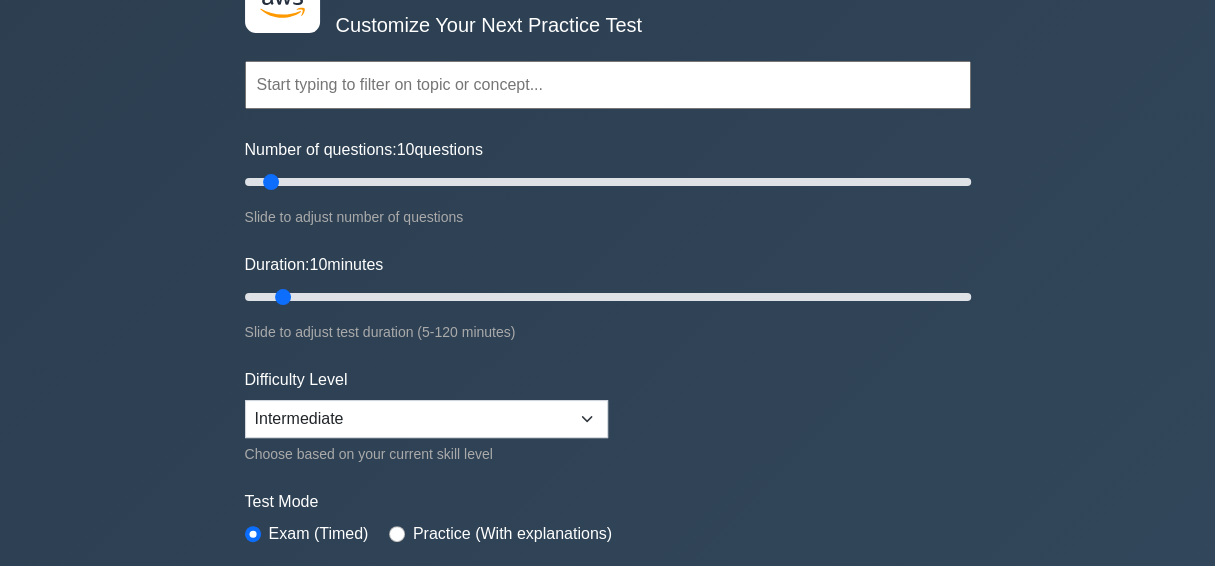 scroll, scrollTop: 138, scrollLeft: 0, axis: vertical 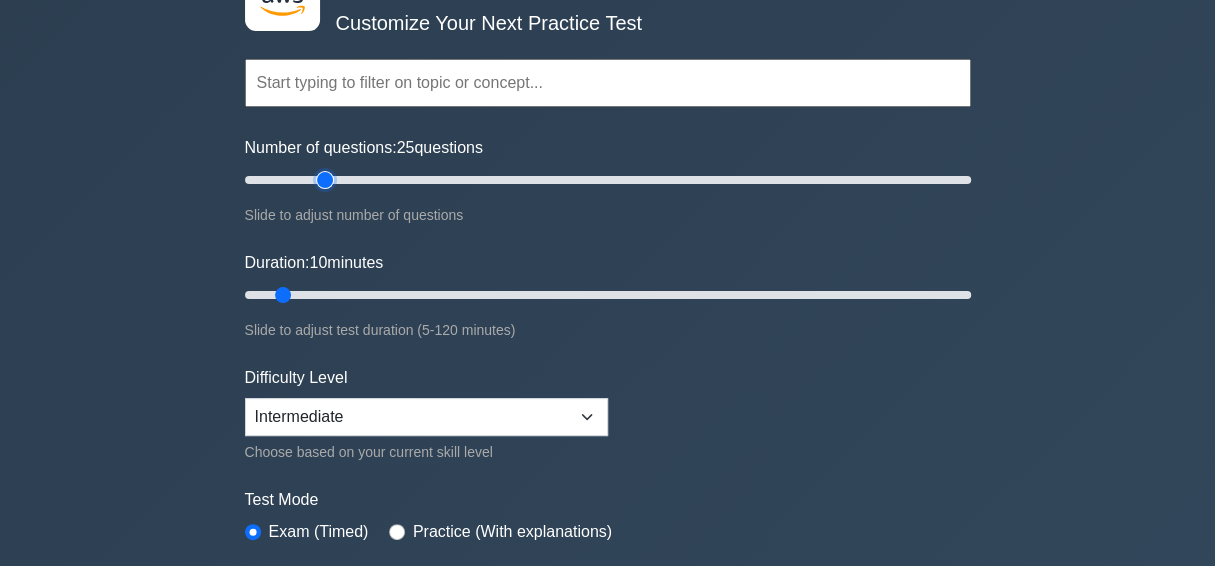 drag, startPoint x: 265, startPoint y: 181, endPoint x: 324, endPoint y: 183, distance: 59.03389 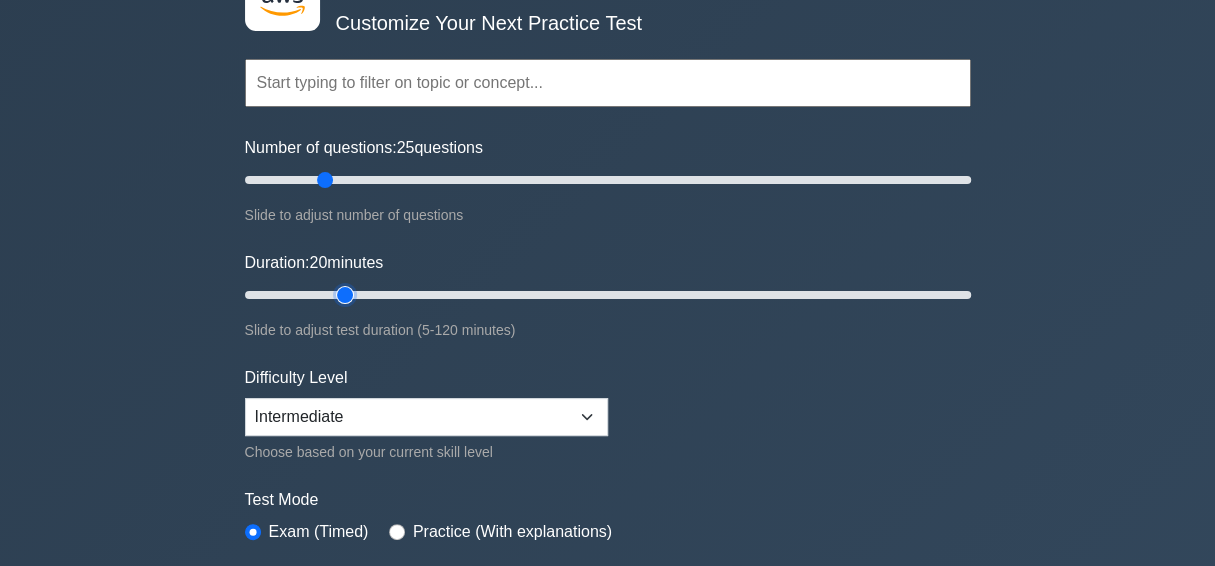 drag, startPoint x: 285, startPoint y: 292, endPoint x: 344, endPoint y: 293, distance: 59.008472 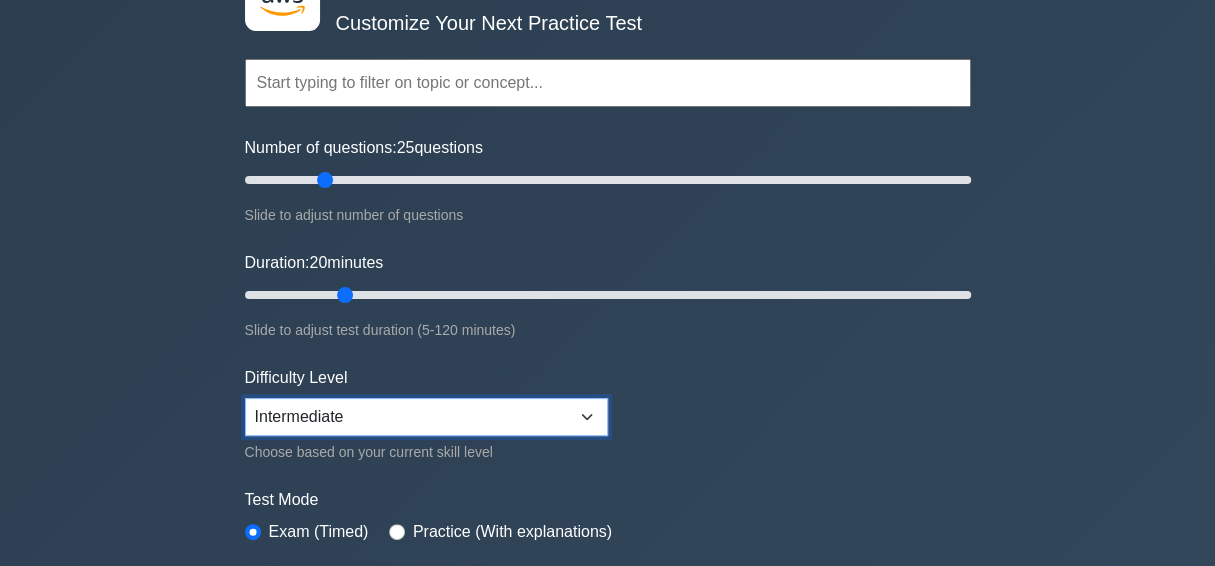 click on "Beginner
Intermediate
Expert" at bounding box center (426, 417) 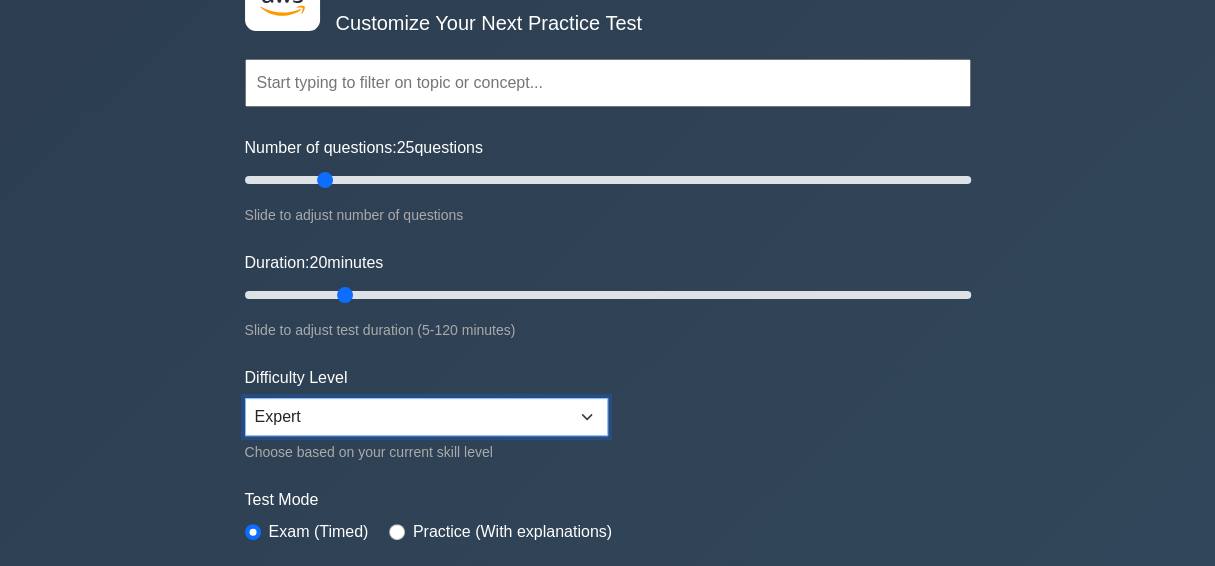 click on "Beginner
Intermediate
Expert" at bounding box center [426, 417] 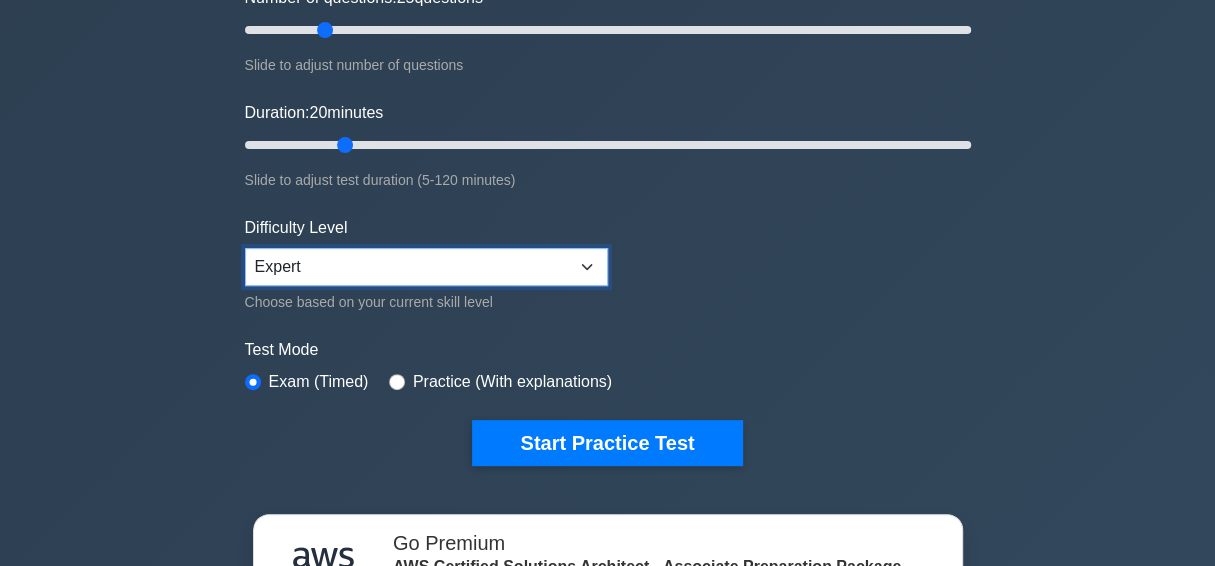 scroll, scrollTop: 291, scrollLeft: 0, axis: vertical 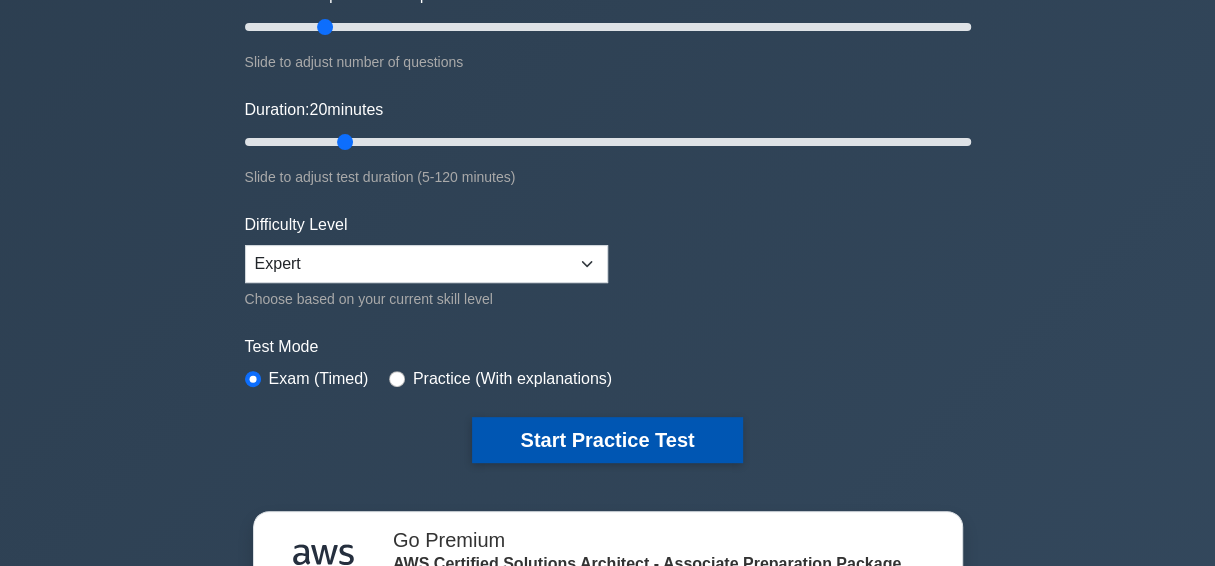 click on "Start Practice Test" at bounding box center [607, 440] 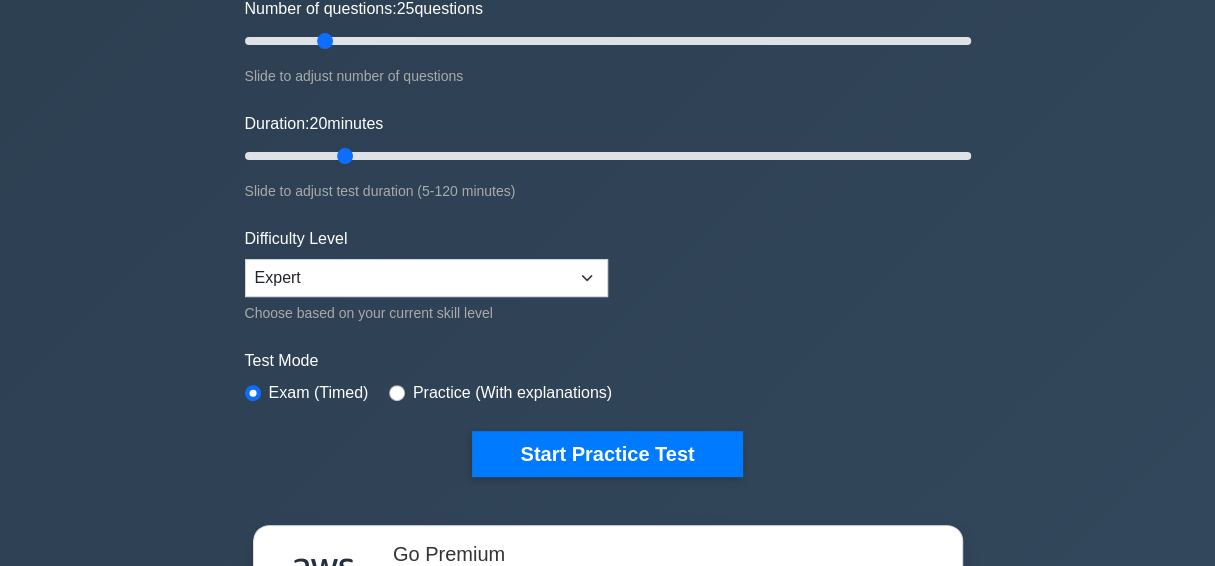 scroll, scrollTop: 272, scrollLeft: 0, axis: vertical 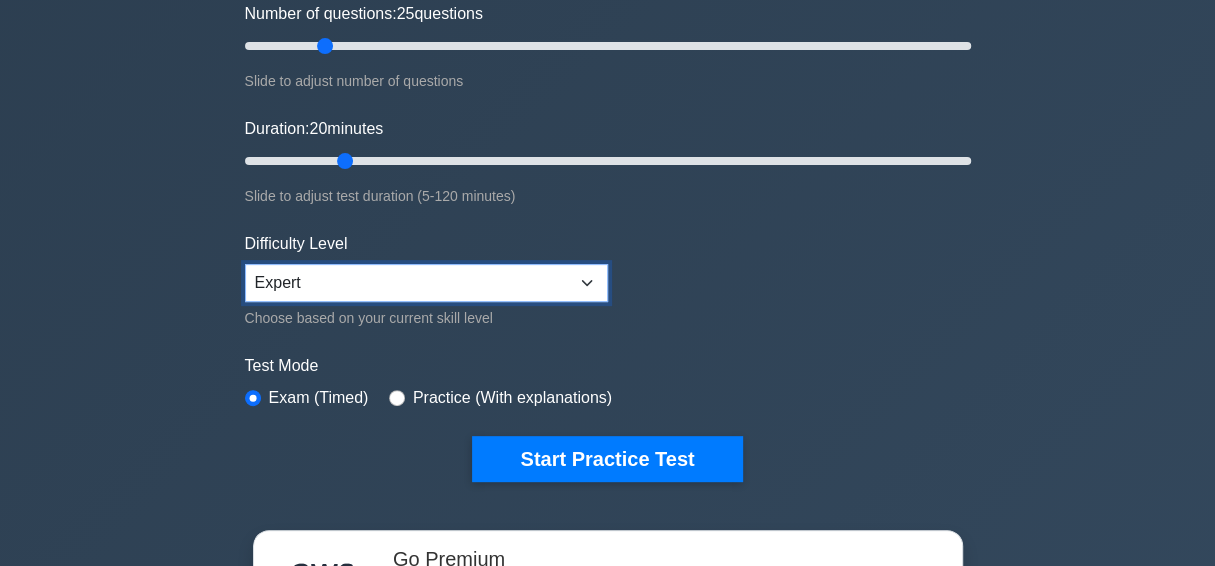 click on "Beginner
Intermediate
Expert" at bounding box center (426, 283) 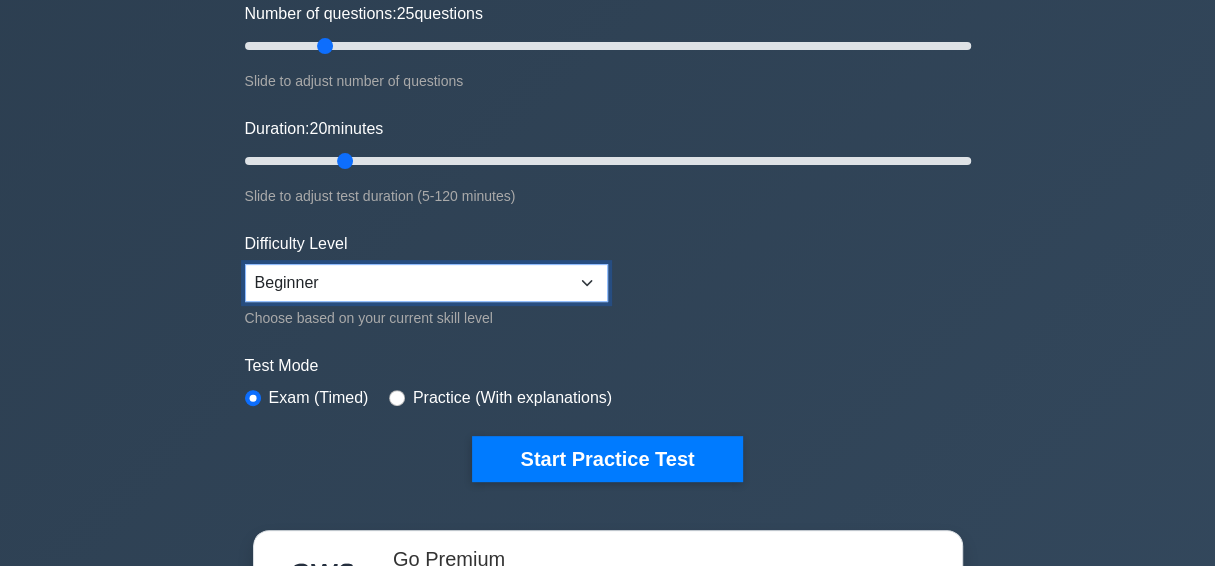 click on "Beginner
Intermediate
Expert" at bounding box center [426, 283] 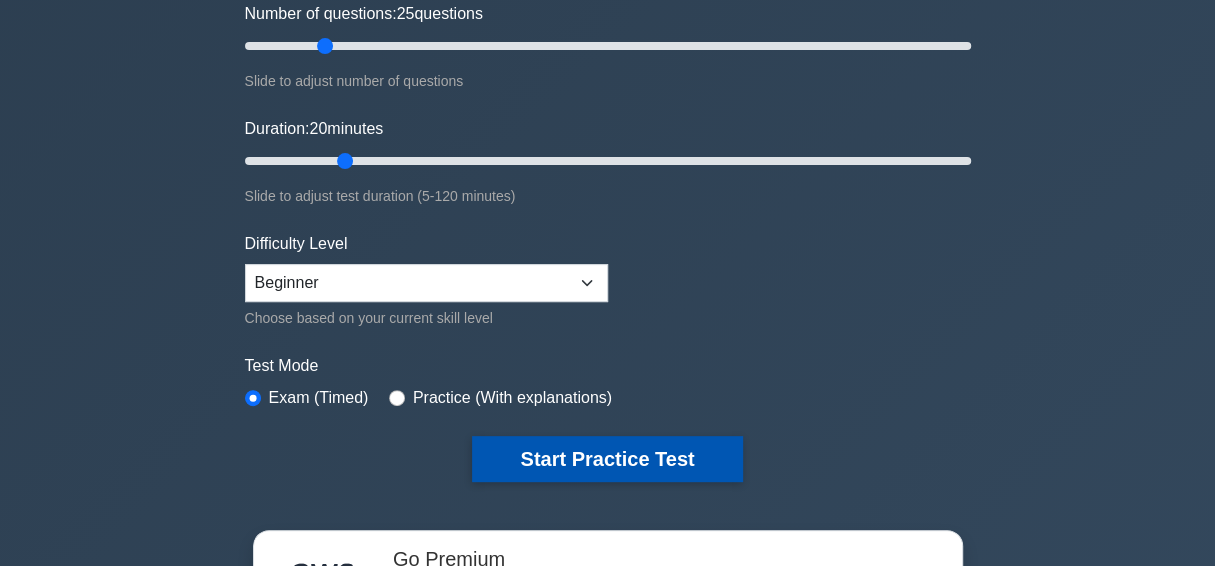 click on "Start Practice Test" at bounding box center [607, 459] 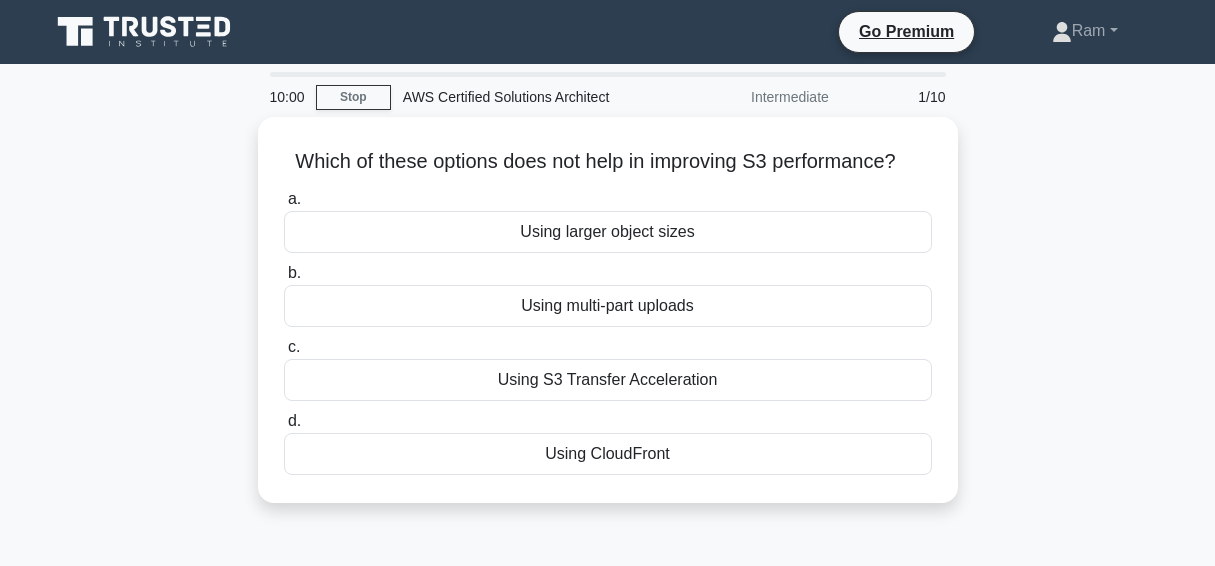 scroll, scrollTop: 0, scrollLeft: 0, axis: both 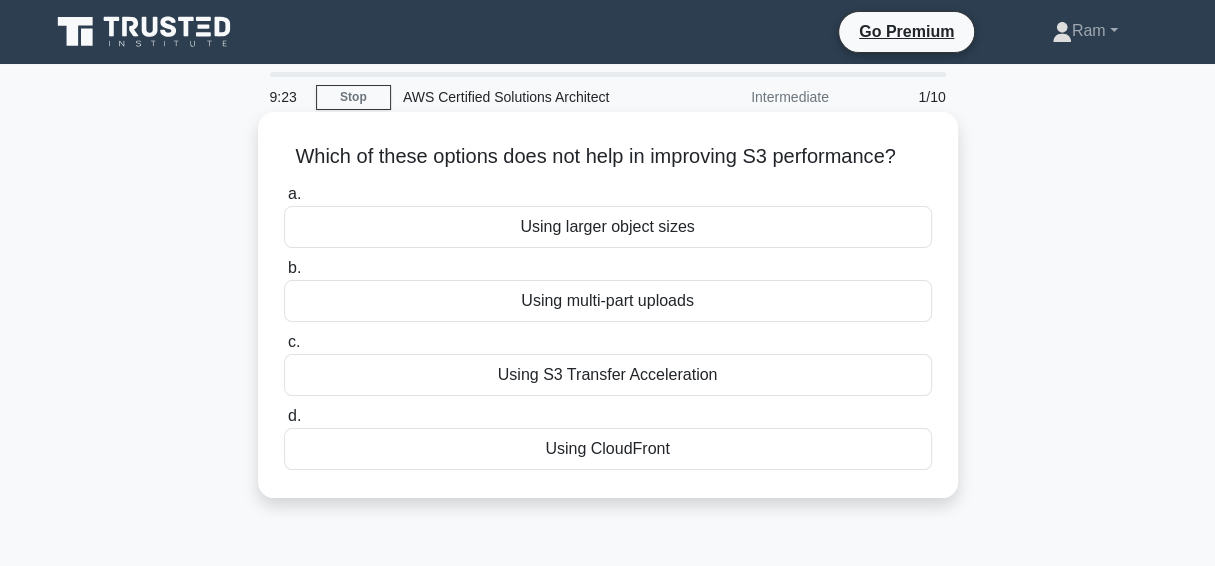 click on "Using larger object sizes" at bounding box center [608, 227] 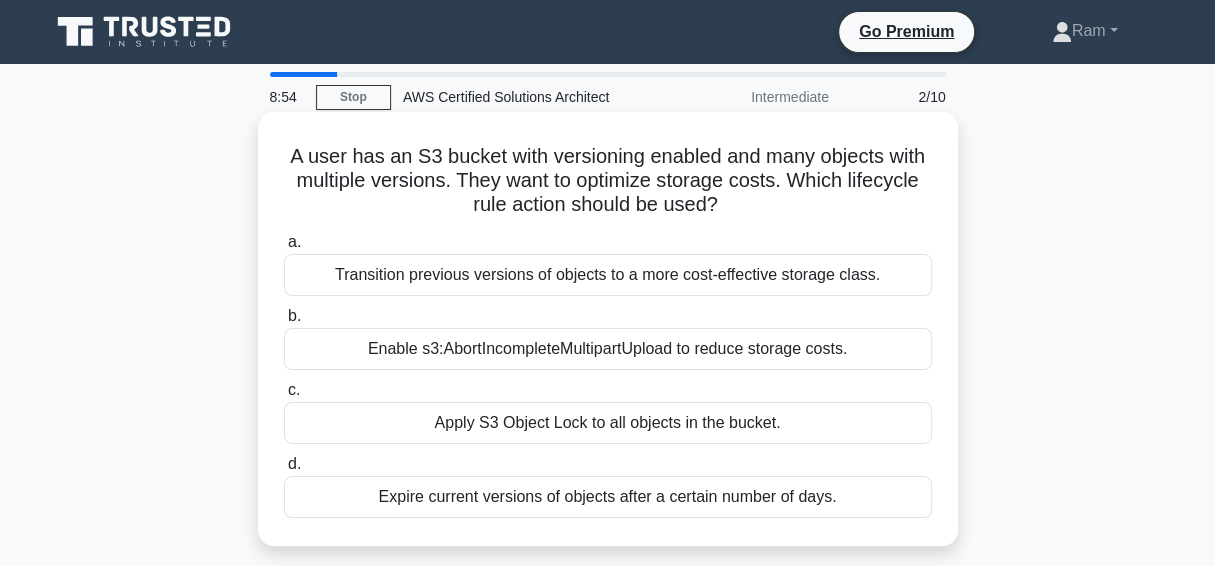click on "Enable s3:AbortIncompleteMultipartUpload to reduce storage costs." at bounding box center [608, 349] 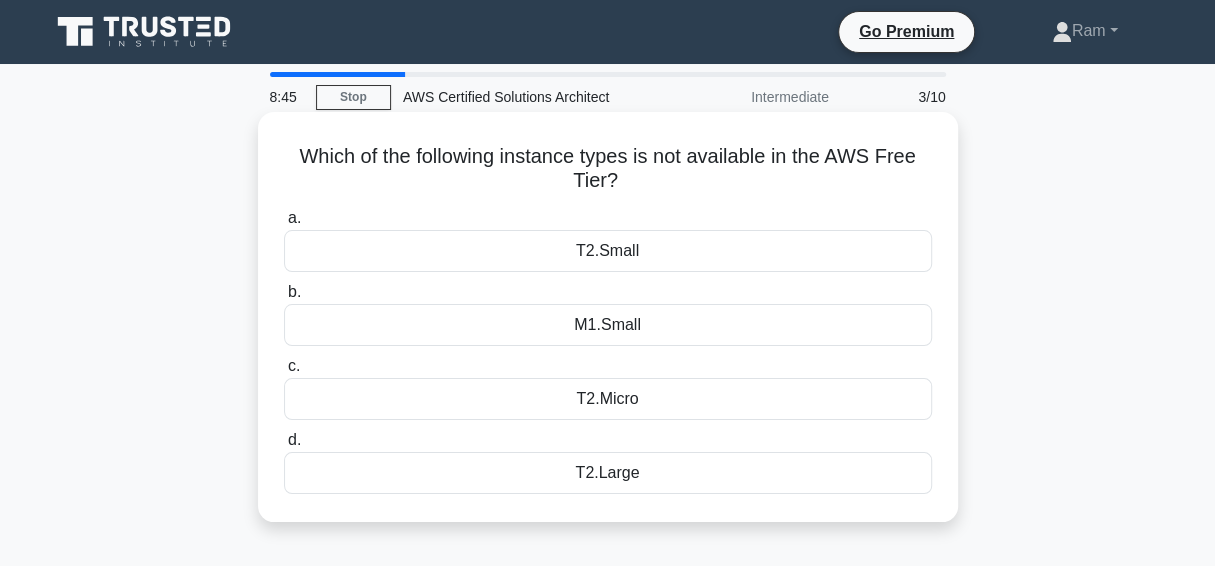 click on "M1.Small" at bounding box center (608, 325) 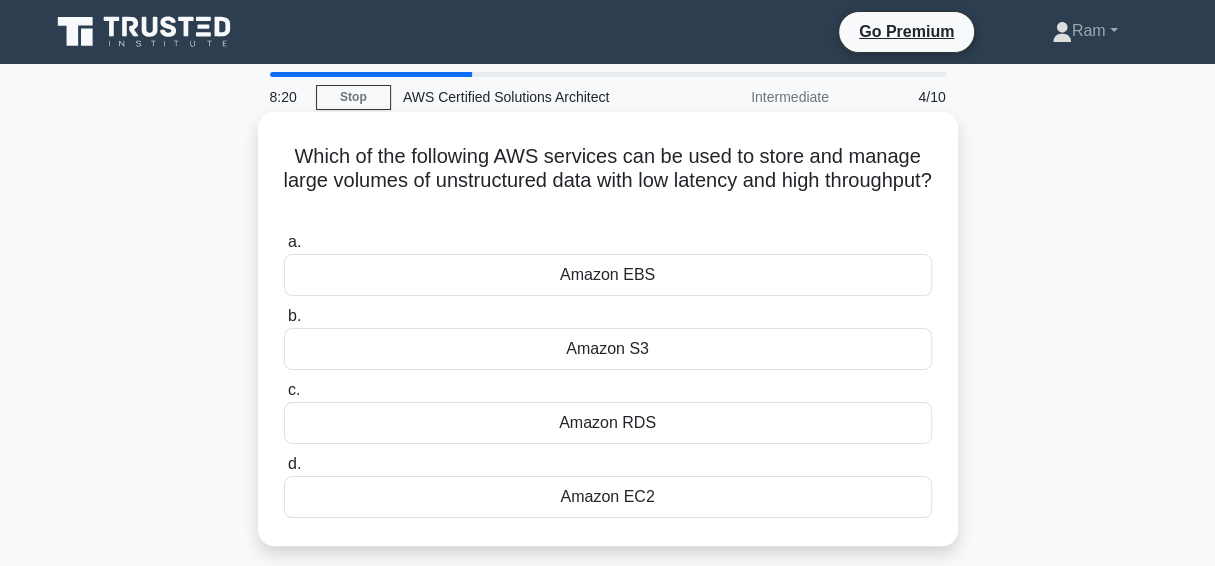 click on "Amazon EBS" at bounding box center (608, 275) 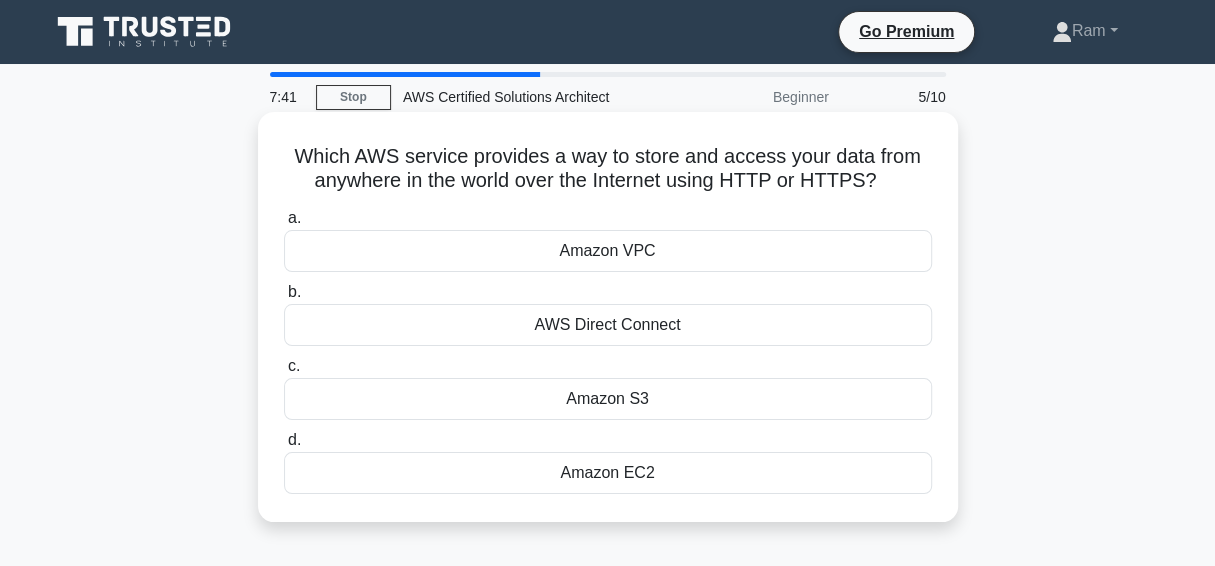 click on "Amazon VPC" at bounding box center (608, 251) 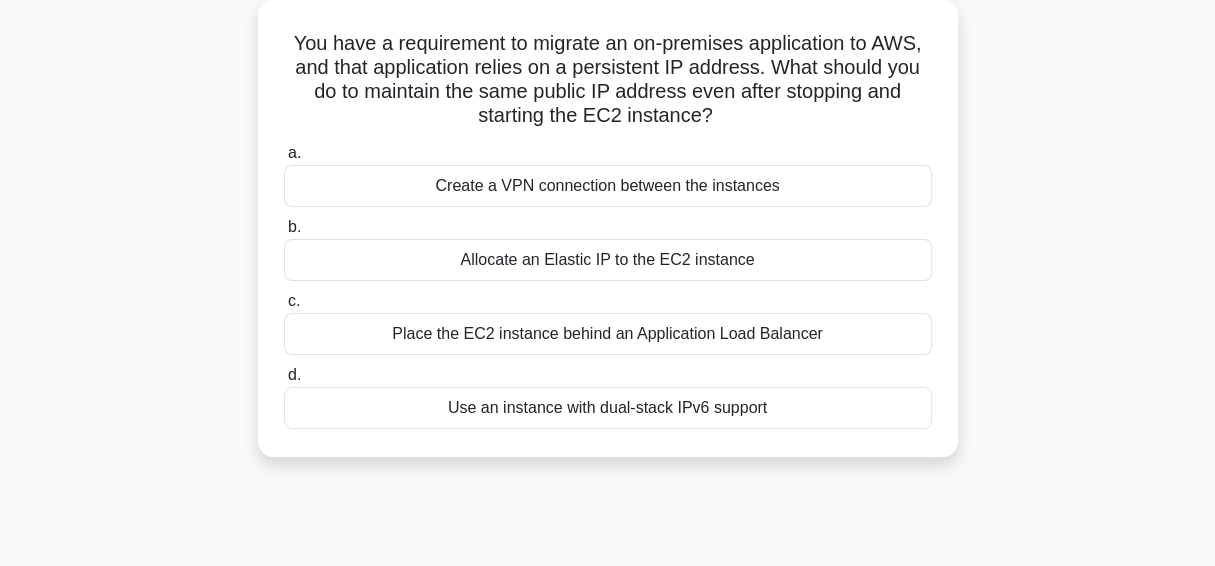 scroll, scrollTop: 117, scrollLeft: 0, axis: vertical 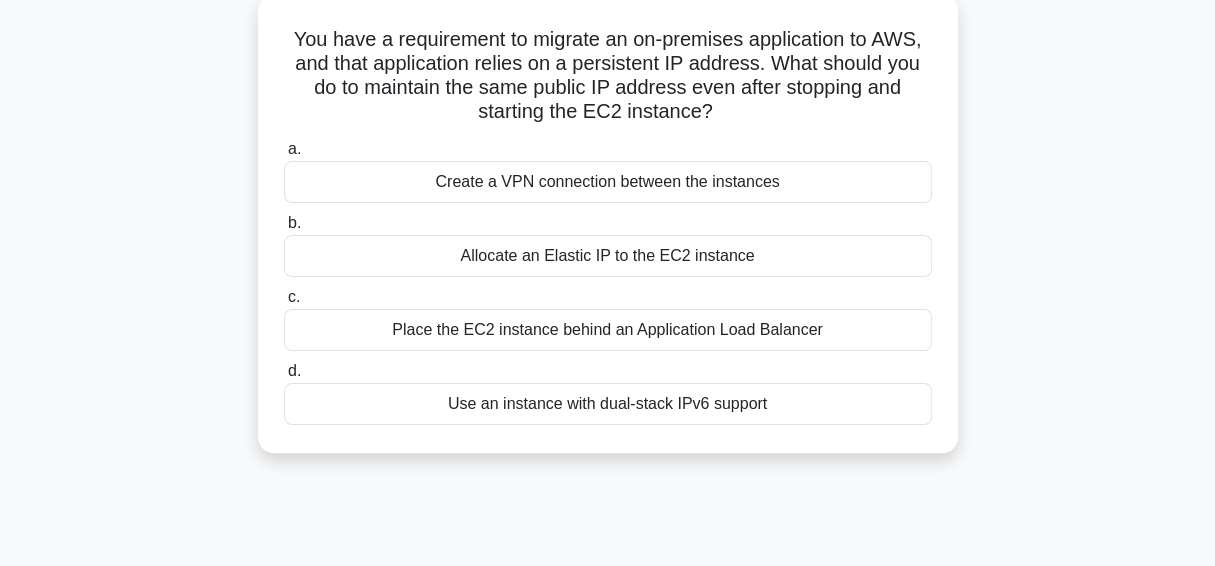 click on "Place the EC2 instance behind an Application Load Balancer" at bounding box center [608, 330] 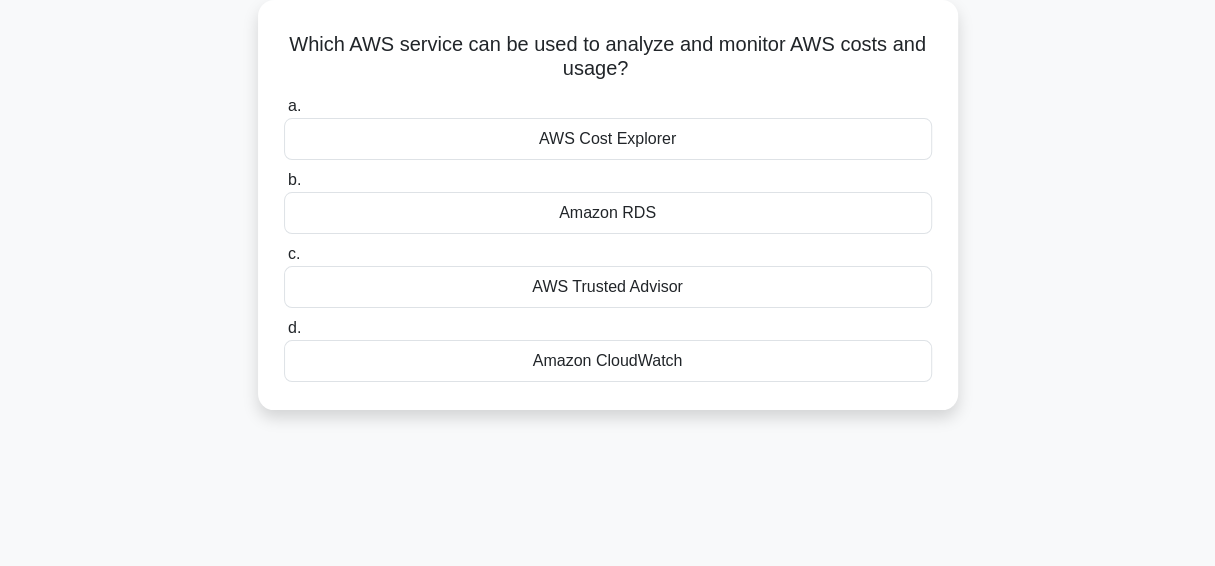 scroll, scrollTop: 0, scrollLeft: 0, axis: both 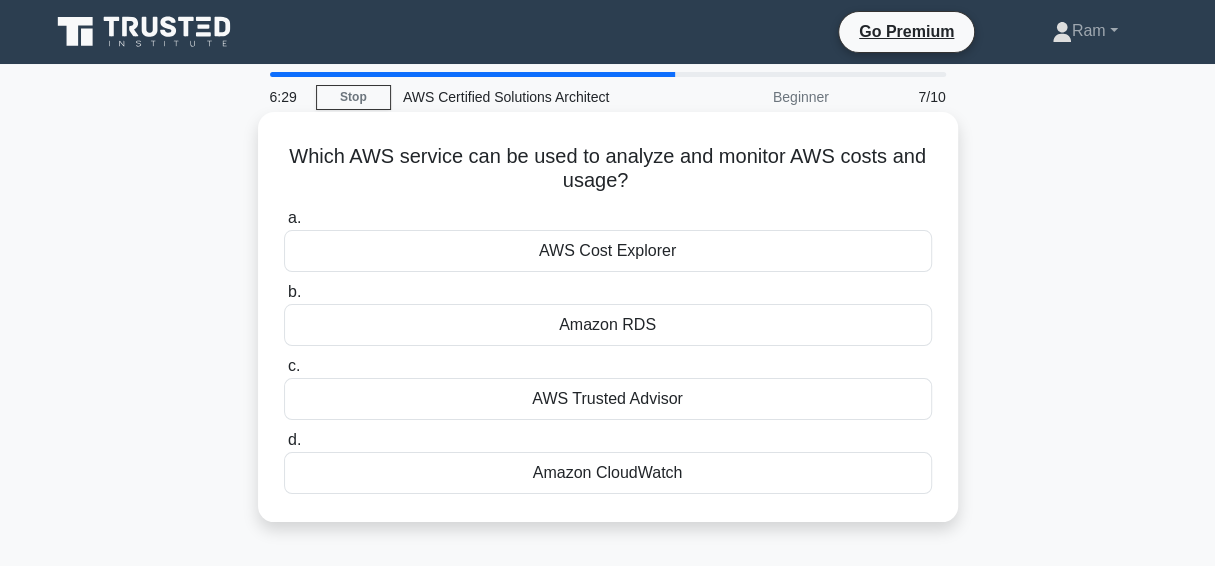 click on "Amazon RDS" at bounding box center (608, 325) 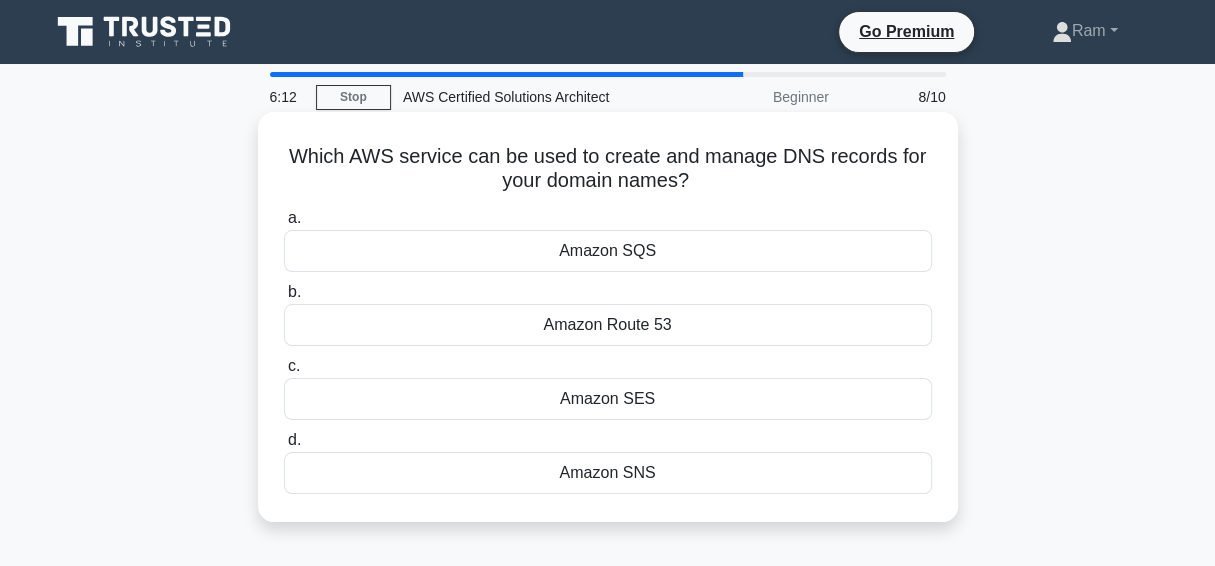 click on "Amazon Route 53" at bounding box center (608, 325) 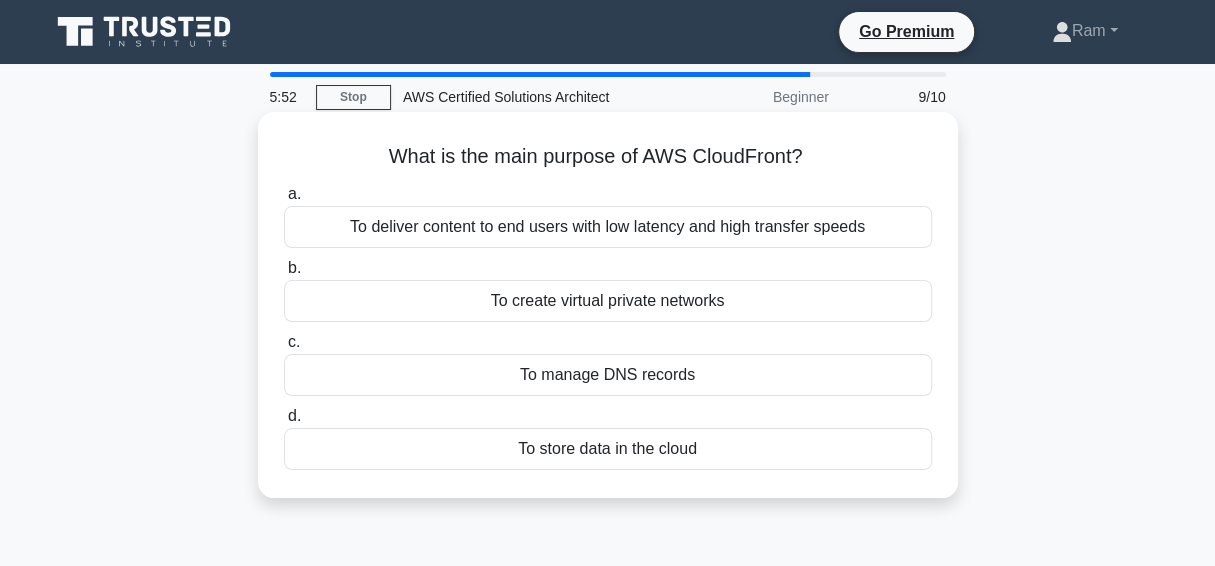 click on "To store data in the cloud" at bounding box center (608, 449) 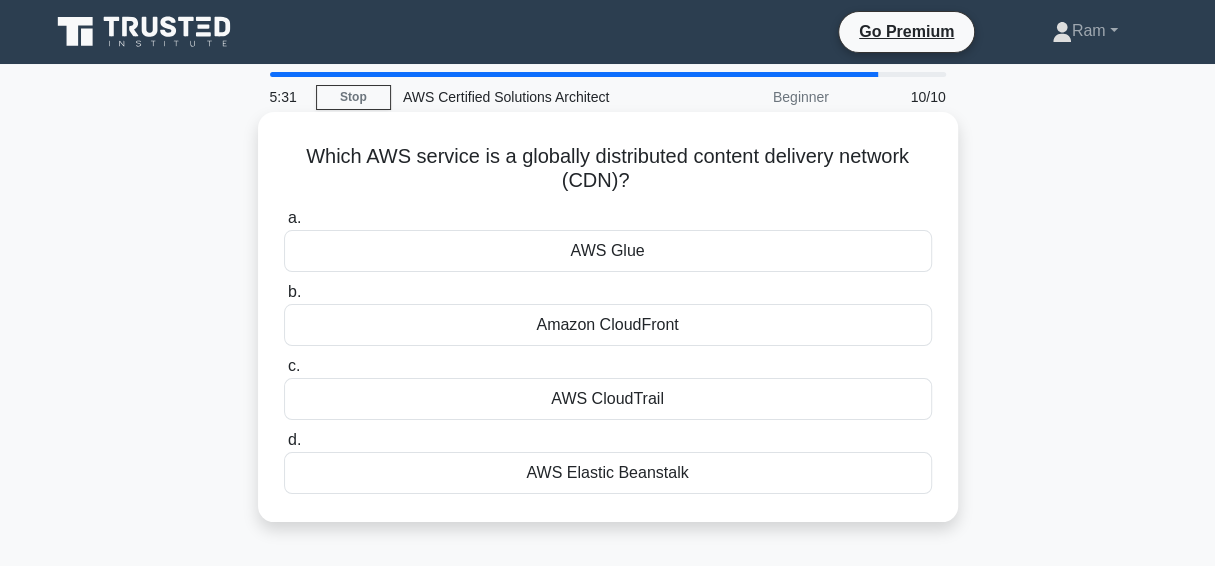 click on "AWS CloudTrail" at bounding box center [608, 399] 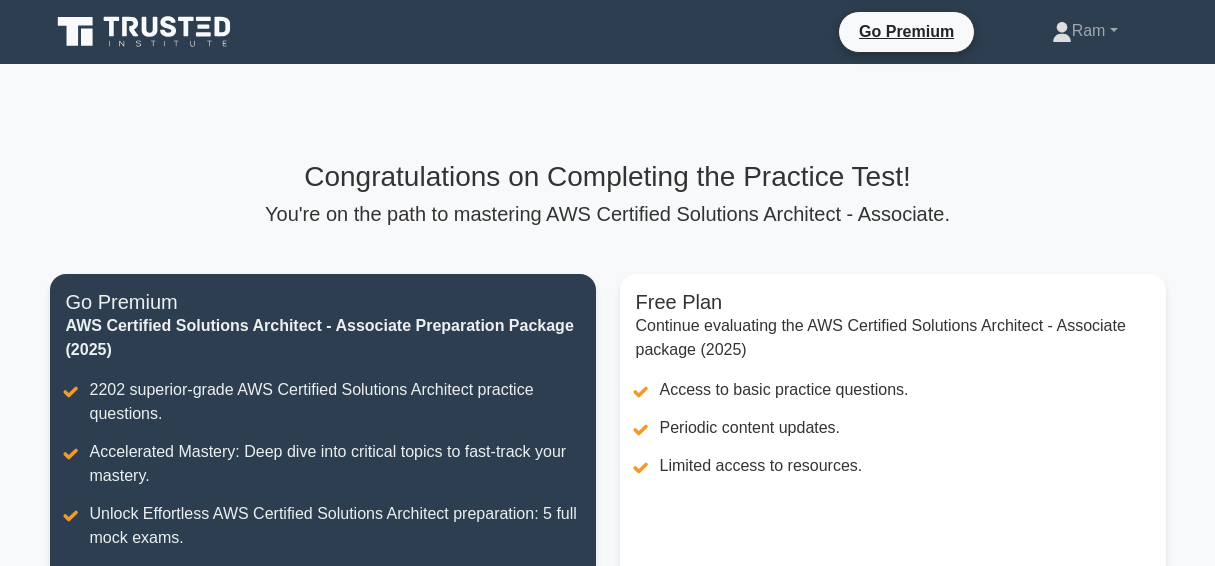 scroll, scrollTop: 0, scrollLeft: 0, axis: both 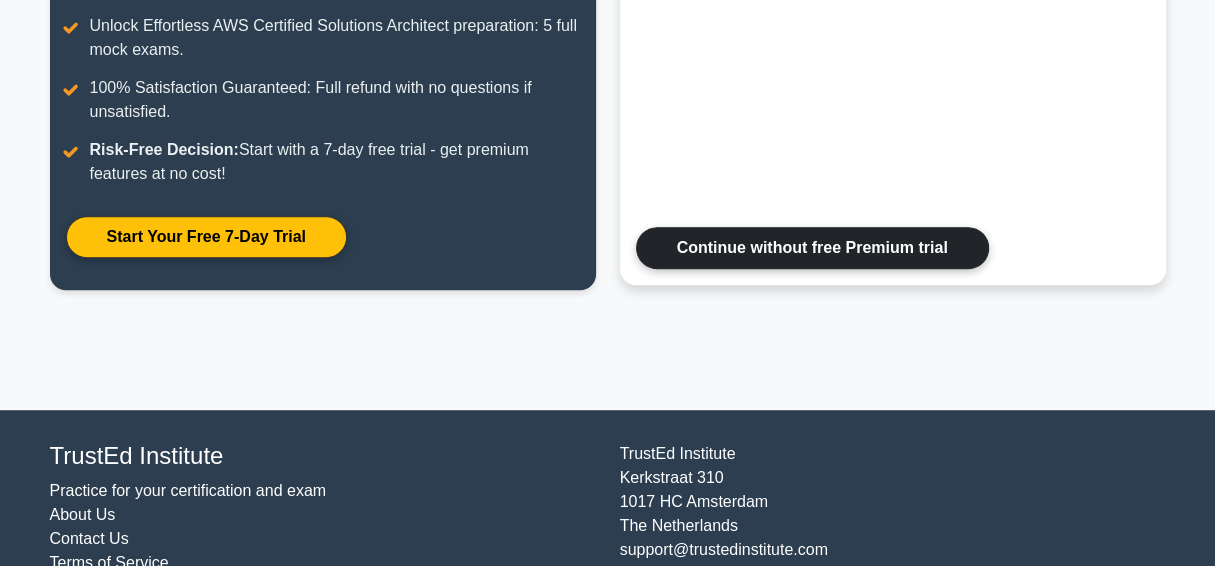 click on "Continue without free Premium trial" at bounding box center (812, 248) 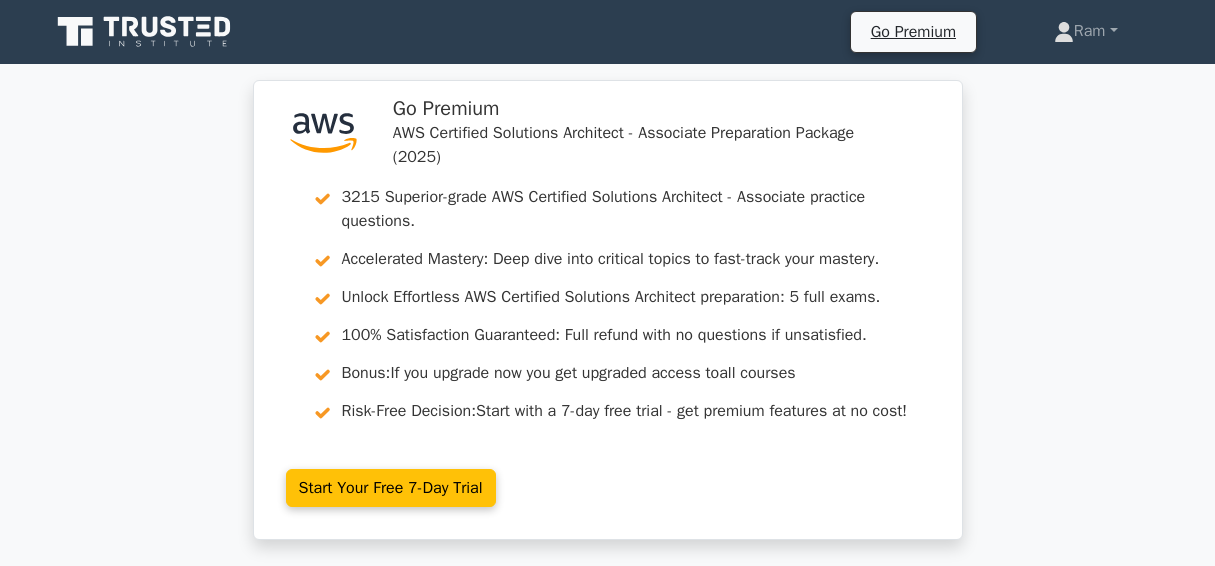 scroll, scrollTop: 0, scrollLeft: 0, axis: both 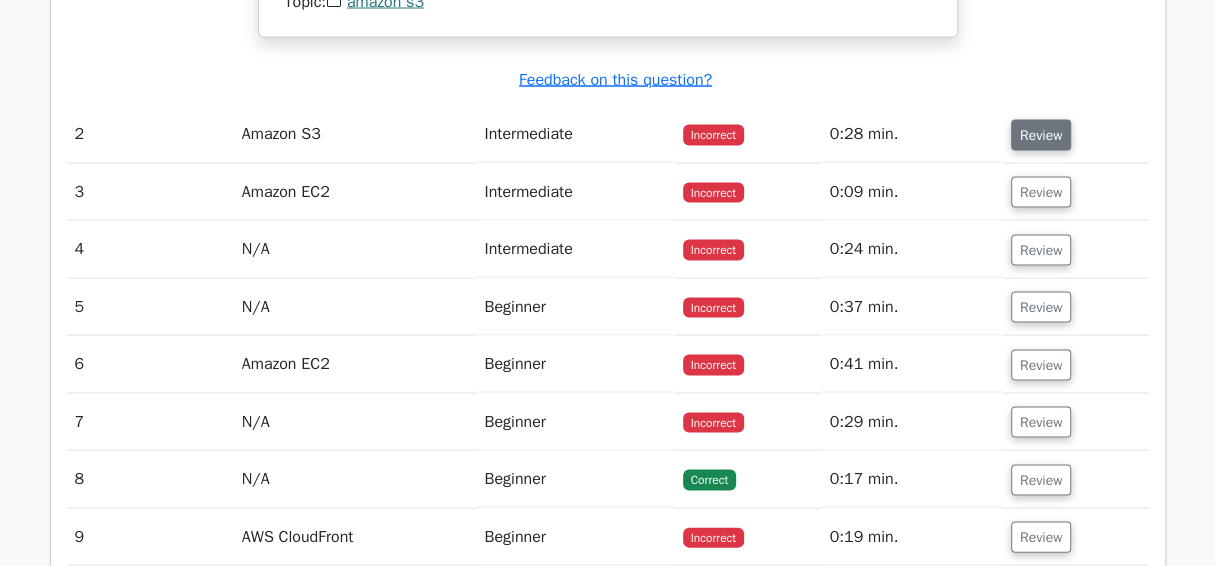 click on "Review" at bounding box center (1041, 135) 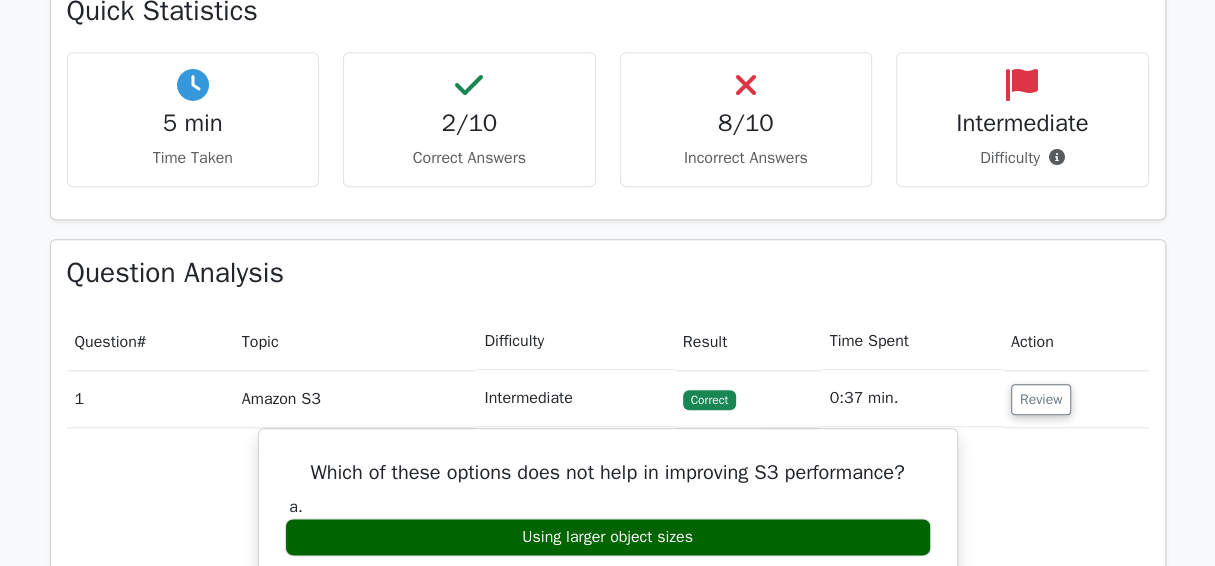 scroll, scrollTop: 1128, scrollLeft: 0, axis: vertical 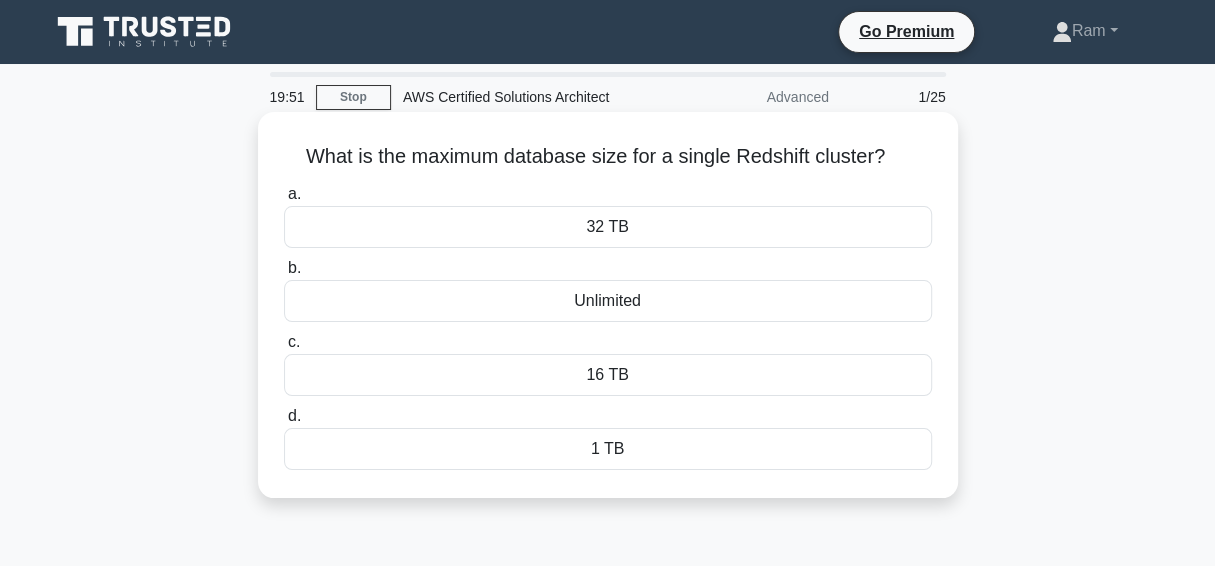 click on "Unlimited" at bounding box center [608, 301] 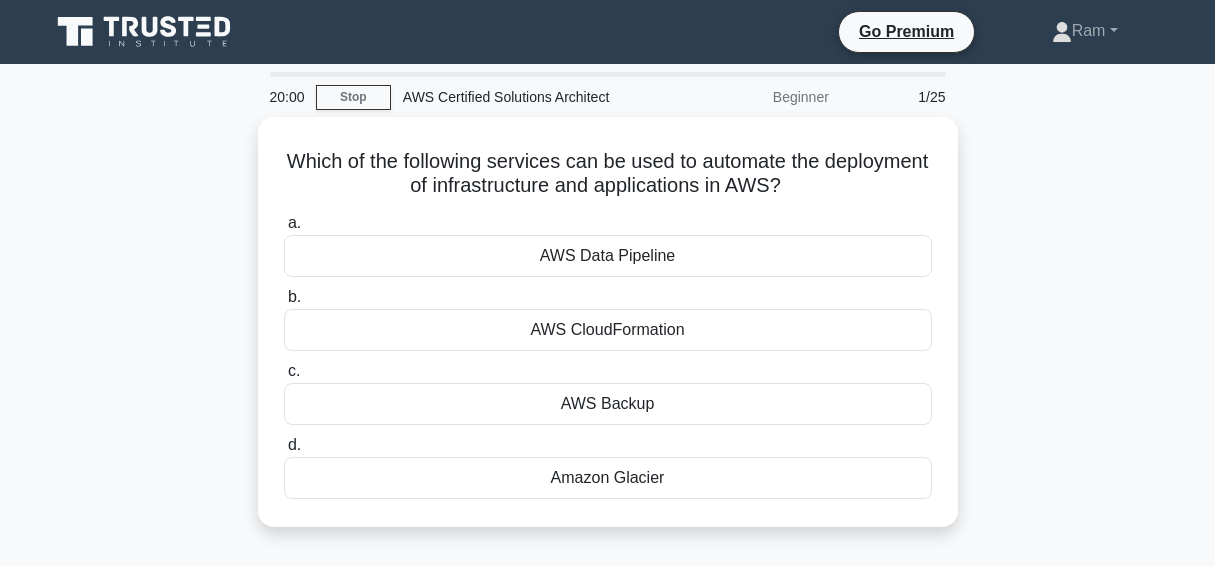 scroll, scrollTop: 0, scrollLeft: 0, axis: both 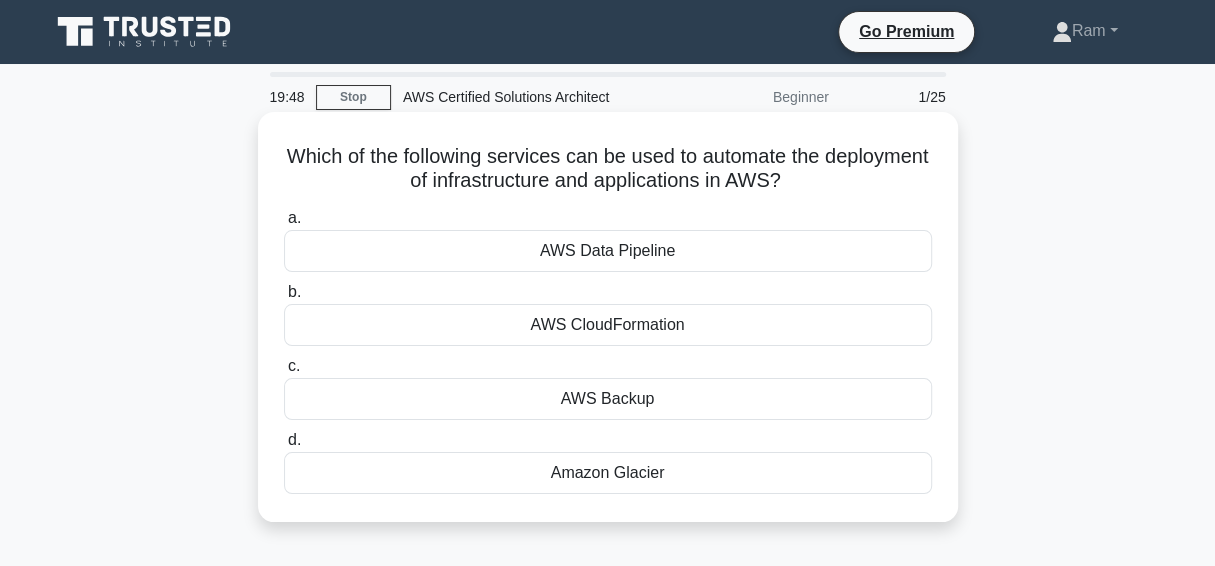 click on "AWS Data Pipeline" at bounding box center [608, 251] 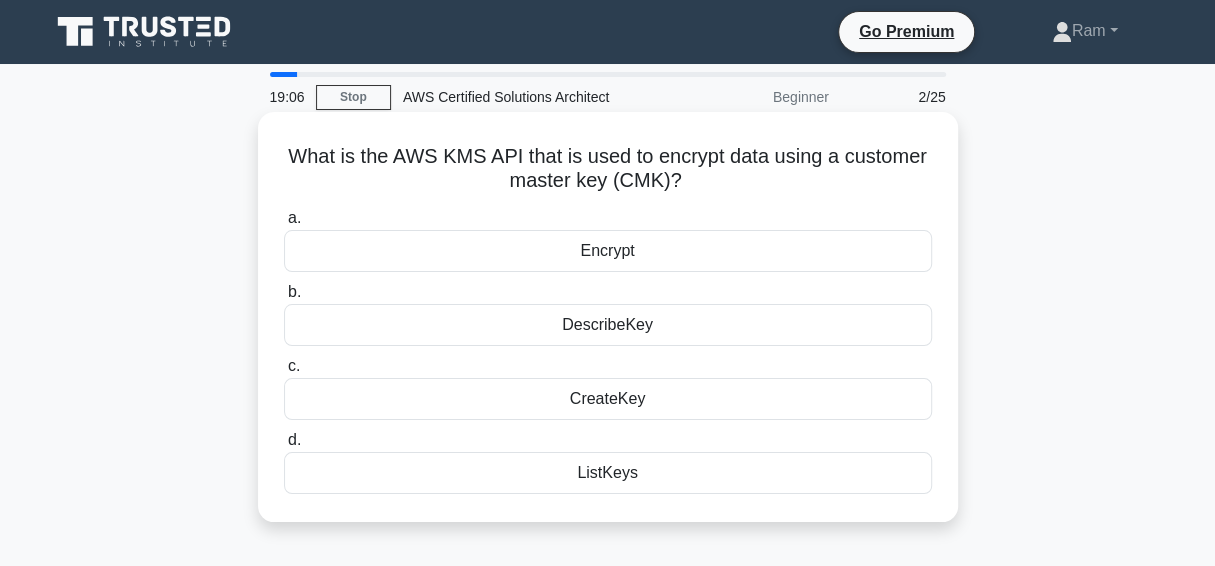 click on "DescribeKey" at bounding box center (608, 325) 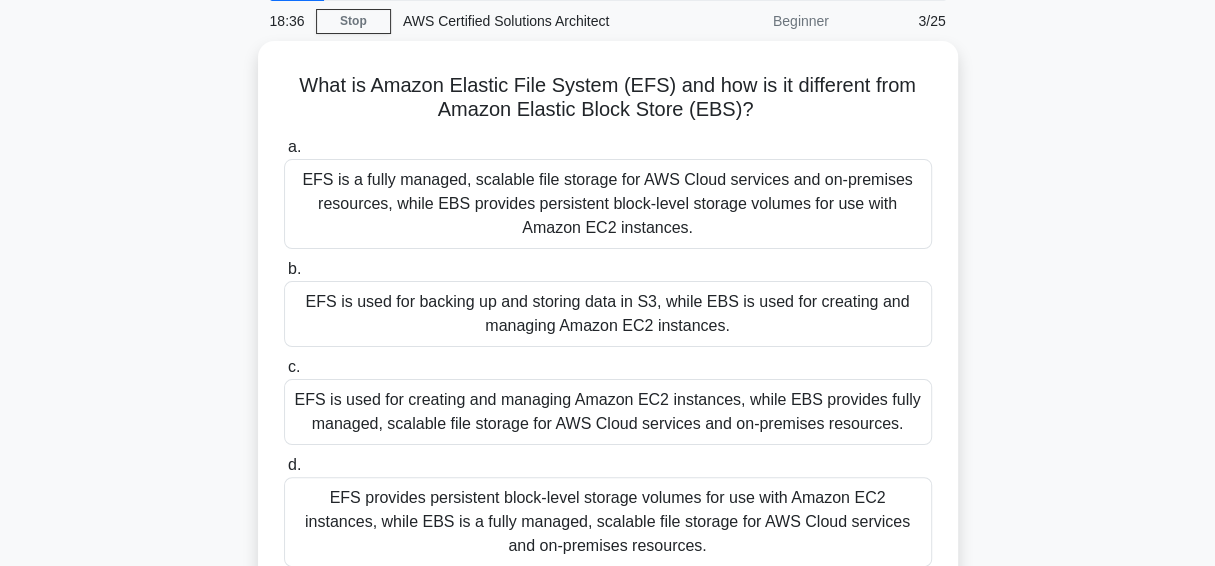 scroll, scrollTop: 80, scrollLeft: 0, axis: vertical 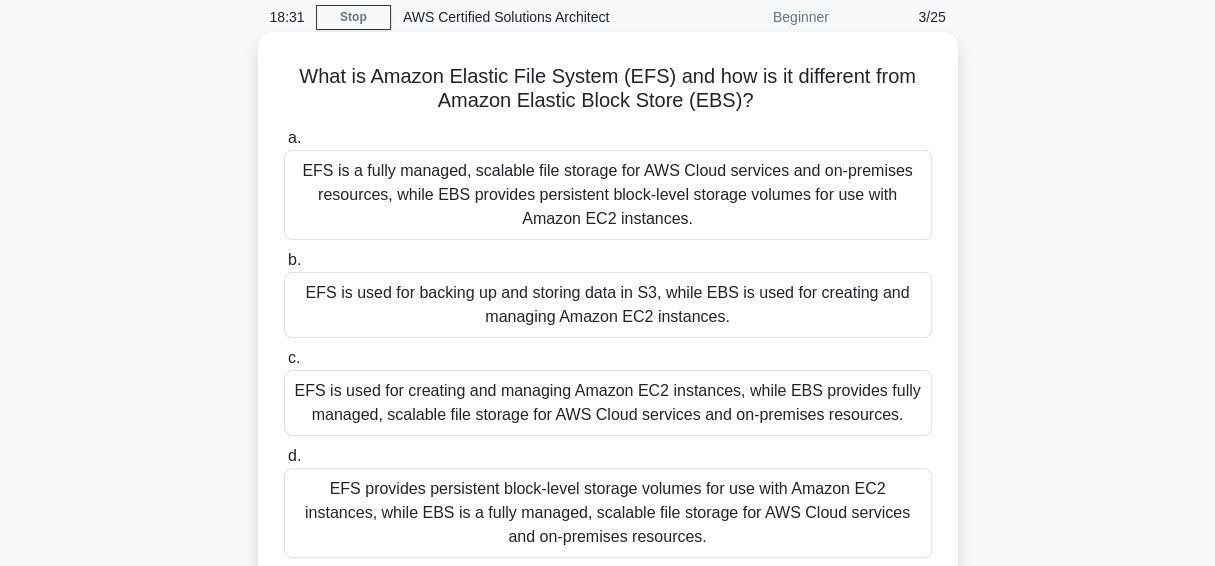 click on "EFS is used for backing up and storing data in S3, while EBS is used for creating and managing Amazon EC2 instances." at bounding box center (608, 305) 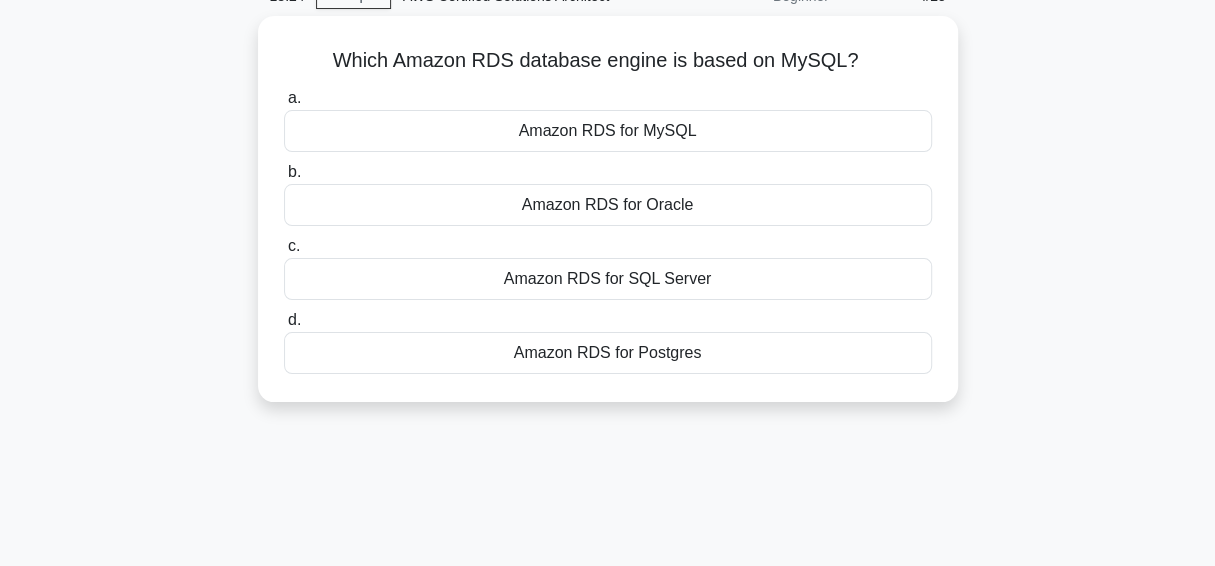 scroll, scrollTop: 126, scrollLeft: 0, axis: vertical 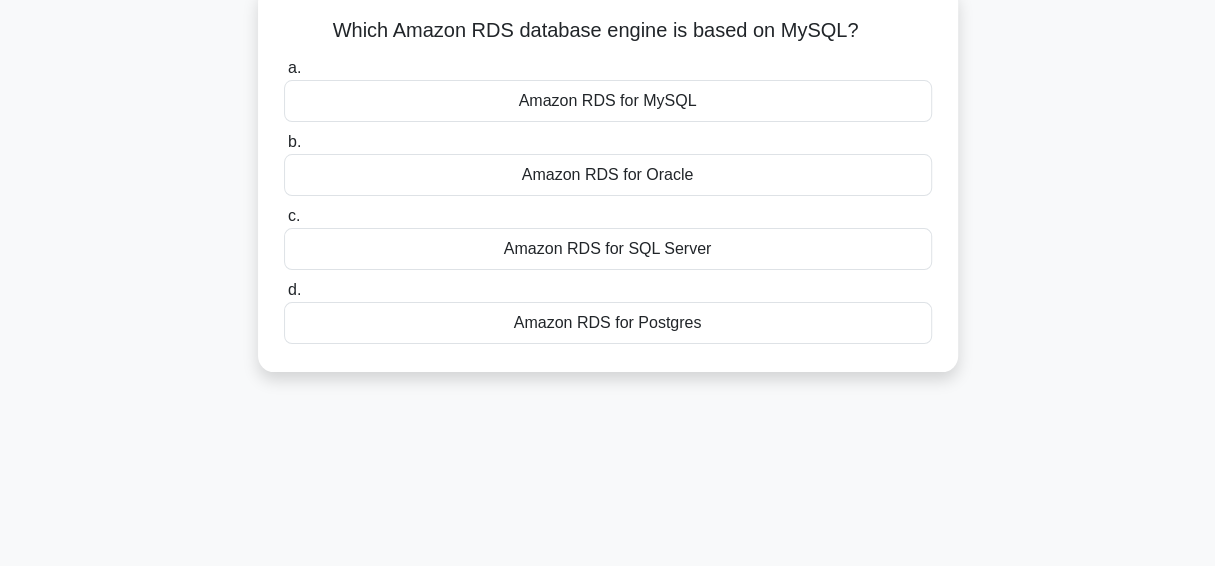 click on "Amazon RDS for SQL Server" at bounding box center [608, 249] 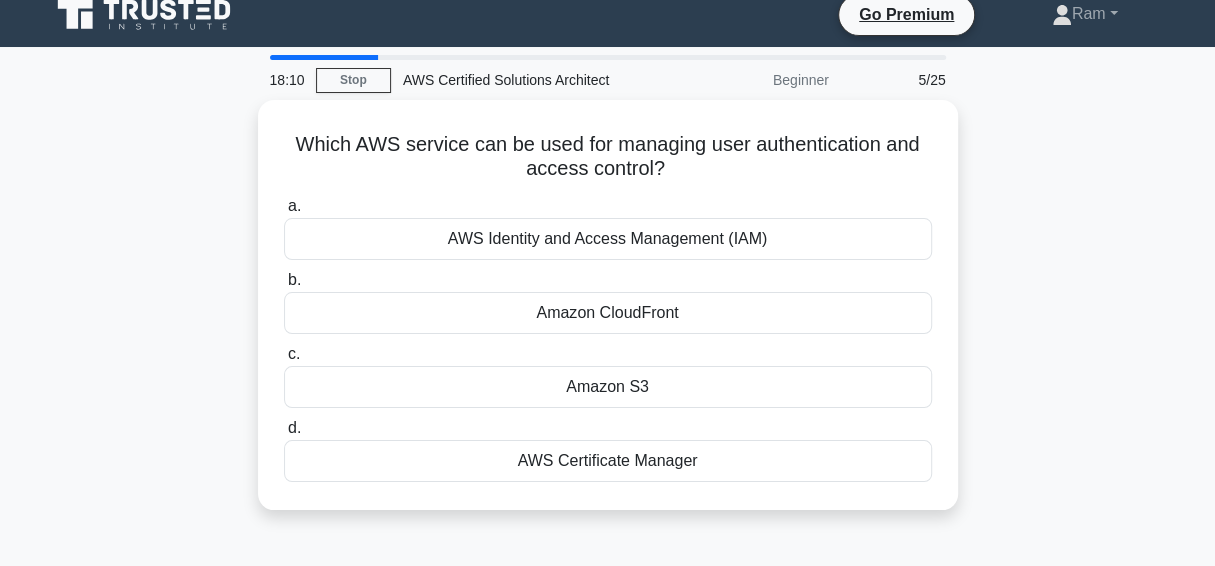 scroll, scrollTop: 0, scrollLeft: 0, axis: both 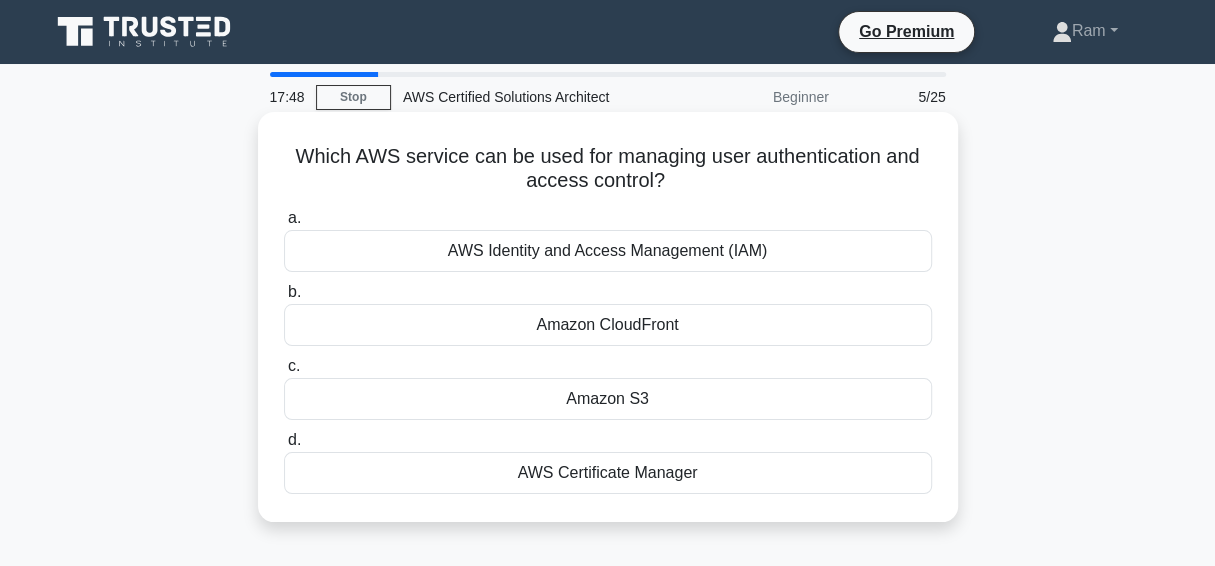 click on "AWS Identity and Access Management (IAM)" at bounding box center (608, 251) 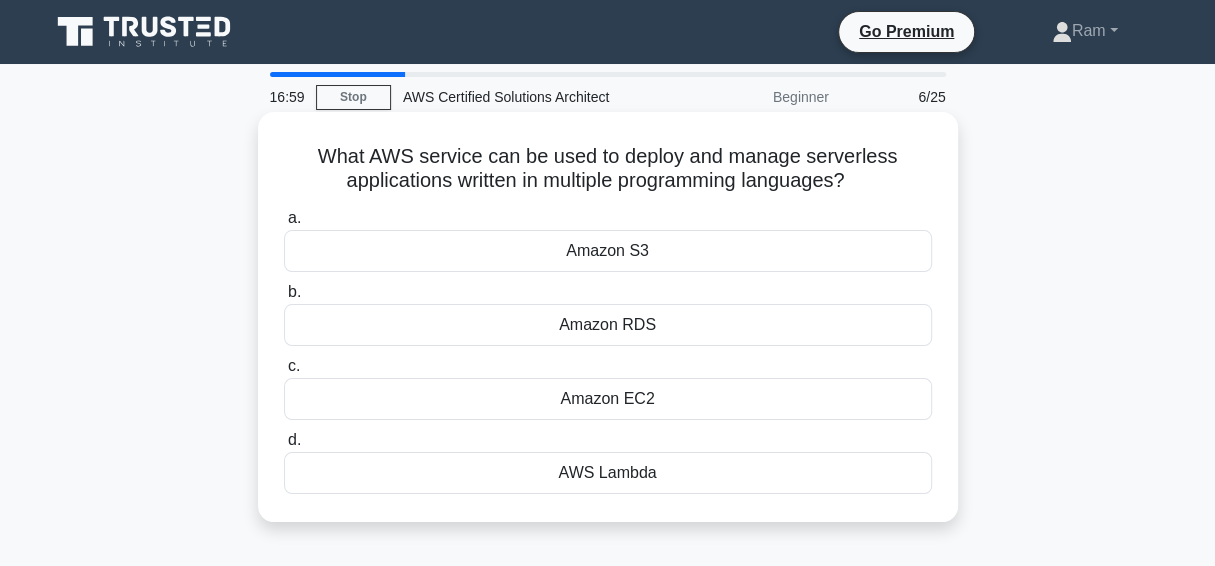click on "AWS Lambda" at bounding box center [608, 473] 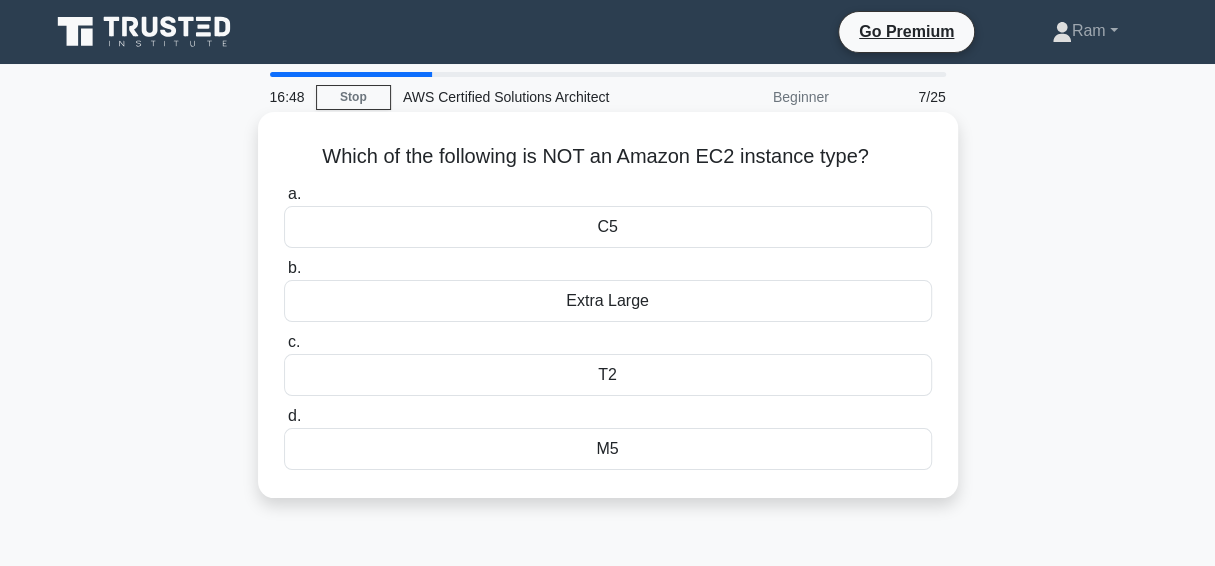 click on "C5" at bounding box center [608, 227] 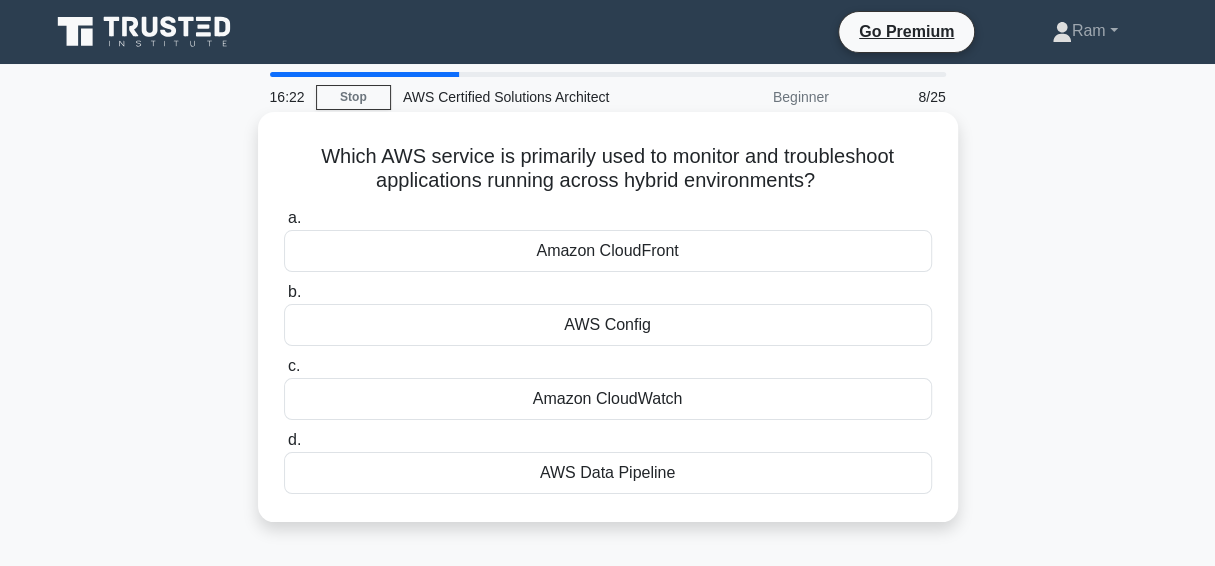 click on "Amazon CloudWatch" at bounding box center (608, 399) 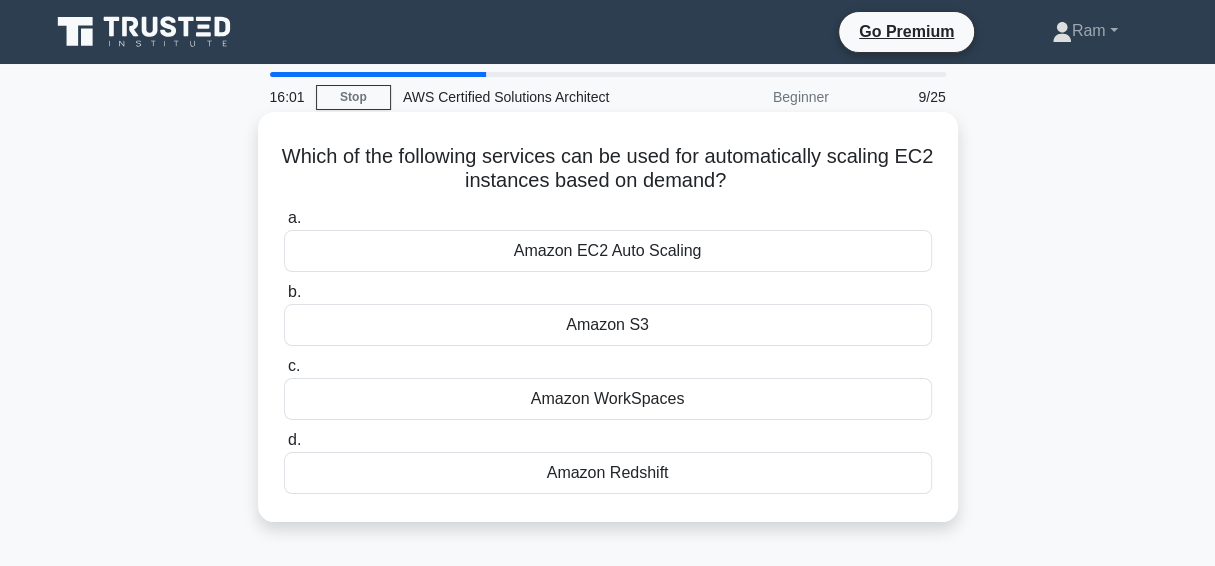 click on "Amazon EC2 Auto Scaling" at bounding box center [608, 251] 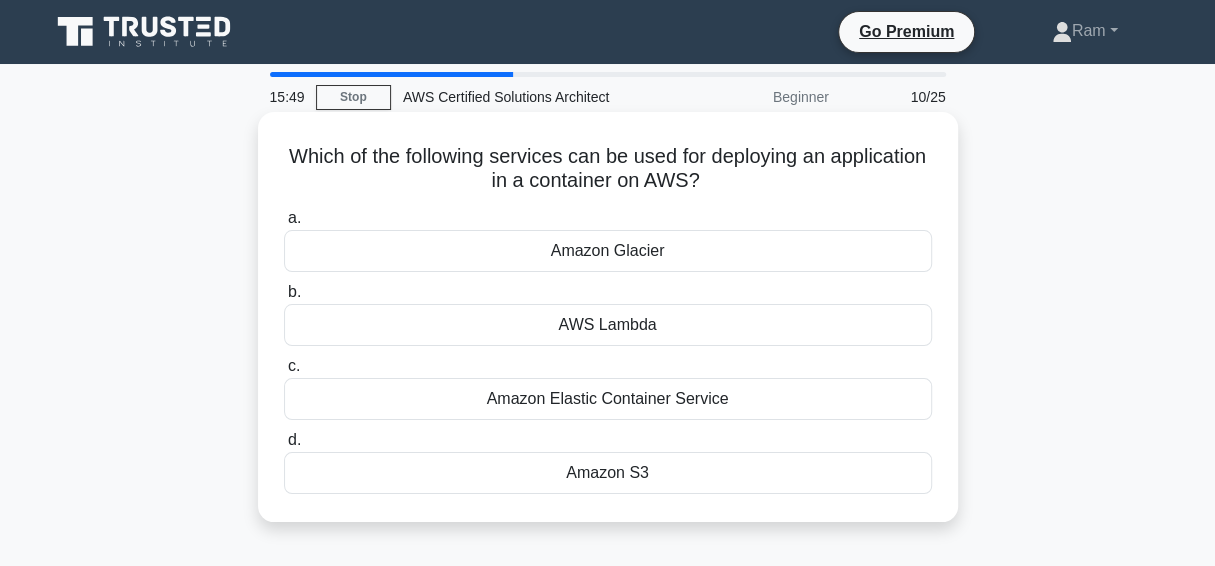 click on "Amazon Elastic Container Service" at bounding box center (608, 399) 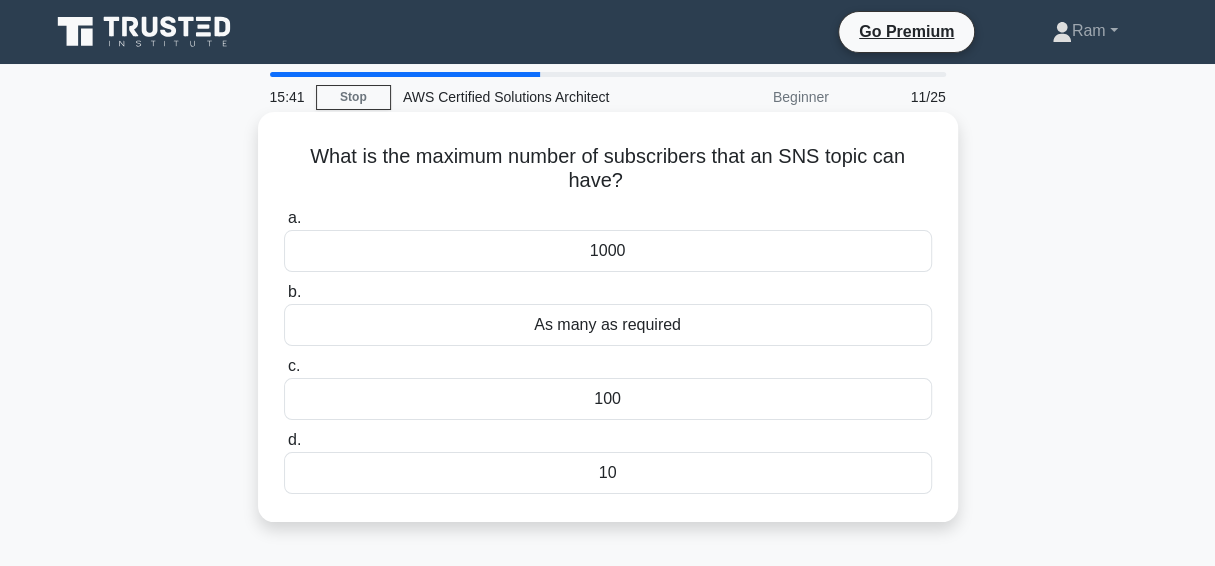 click on "As many as required" at bounding box center (608, 325) 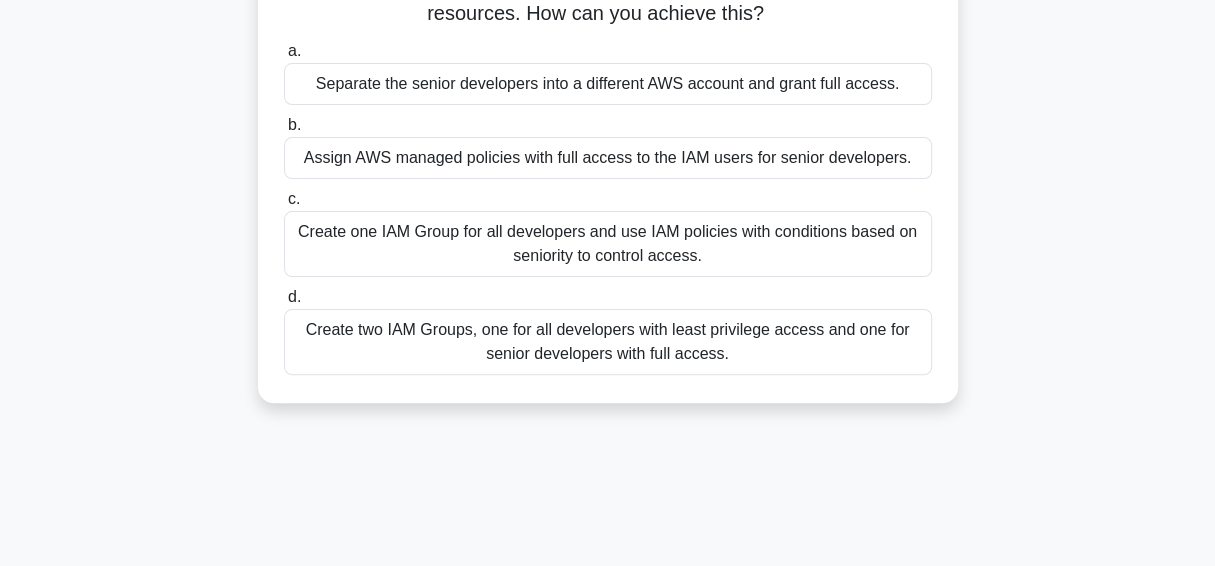 scroll, scrollTop: 218, scrollLeft: 0, axis: vertical 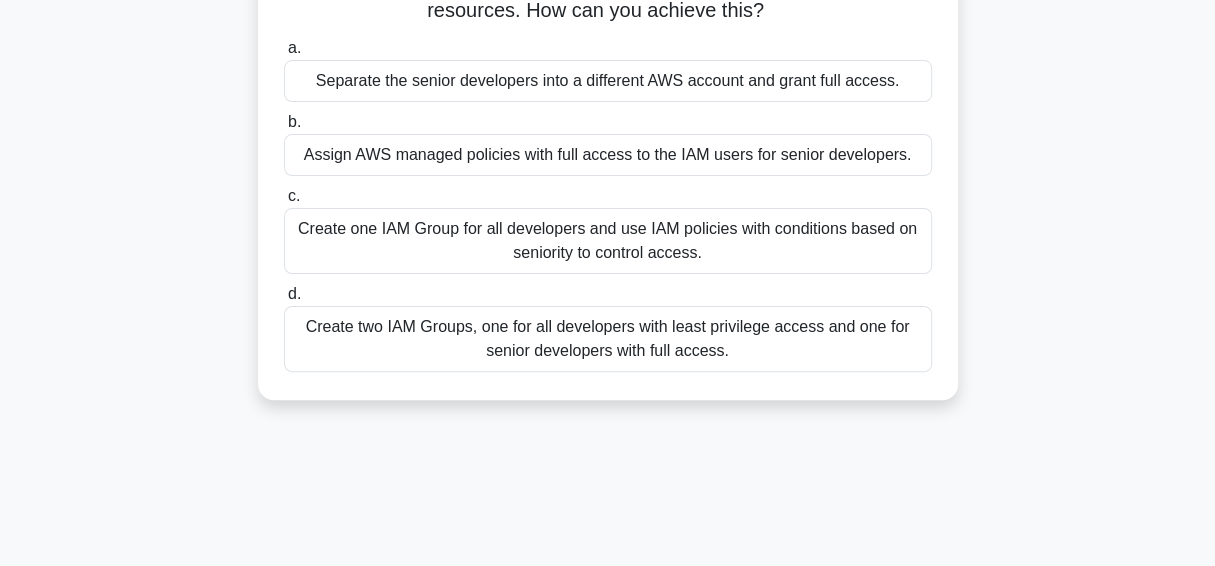 click on "Create one IAM Group for all developers and use IAM policies with conditions based on seniority to control access." at bounding box center [608, 241] 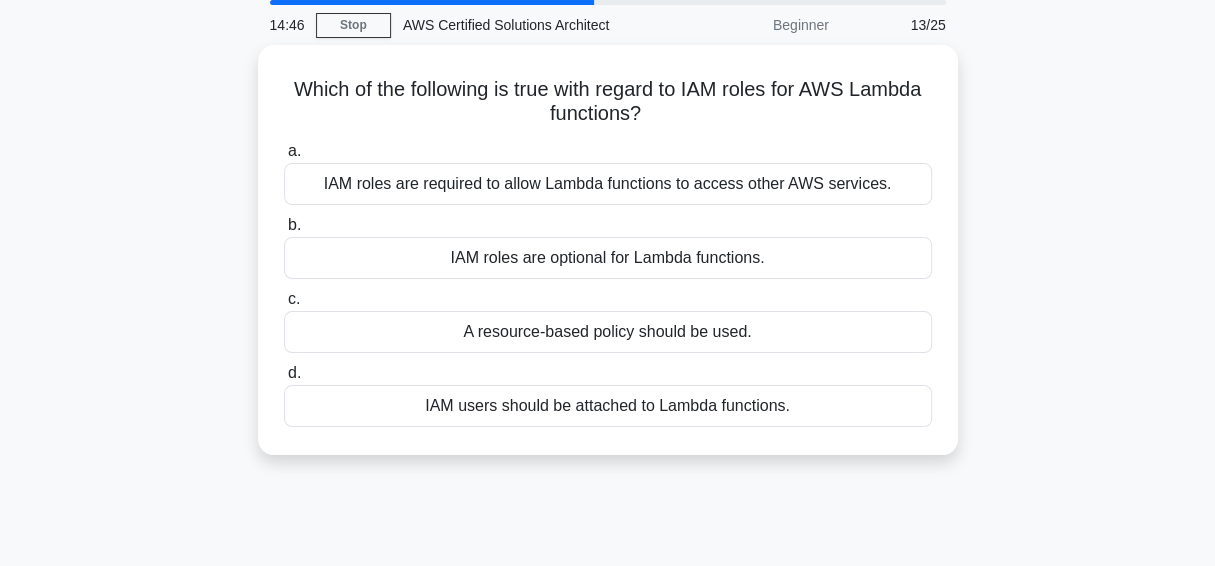 scroll, scrollTop: 85, scrollLeft: 0, axis: vertical 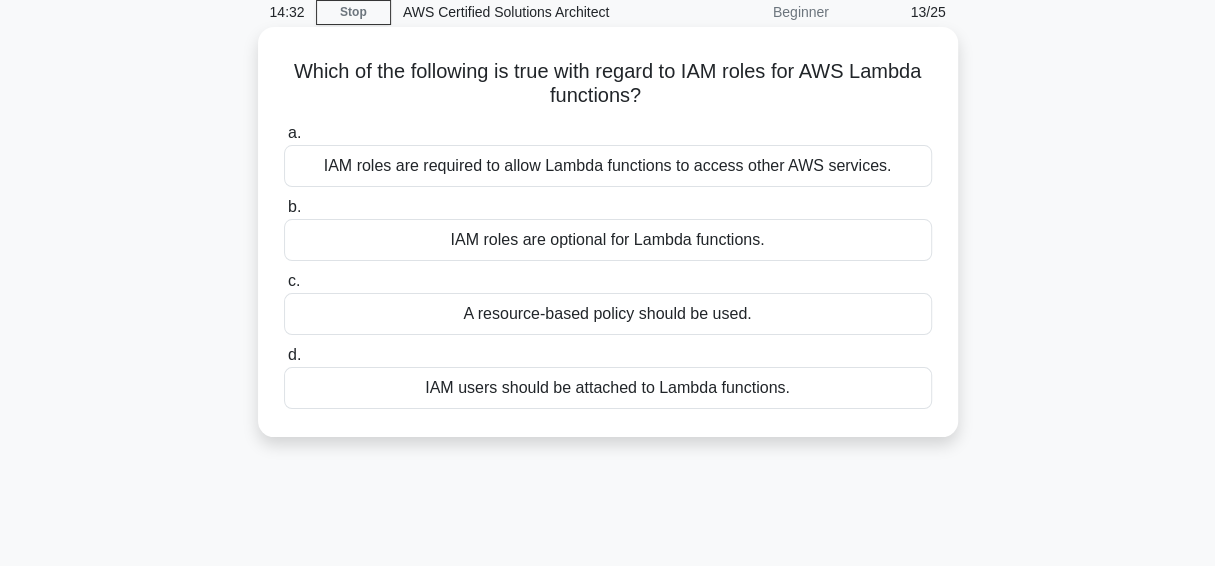 click on "IAM roles are optional for Lambda functions." at bounding box center (608, 240) 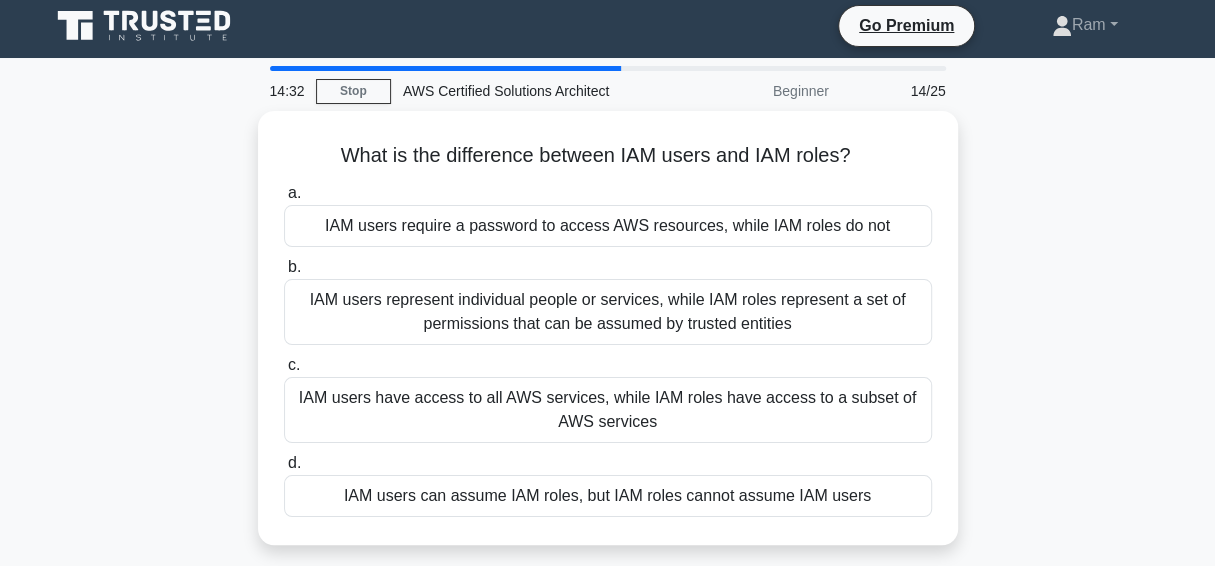 scroll, scrollTop: 0, scrollLeft: 0, axis: both 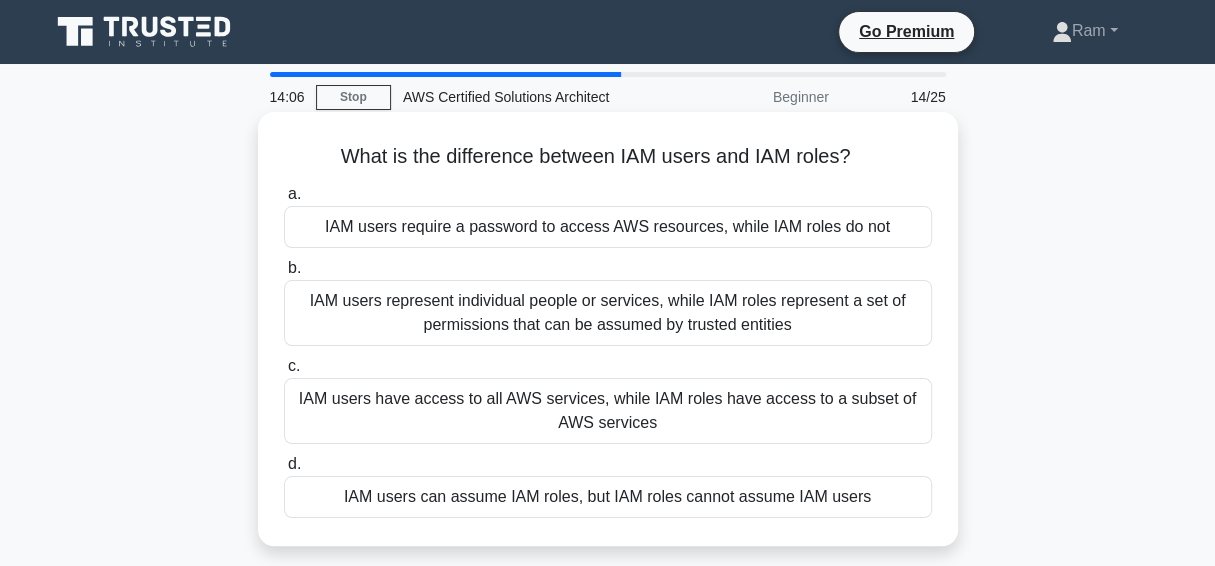 click on "IAM users represent individual people or services, while IAM roles represent a set of permissions that can be assumed by trusted entities" at bounding box center [608, 313] 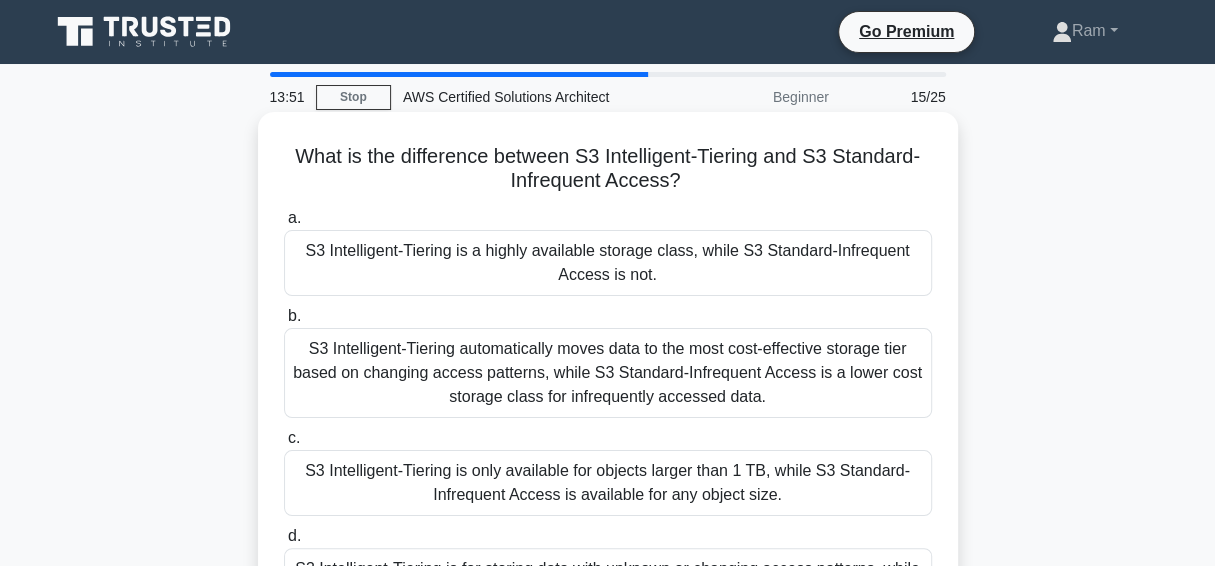 click on "S3 Intelligent-Tiering is a highly available storage class, while S3 Standard-Infrequent Access is not." at bounding box center [608, 263] 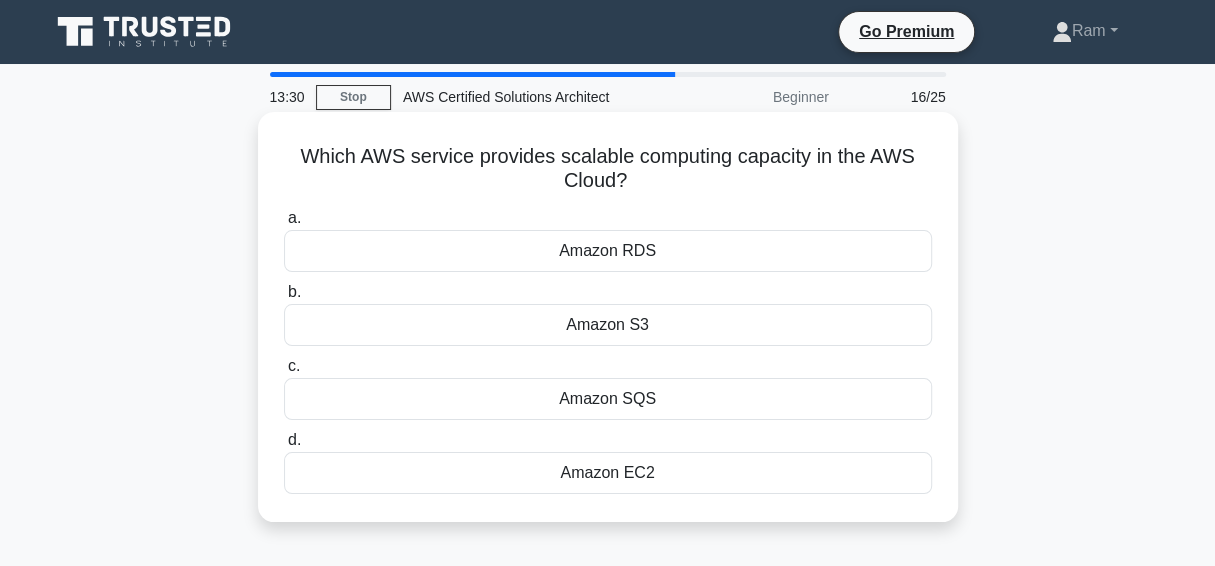 click on "Amazon EC2" at bounding box center [608, 473] 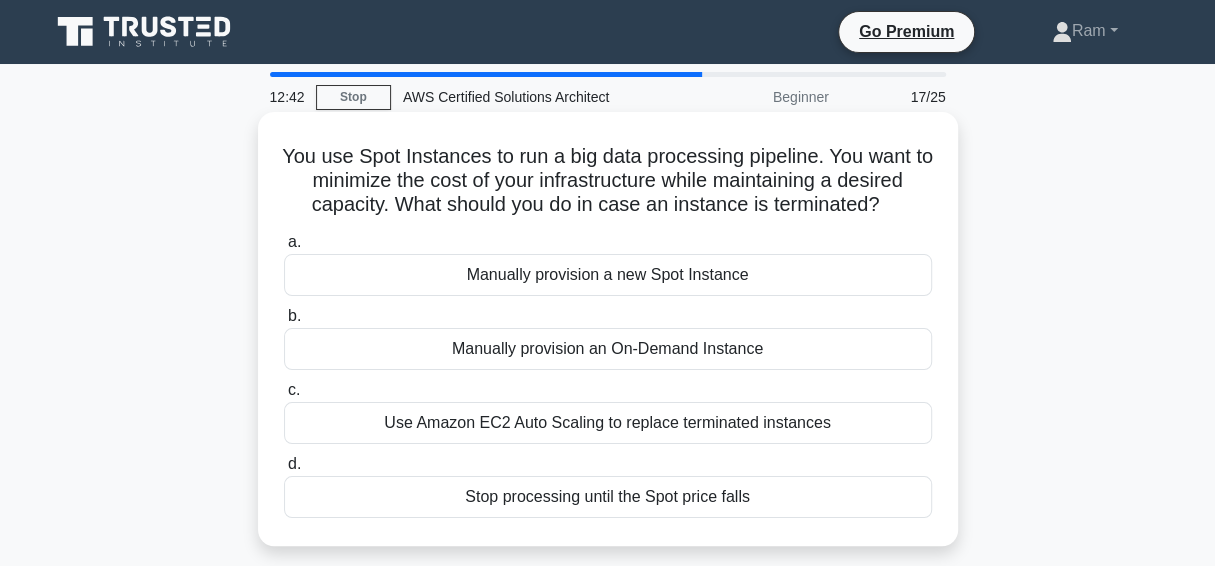 click on "Use Amazon EC2 Auto Scaling to replace terminated instances" at bounding box center (608, 423) 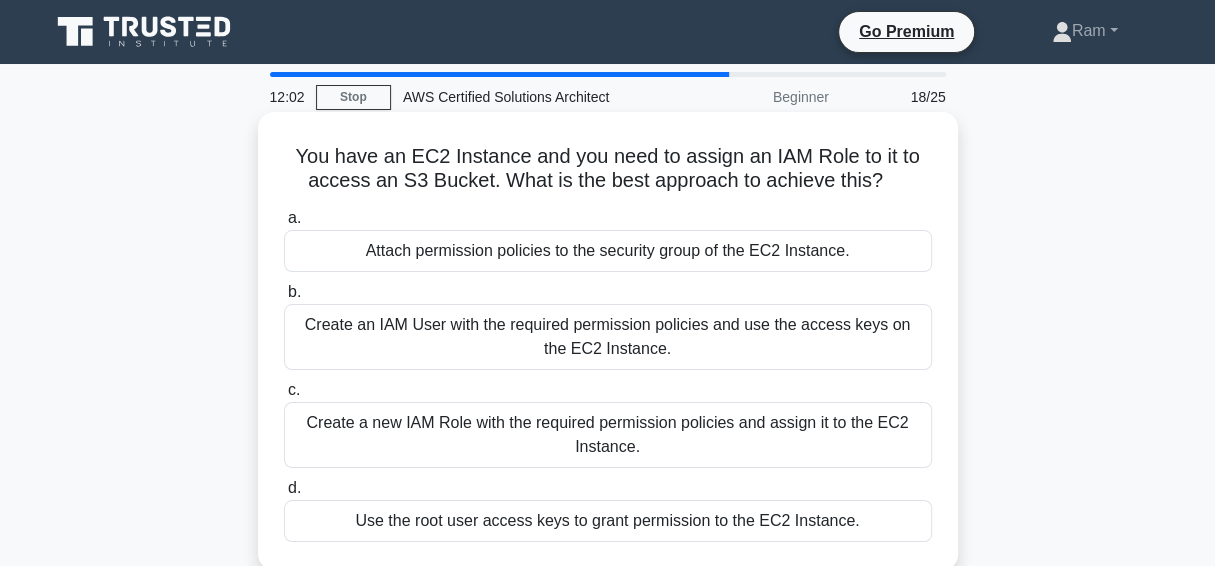 click on "Attach permission policies to the security group of the EC2 Instance." at bounding box center [608, 251] 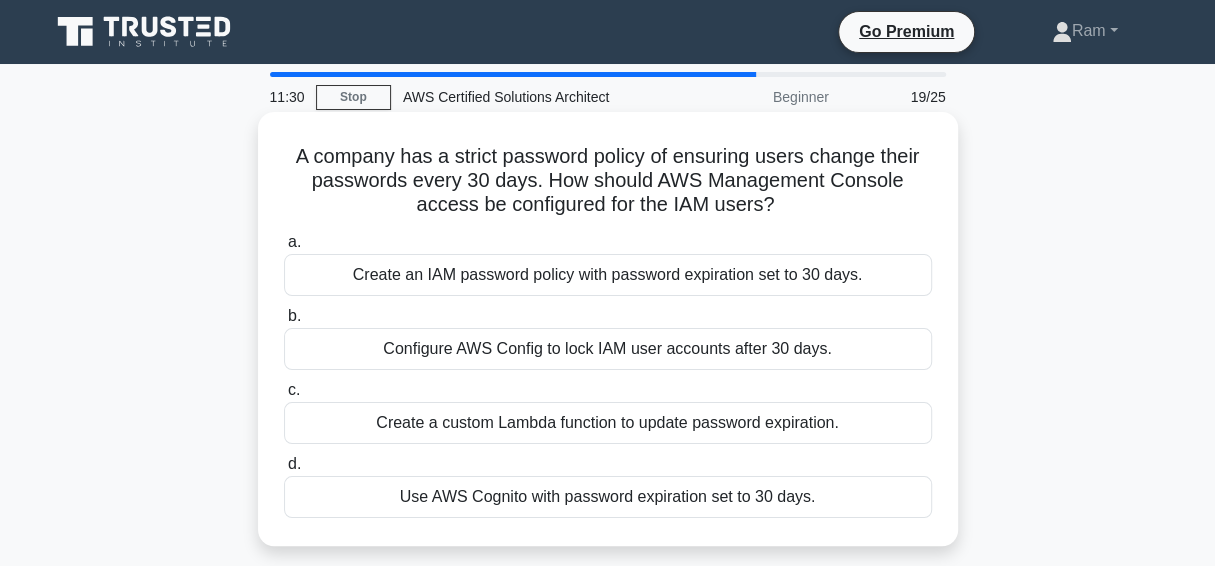 click on "Use AWS Cognito with password expiration set to 30 days." at bounding box center [608, 497] 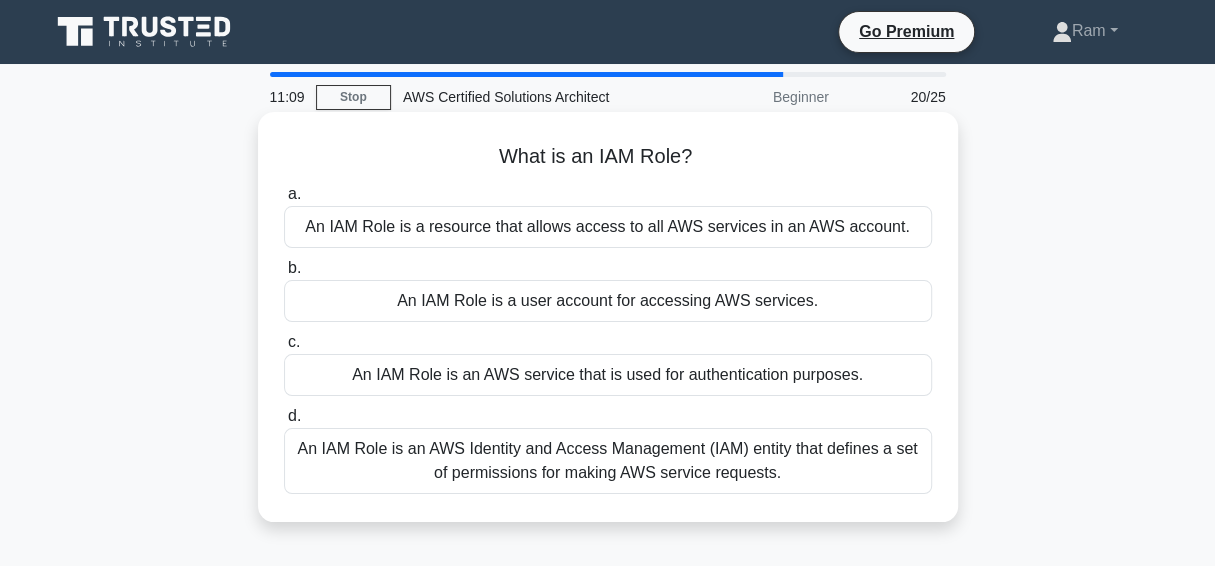 click on "An IAM Role is an AWS Identity and Access Management (IAM) entity that defines a set of permissions for making AWS service requests." at bounding box center [608, 461] 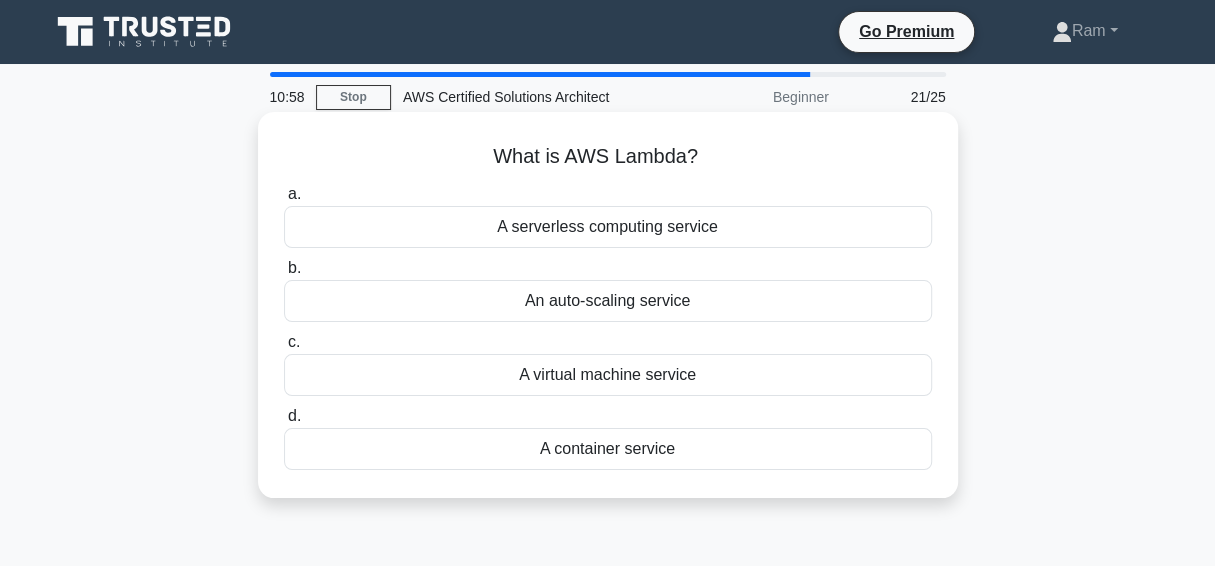 click on "A virtual machine service" at bounding box center [608, 375] 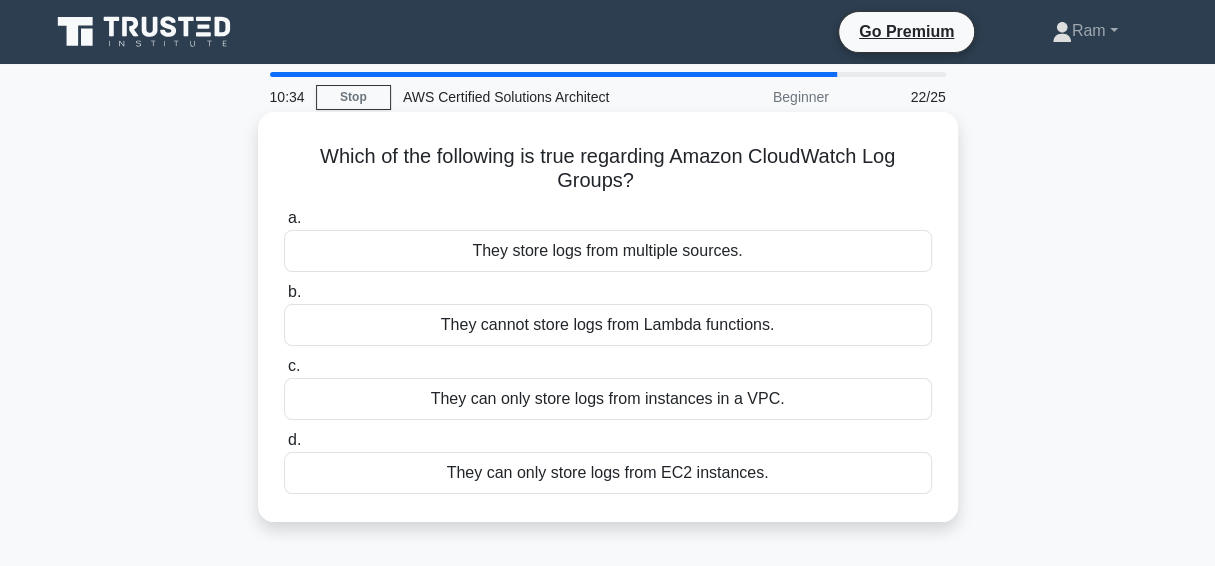 click on "They can only store logs from EC2 instances." at bounding box center [608, 473] 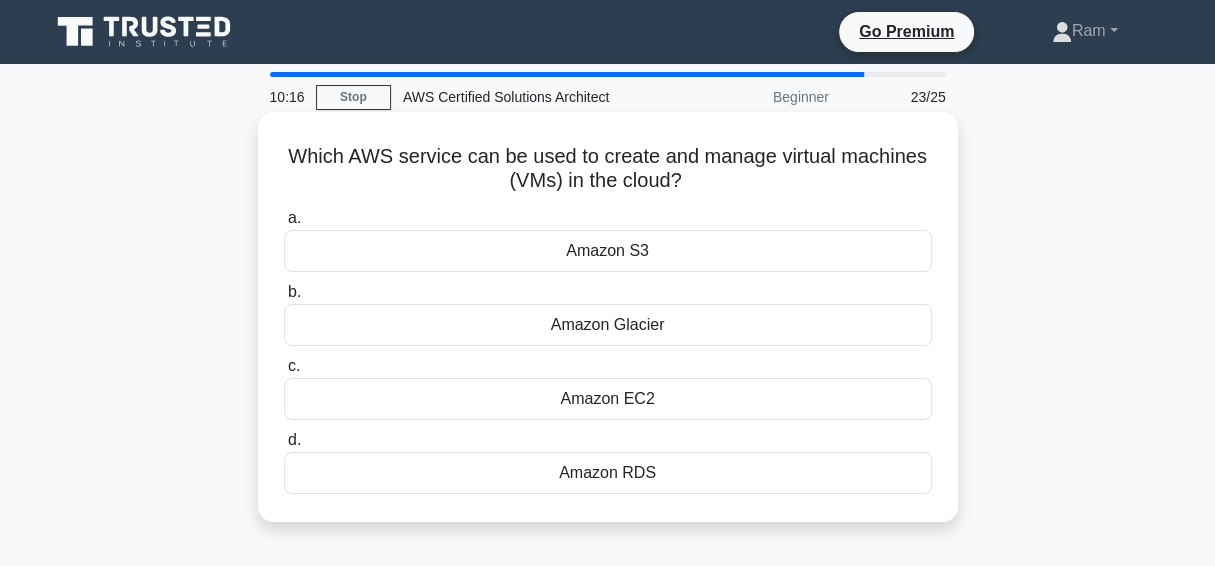 click on "Amazon EC2" at bounding box center [608, 399] 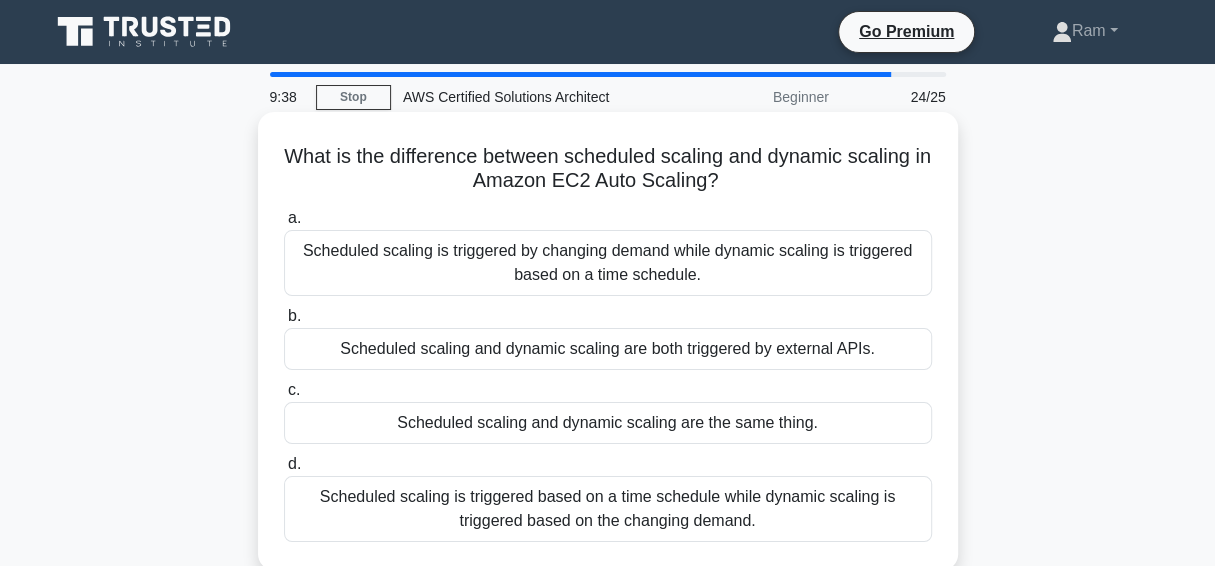 click on "Scheduled scaling is triggered based on a time schedule while dynamic scaling is triggered based on the changing demand." at bounding box center (608, 509) 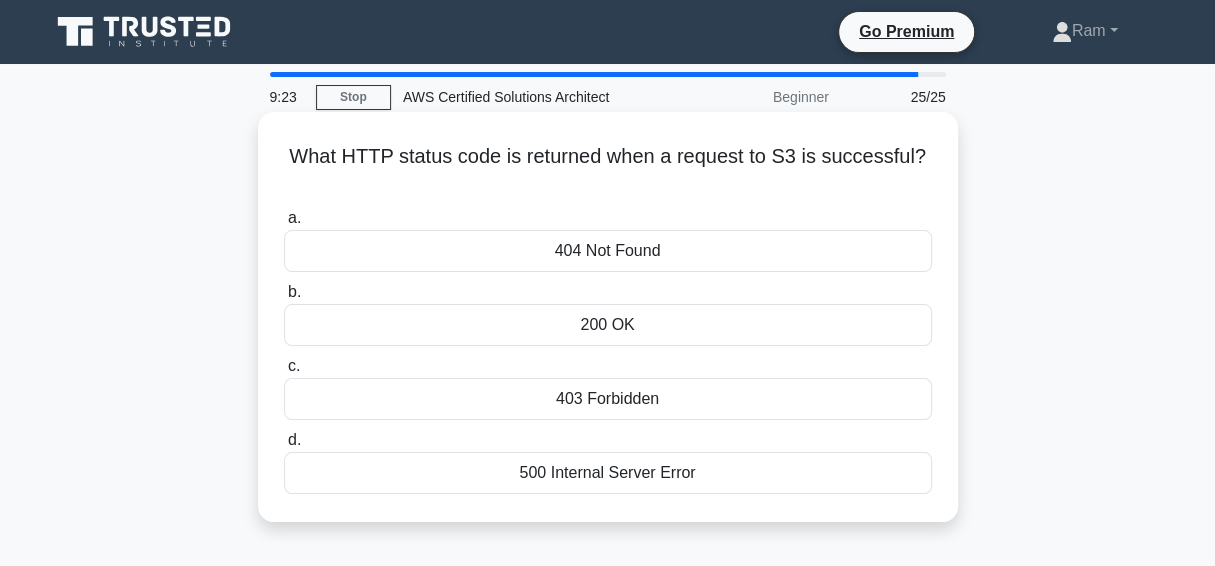 click on "500 Internal Server Error" at bounding box center [608, 473] 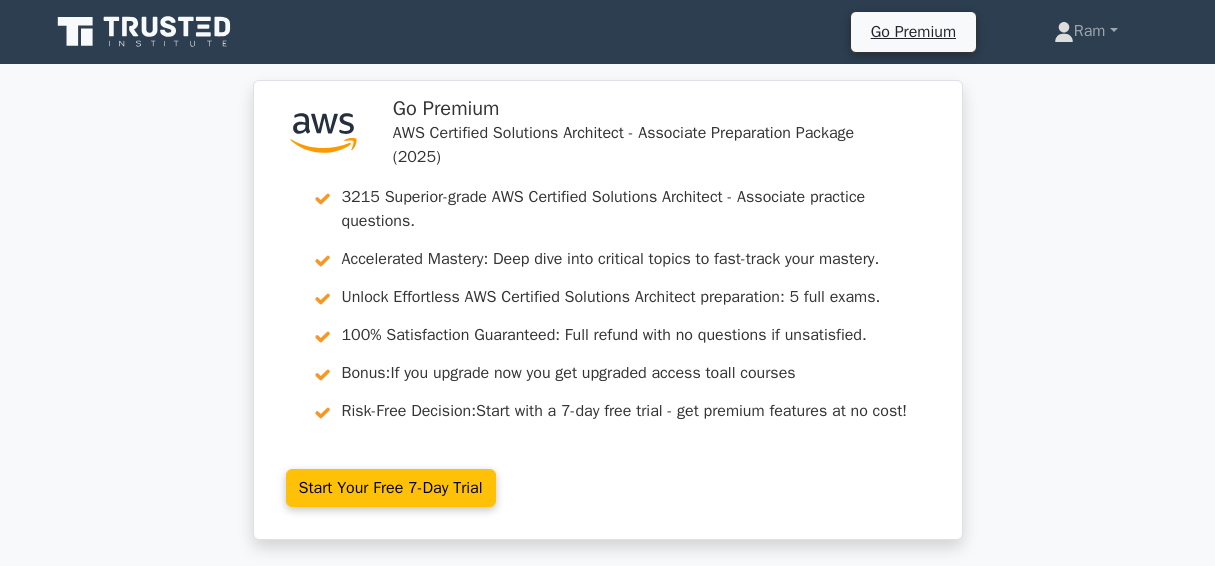 scroll, scrollTop: 0, scrollLeft: 0, axis: both 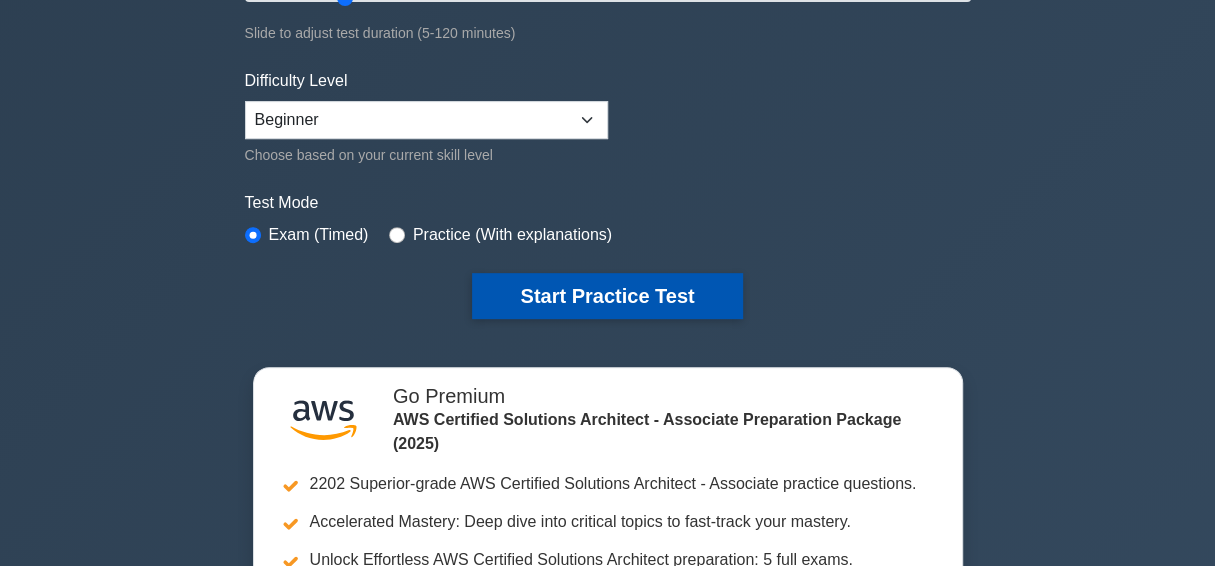 click on "Start Practice Test" at bounding box center [607, 296] 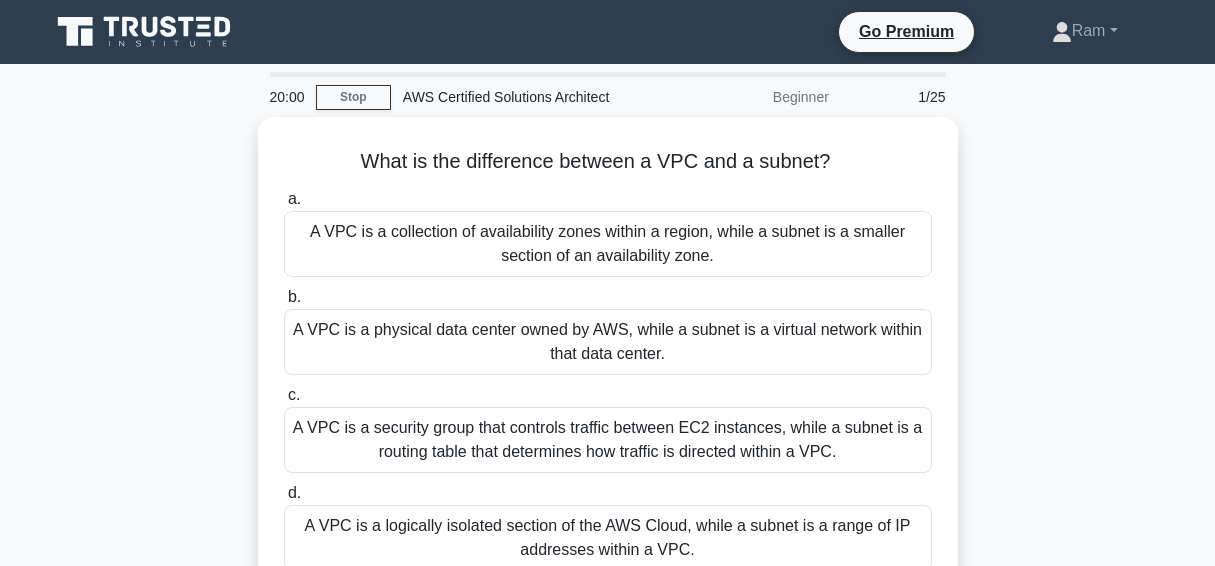 scroll, scrollTop: 0, scrollLeft: 0, axis: both 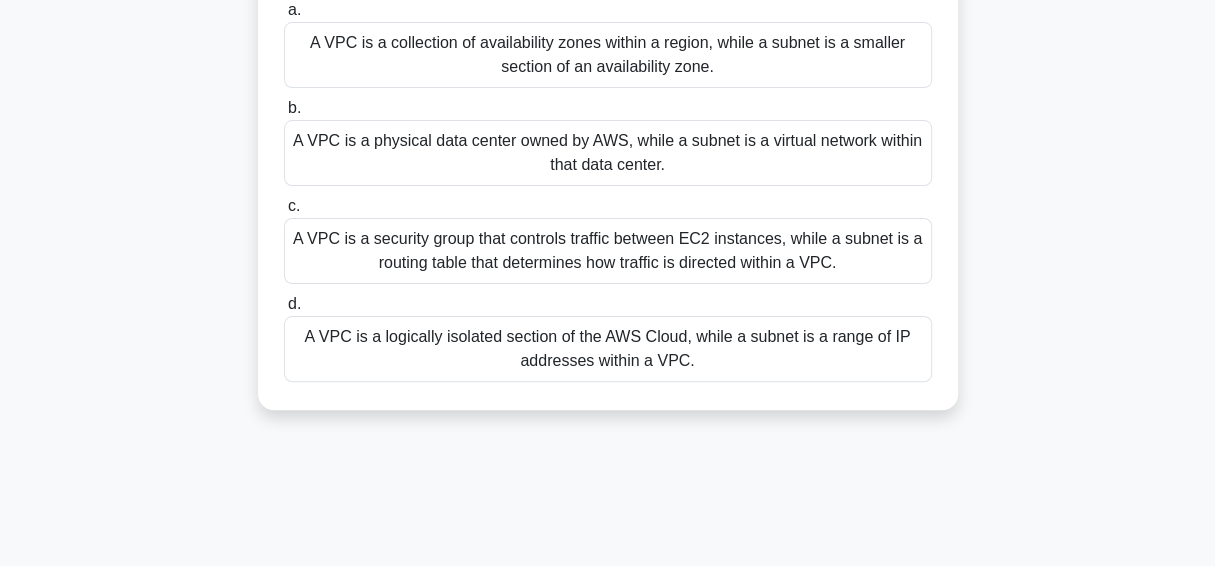 click on "A VPC is a security group that controls traffic between EC2 instances, while a subnet is a routing table that determines how traffic is directed within a VPC." at bounding box center (608, 251) 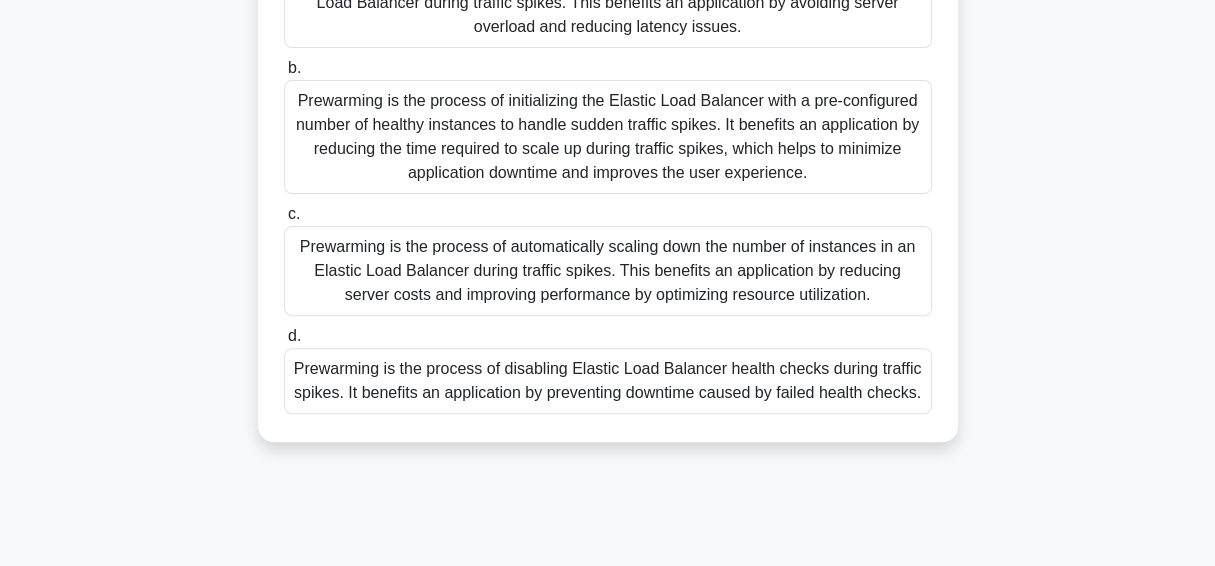 scroll, scrollTop: 277, scrollLeft: 0, axis: vertical 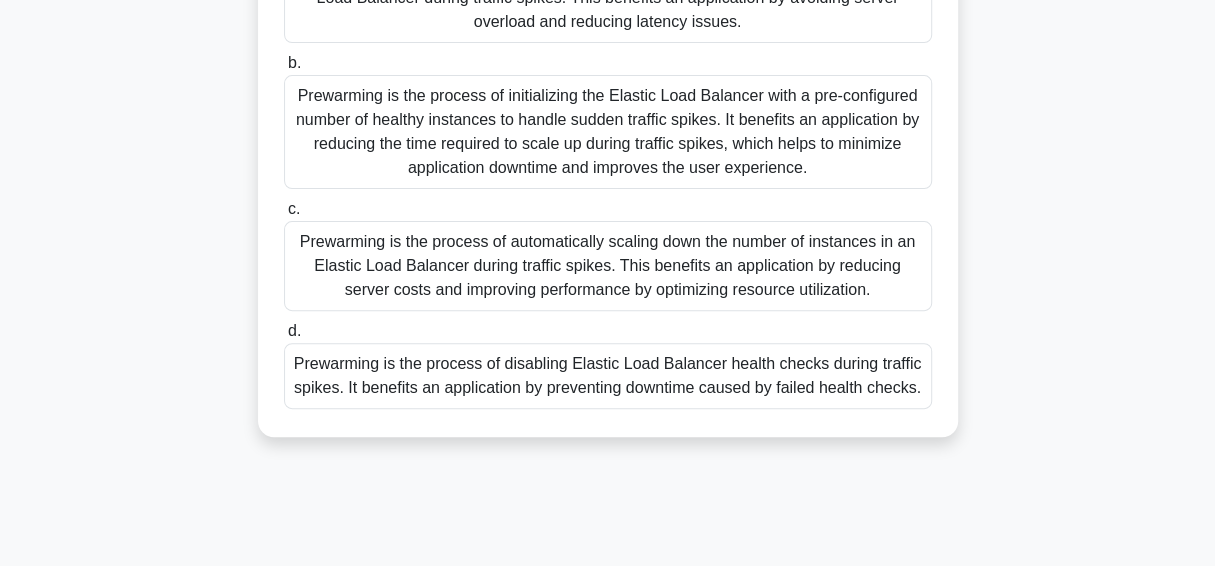click on "Prewarming is the process of automatically scaling down the number of instances in an Elastic Load Balancer during traffic spikes. This benefits an application by reducing server costs and improving performance by optimizing resource utilization." at bounding box center (608, 266) 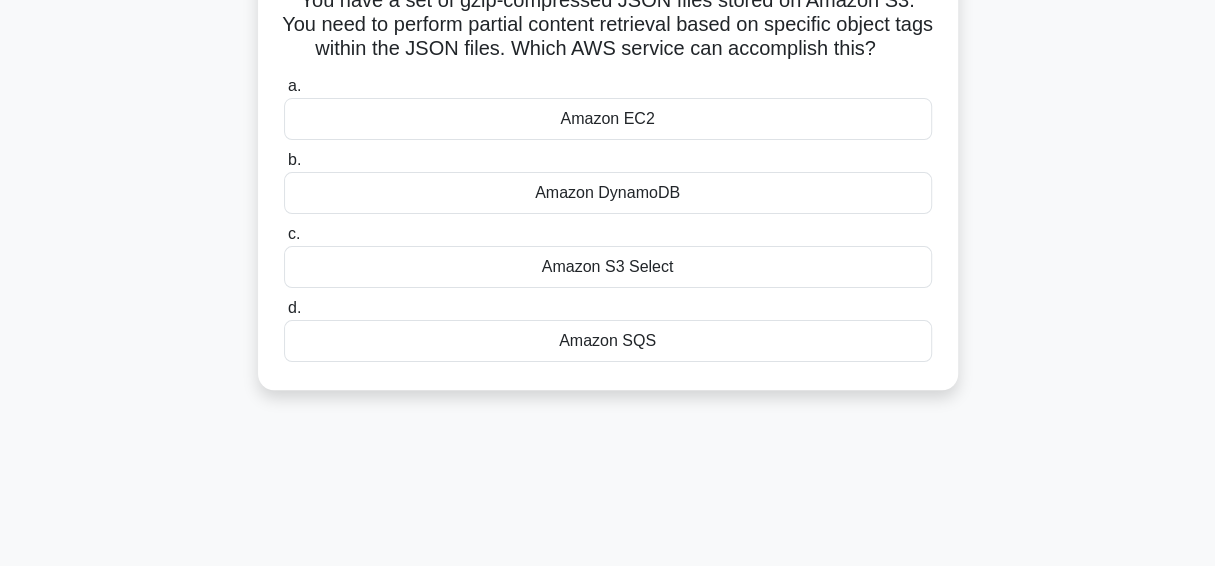 scroll, scrollTop: 160, scrollLeft: 0, axis: vertical 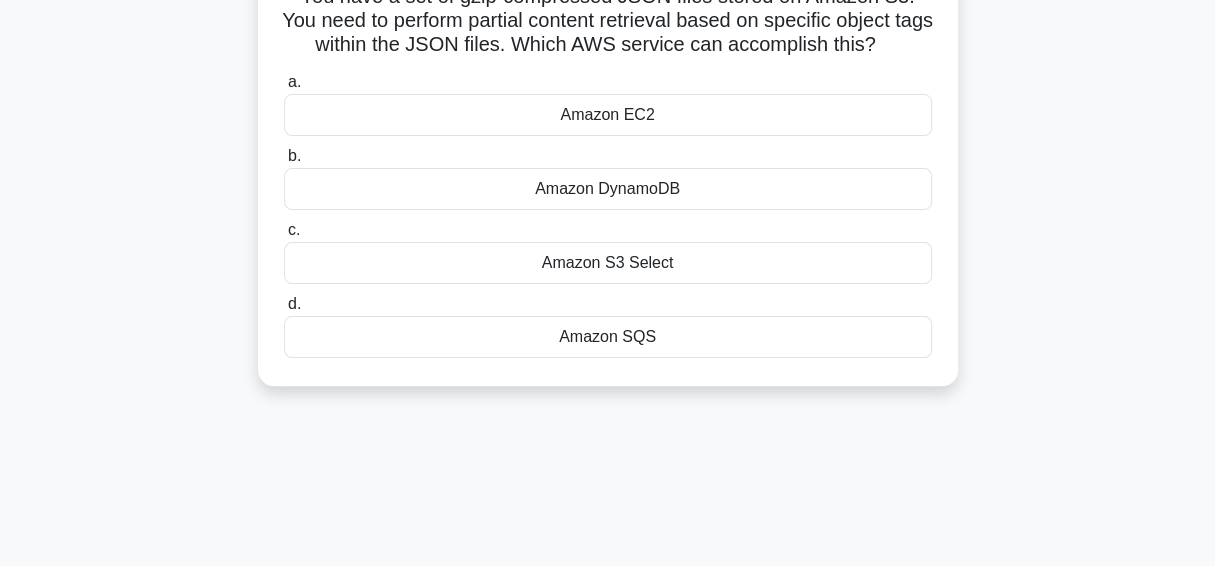 click on "Amazon EC2" at bounding box center (608, 115) 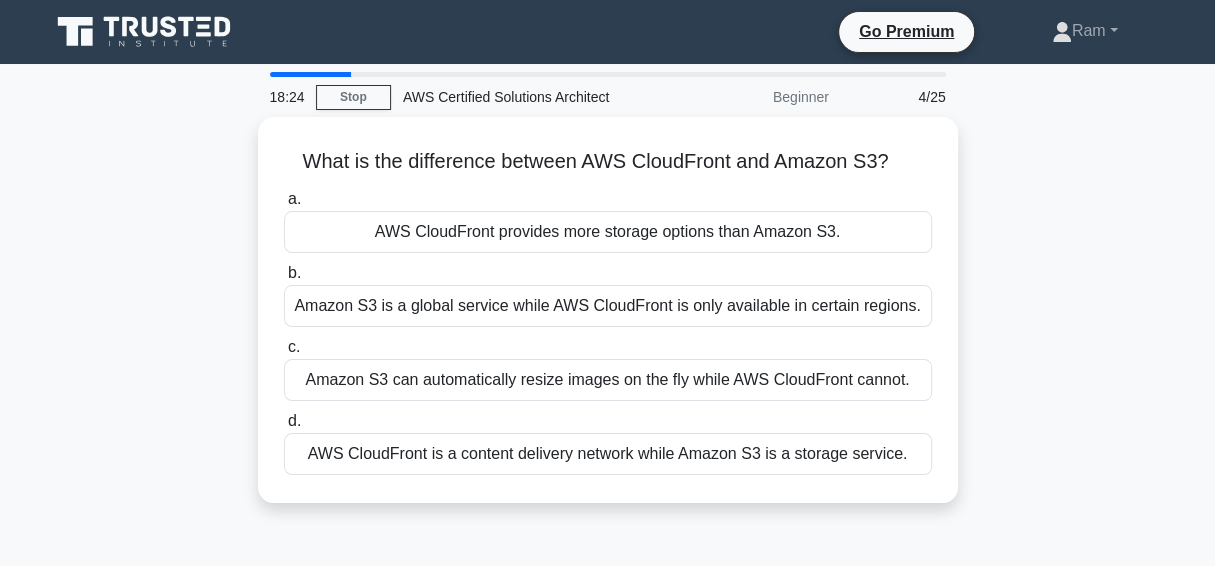 scroll, scrollTop: 0, scrollLeft: 0, axis: both 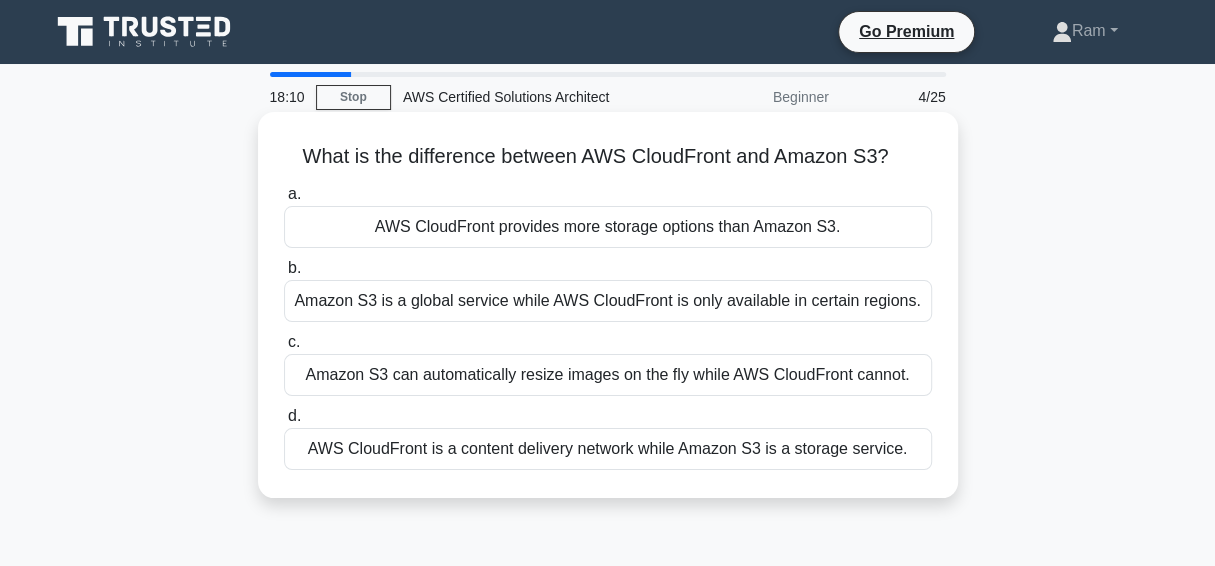 click on "AWS CloudFront is a content delivery network while Amazon S3 is a storage service." at bounding box center (608, 449) 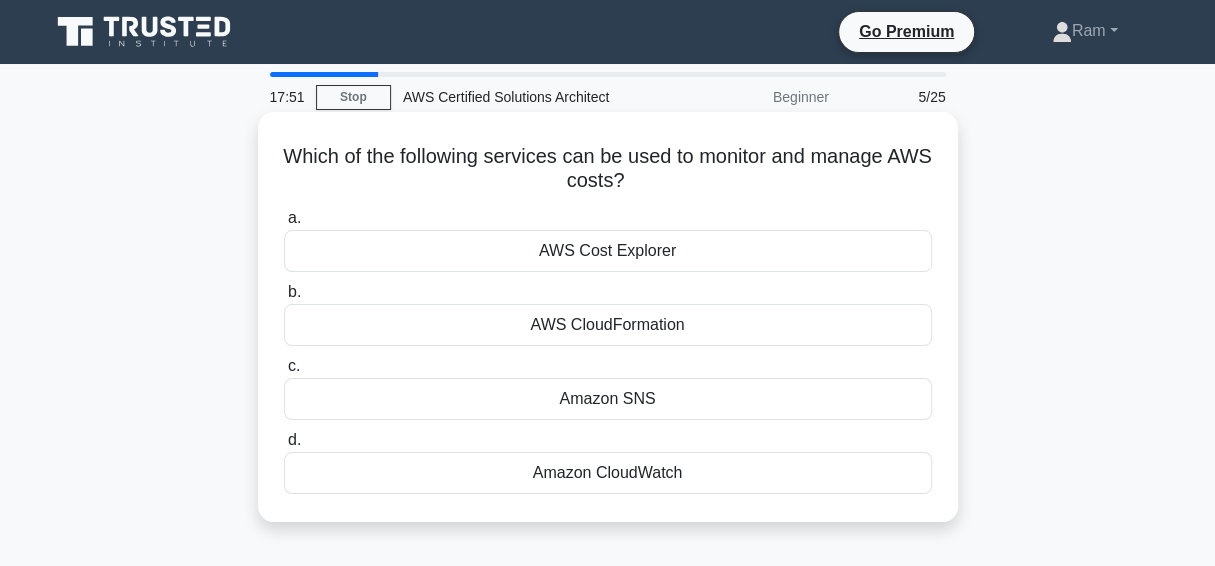 click on "AWS CloudFormation" at bounding box center [608, 325] 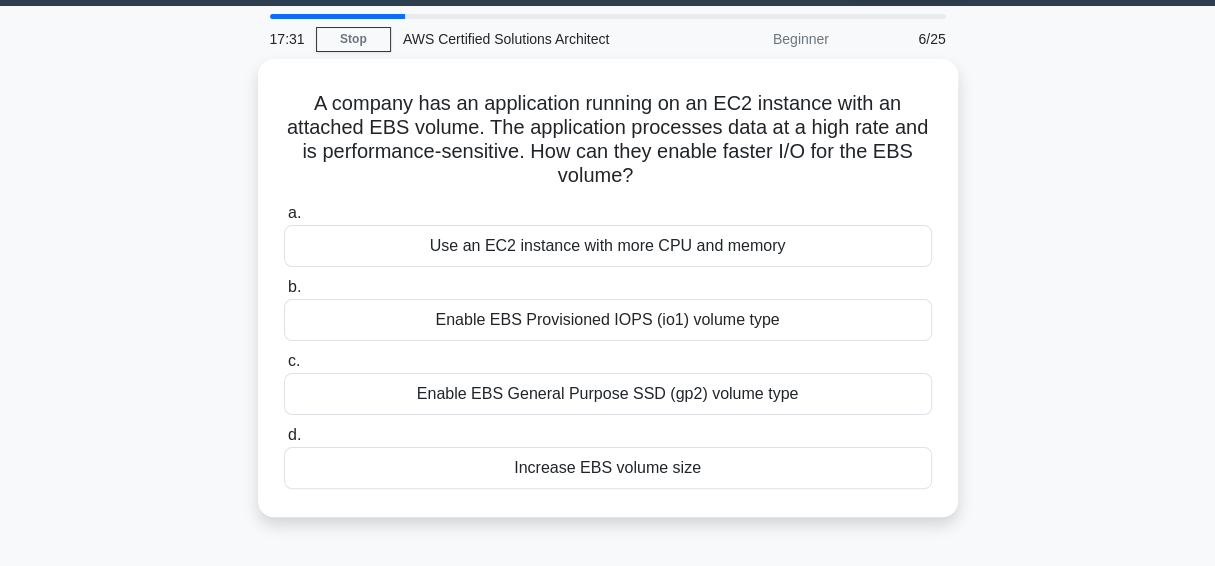 scroll, scrollTop: 64, scrollLeft: 0, axis: vertical 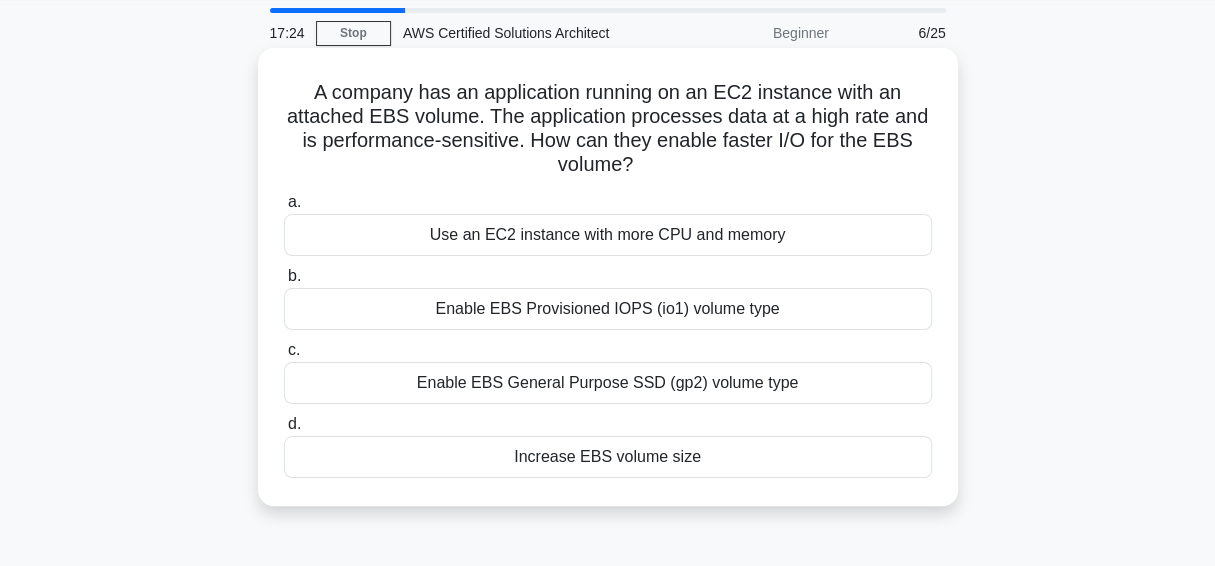 click on "Increase EBS volume size" at bounding box center (608, 457) 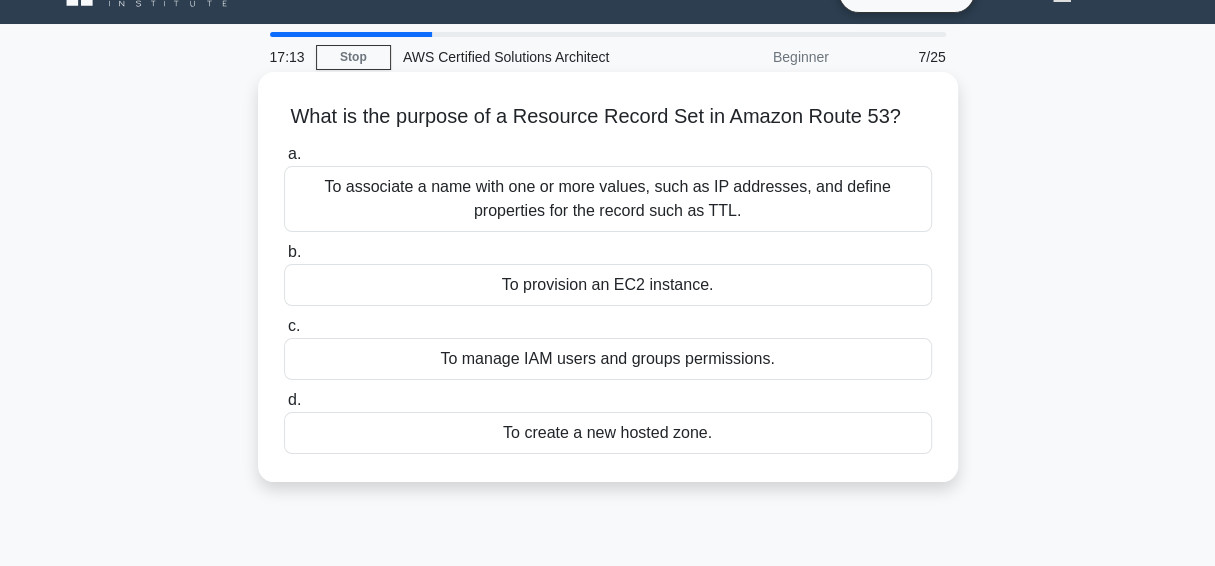 scroll, scrollTop: 40, scrollLeft: 0, axis: vertical 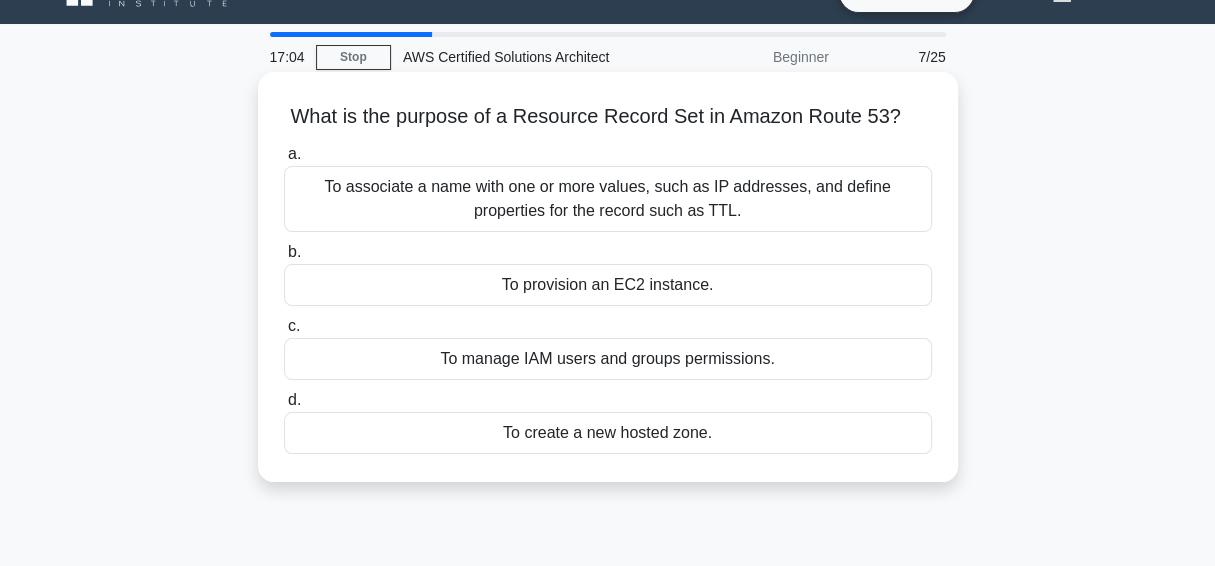 click on "To create a new hosted zone." at bounding box center (608, 433) 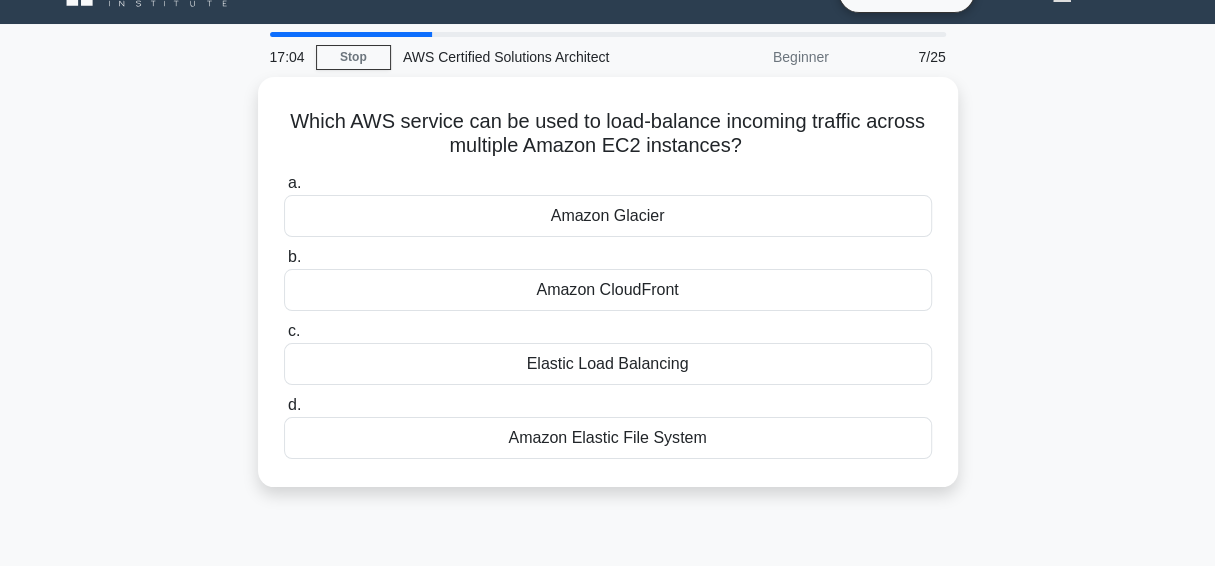 scroll, scrollTop: 0, scrollLeft: 0, axis: both 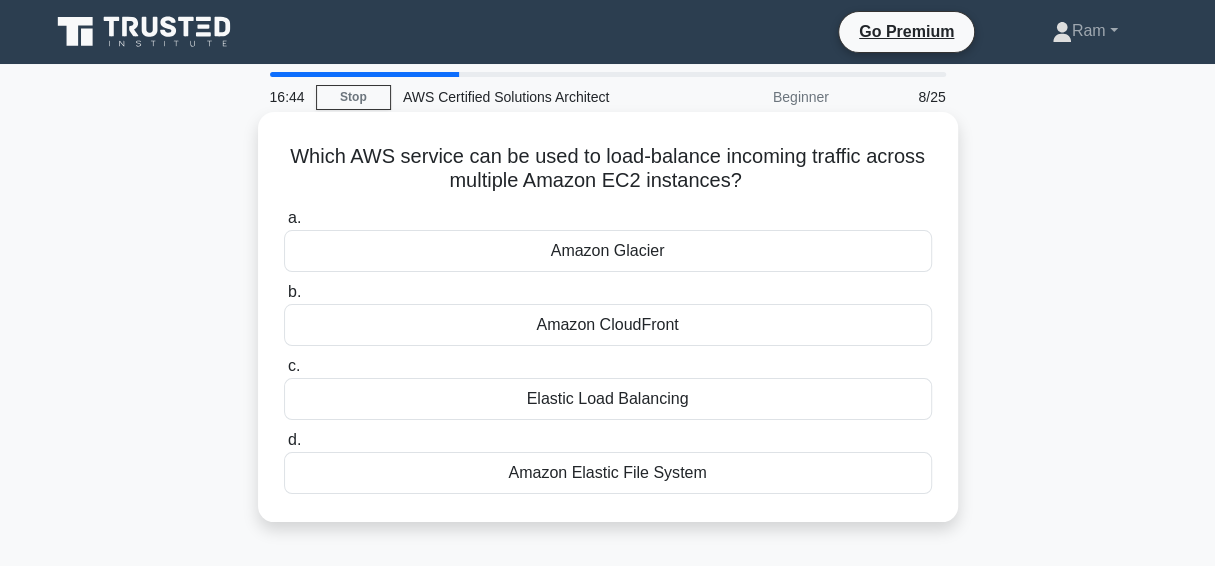 click on "Elastic Load Balancing" at bounding box center (608, 399) 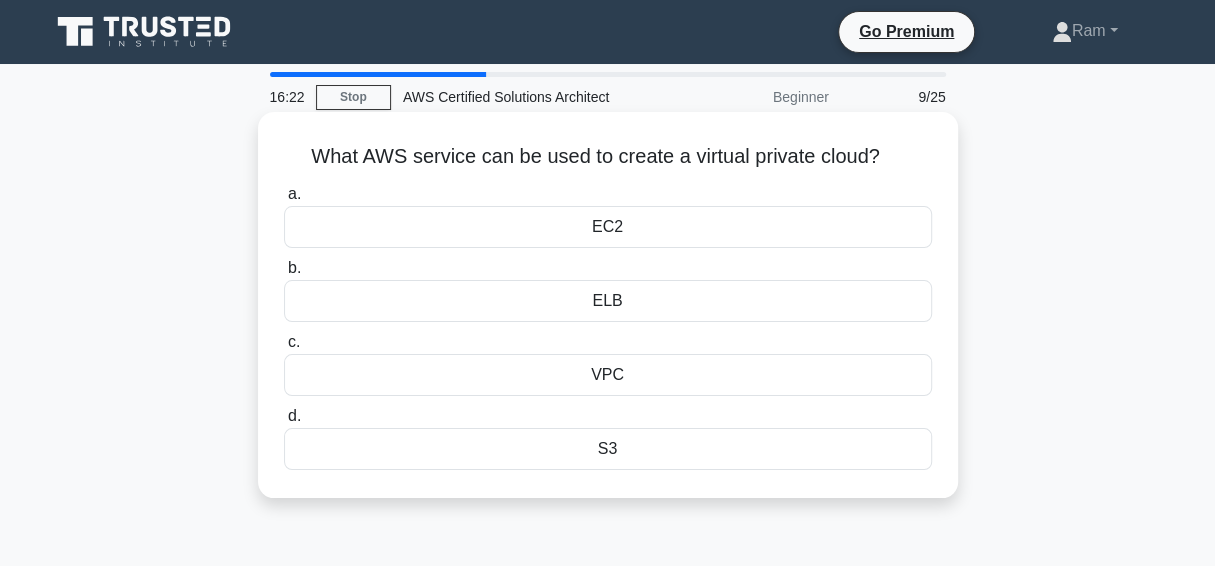 click on "VPC" at bounding box center [608, 375] 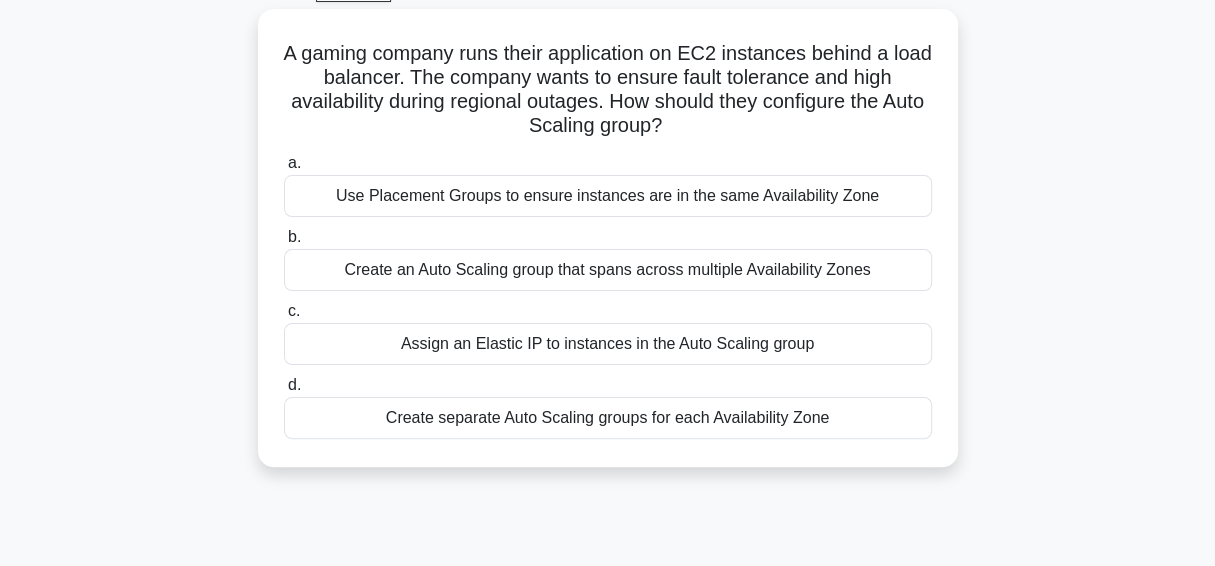 scroll, scrollTop: 113, scrollLeft: 0, axis: vertical 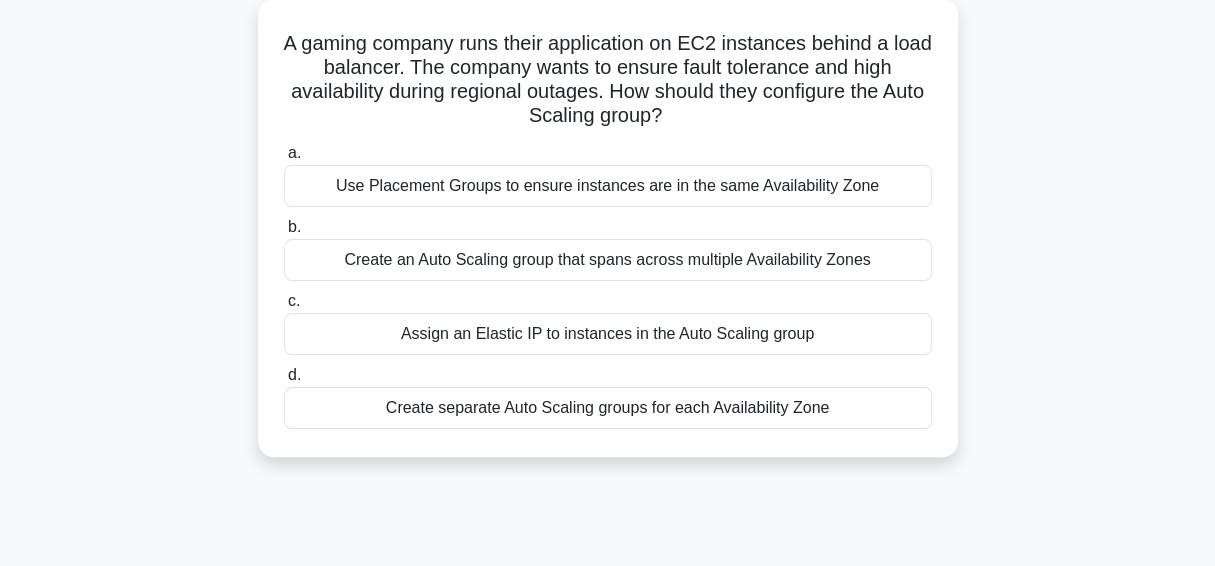 click on "Use Placement Groups to ensure instances are in the same Availability Zone" at bounding box center (608, 186) 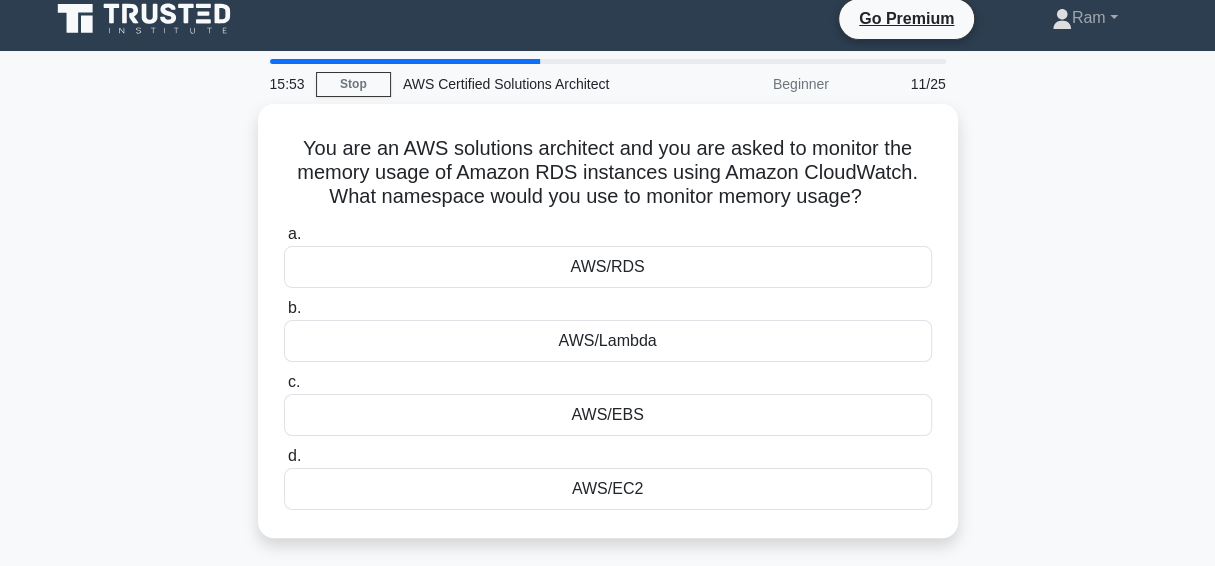 scroll, scrollTop: 0, scrollLeft: 0, axis: both 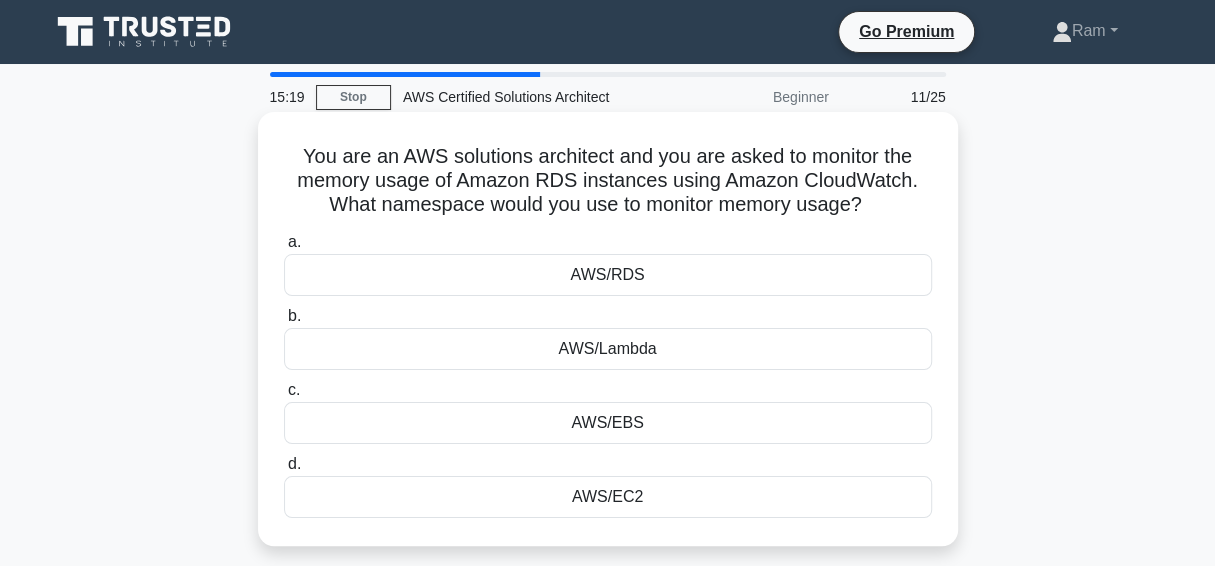 click on "AWS/Lambda" at bounding box center [608, 349] 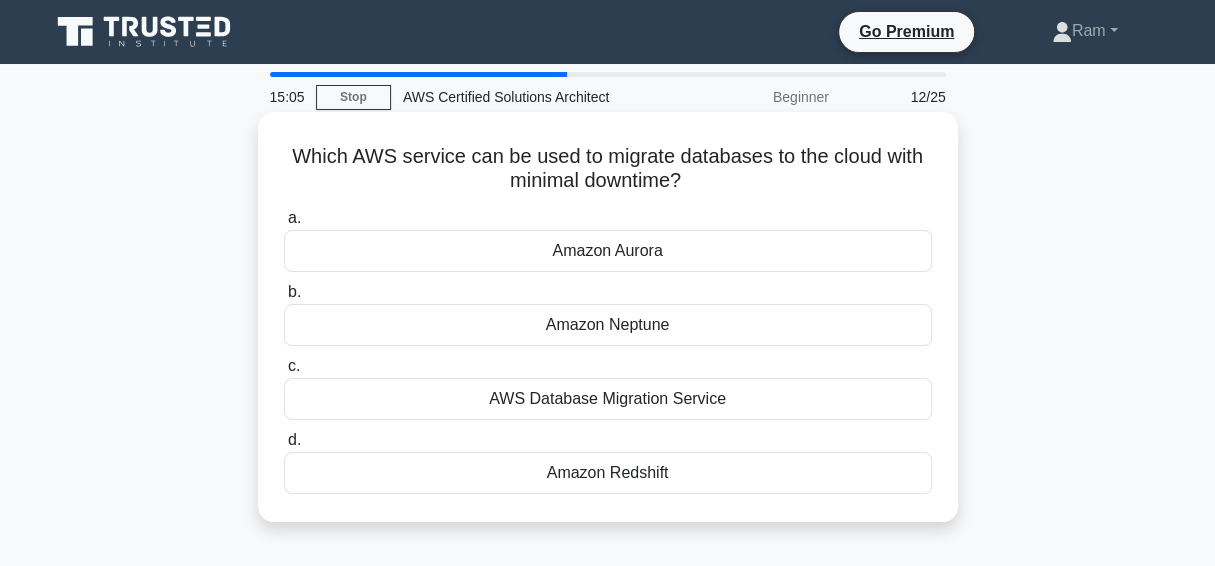 click on "Amazon Redshift" at bounding box center [608, 473] 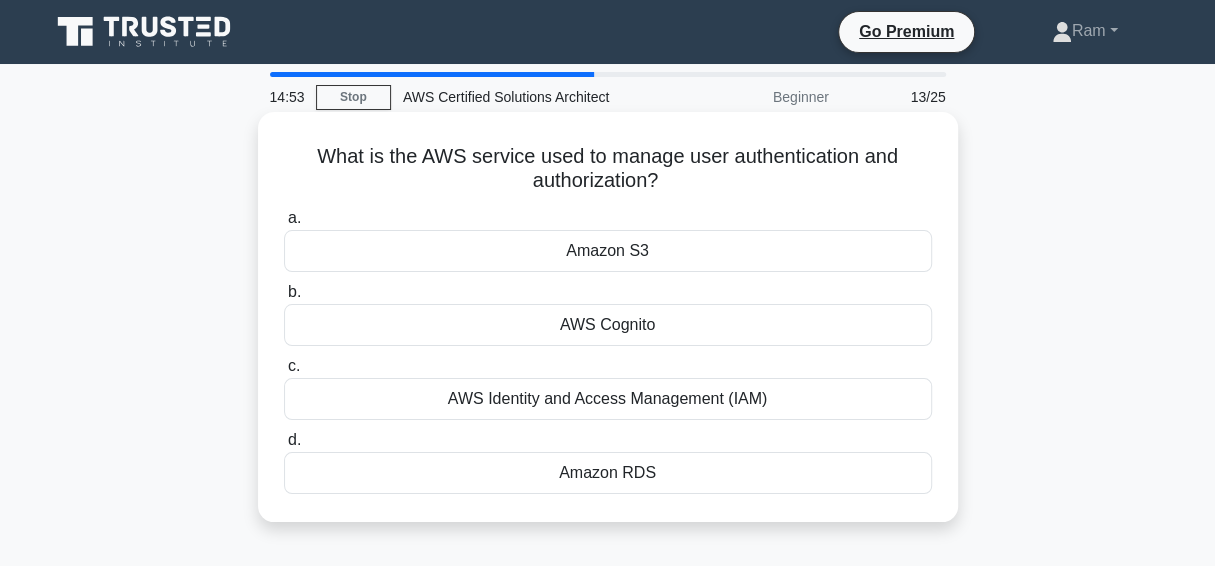 click on "AWS Identity and Access Management (IAM)" at bounding box center (608, 399) 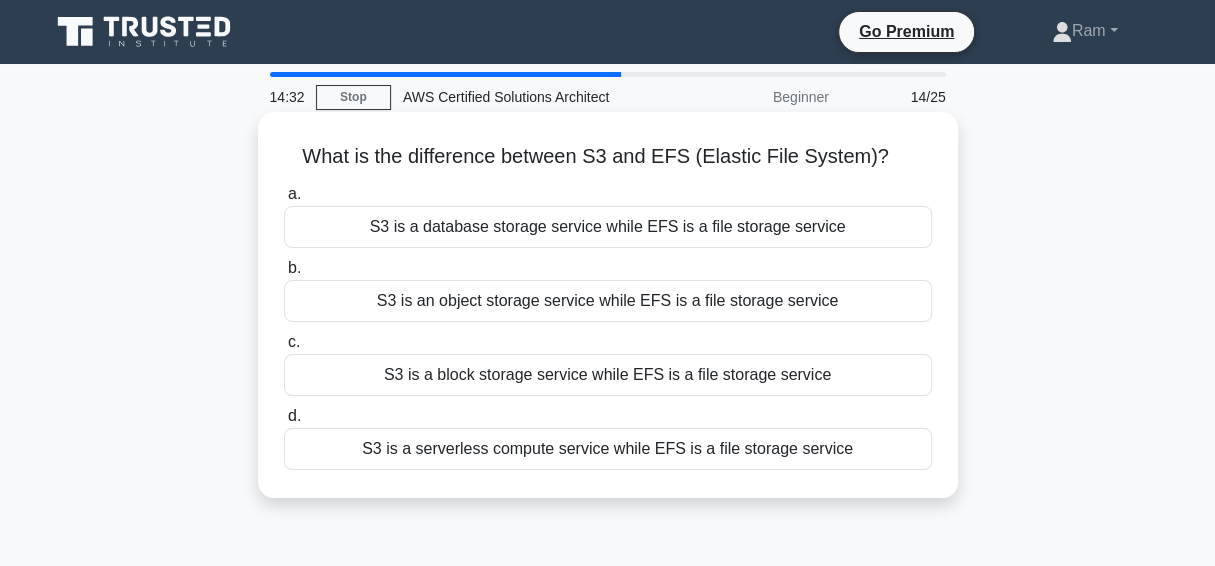 click on "S3 is a database storage service while EFS is a file storage service" at bounding box center (608, 227) 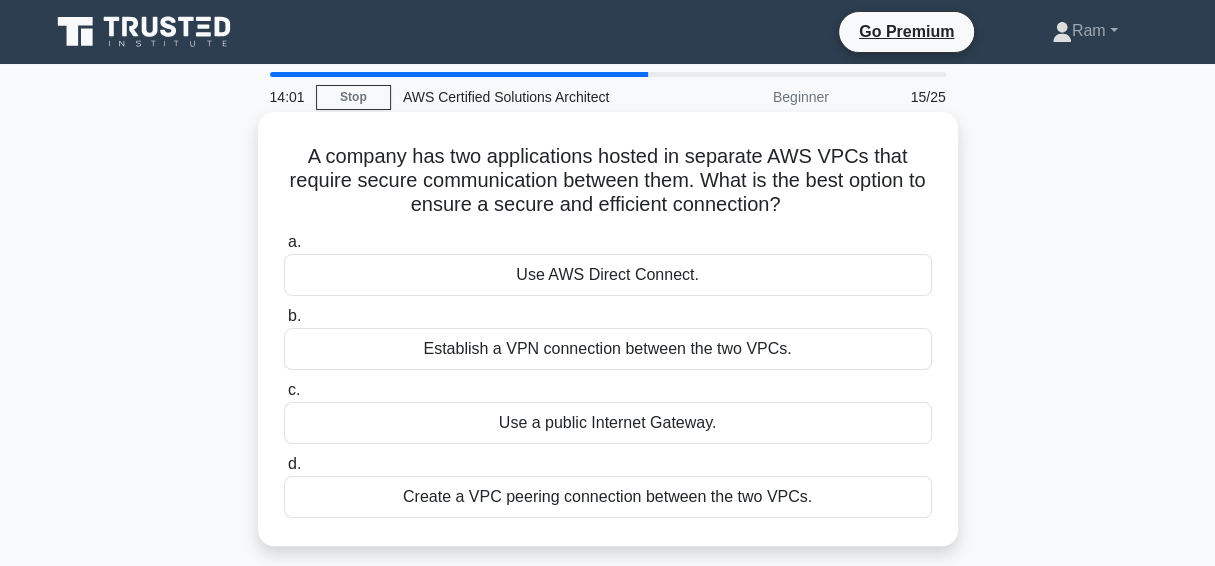 click on "Create a VPC peering connection between the two VPCs." at bounding box center (608, 497) 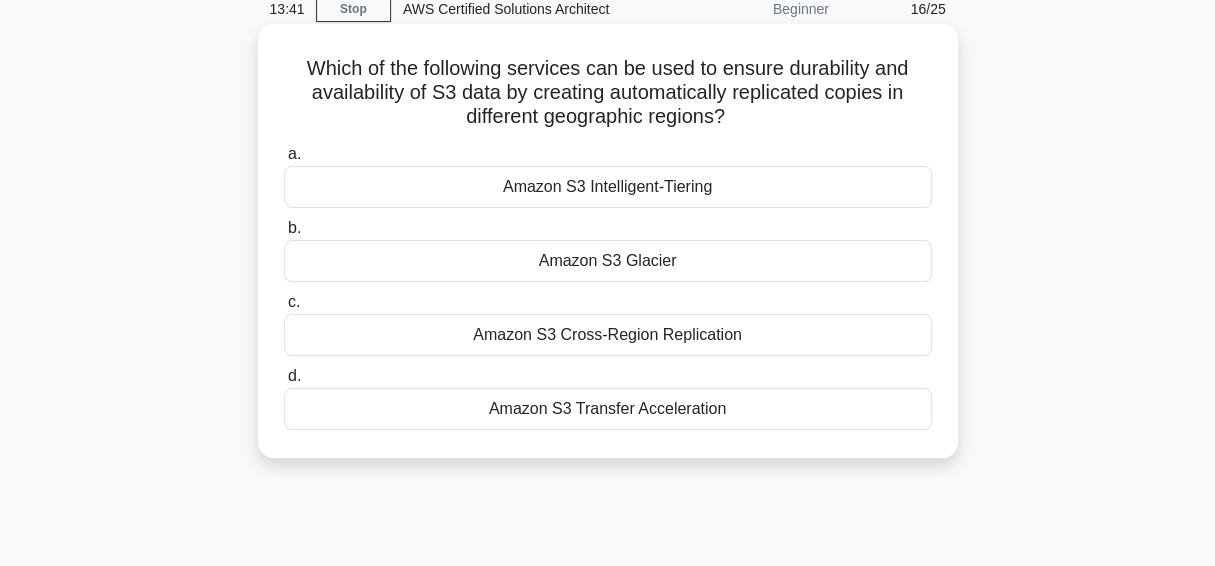 scroll, scrollTop: 94, scrollLeft: 0, axis: vertical 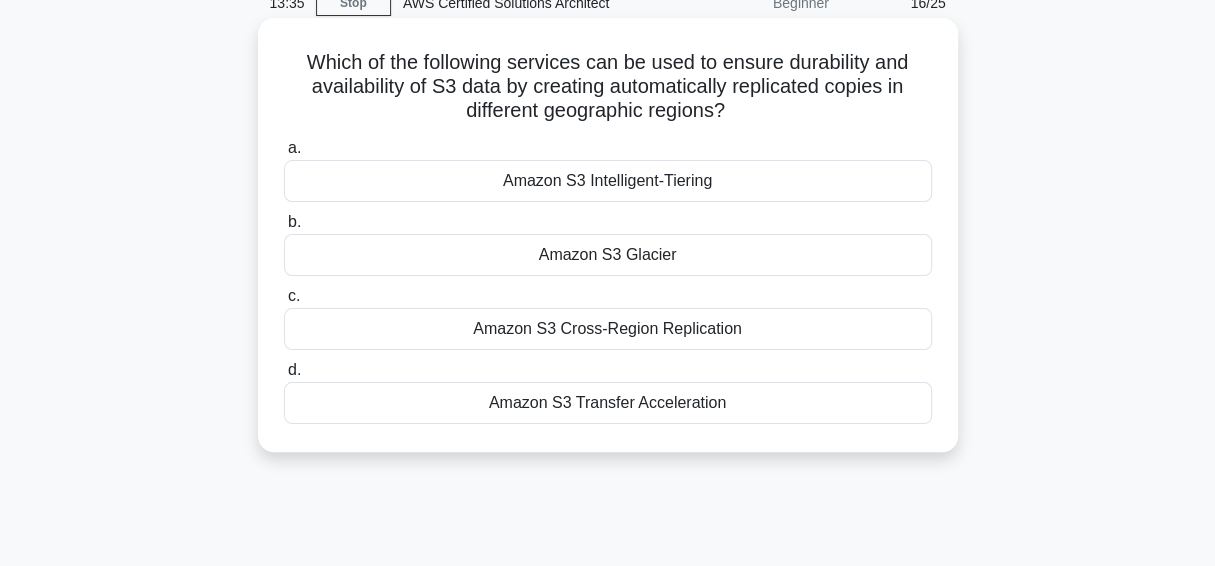 click on "Amazon S3 Cross-Region Replication" at bounding box center (608, 329) 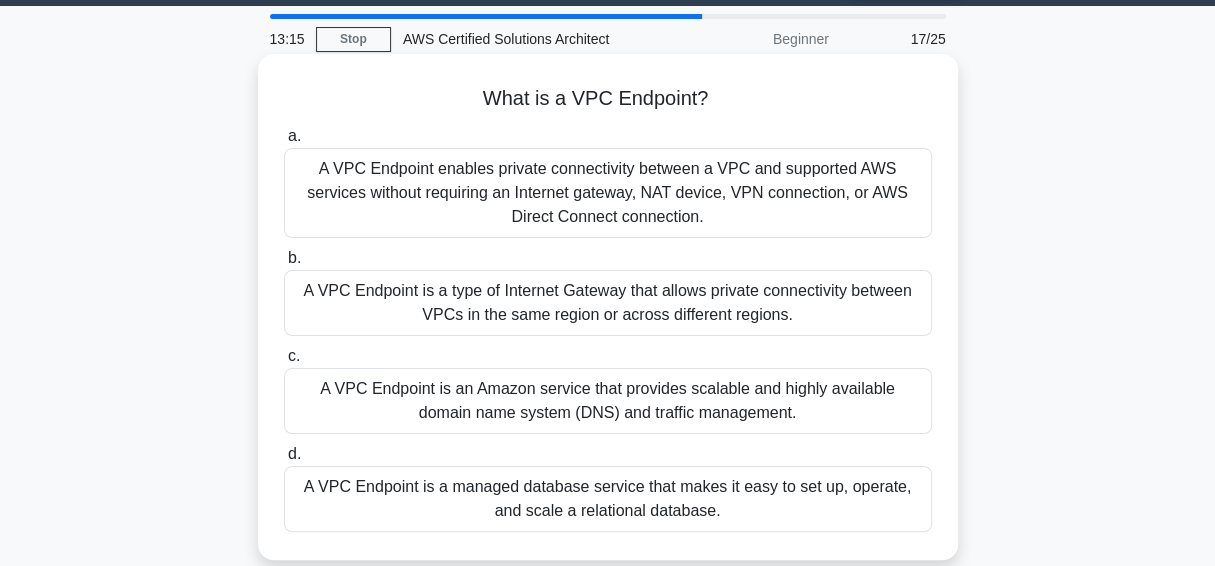 scroll, scrollTop: 58, scrollLeft: 0, axis: vertical 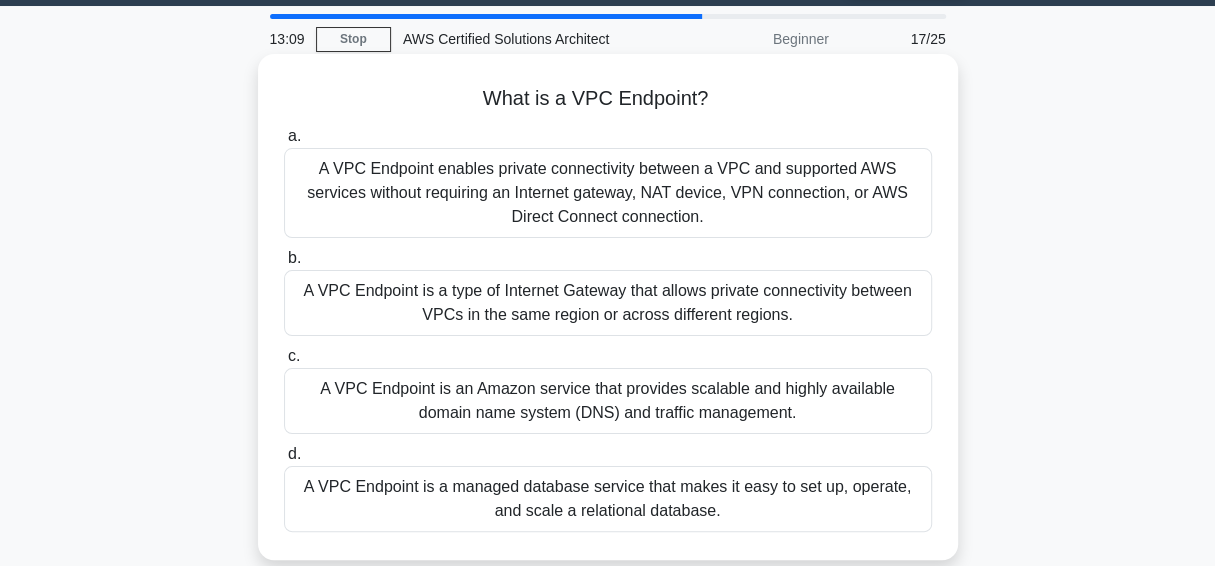 click on "A VPC Endpoint is a type of Internet Gateway that allows private connectivity between VPCs in the same region or across different regions." at bounding box center [608, 303] 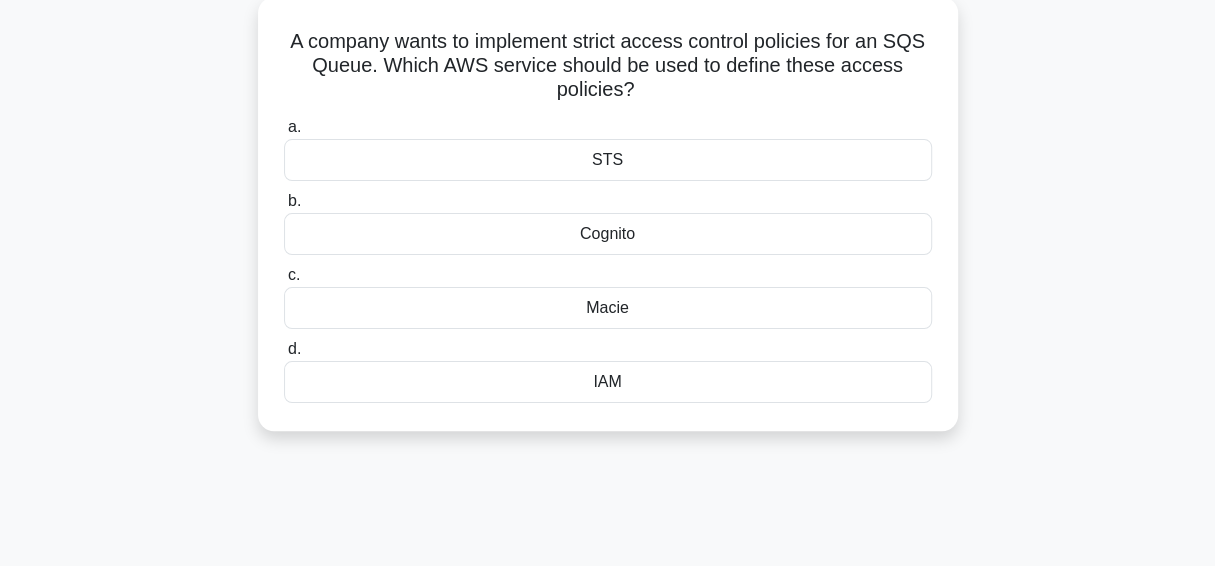 scroll, scrollTop: 120, scrollLeft: 0, axis: vertical 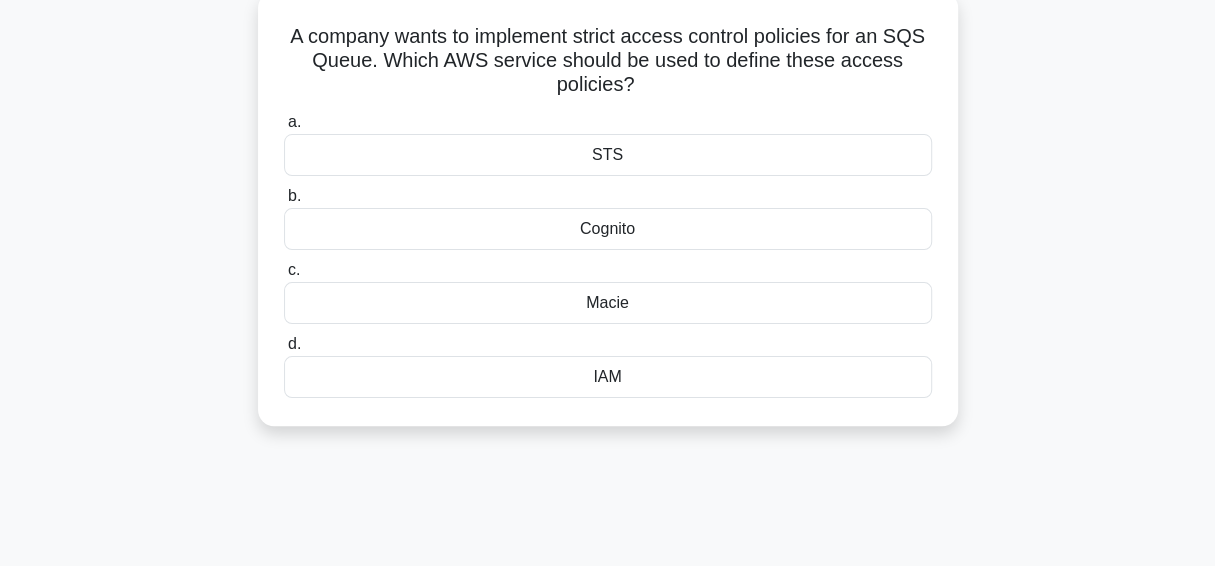 click on "IAM" at bounding box center [608, 377] 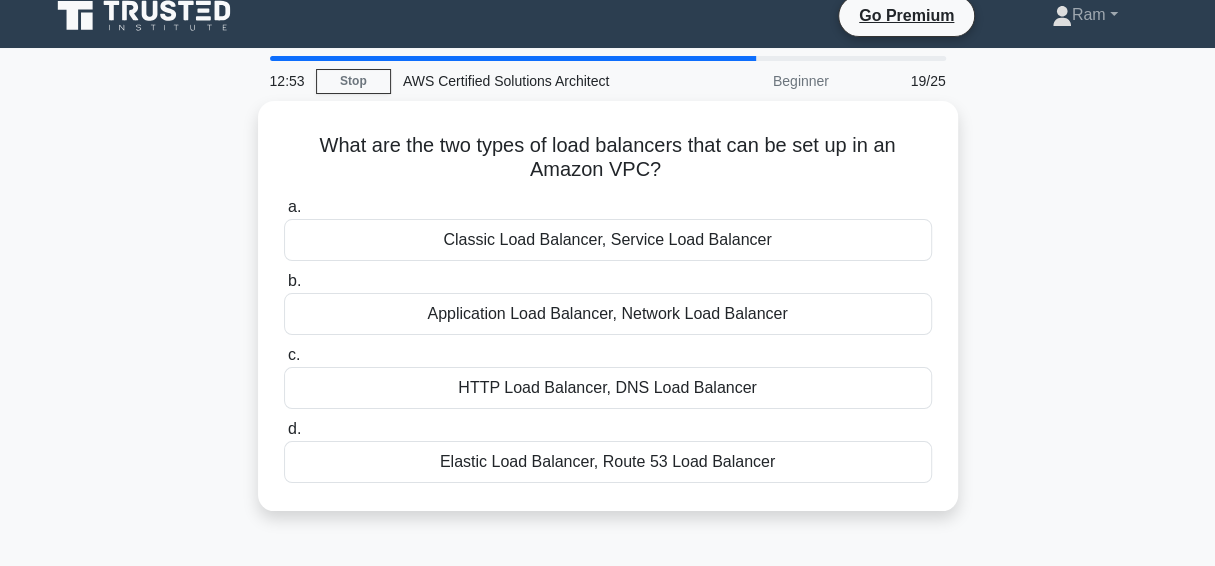 scroll, scrollTop: 0, scrollLeft: 0, axis: both 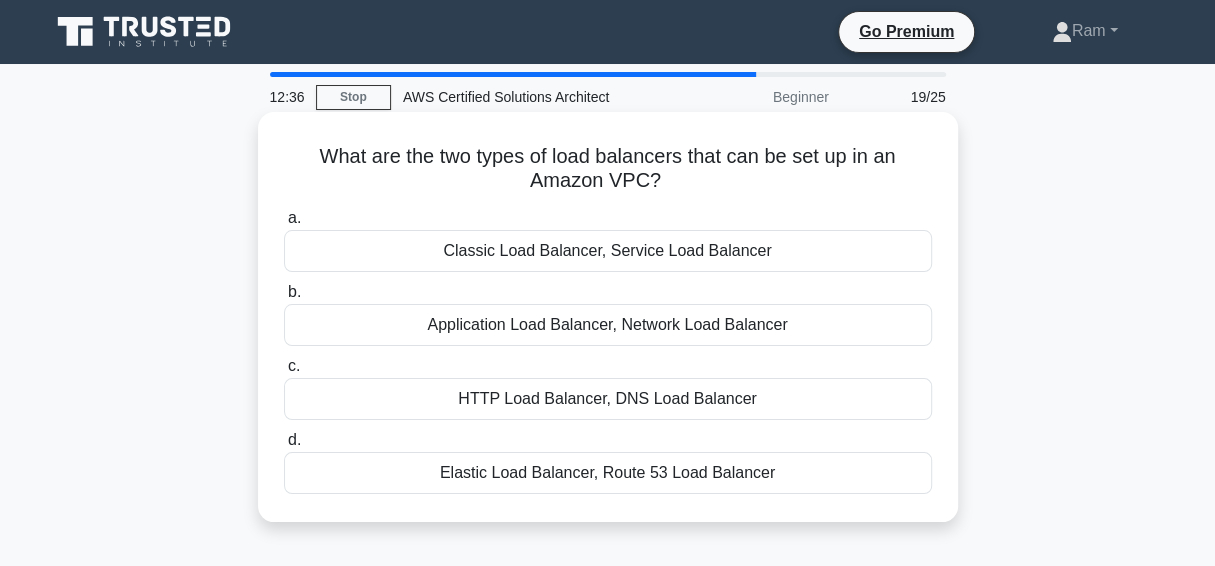 click on "Application Load Balancer, Network Load Balancer" at bounding box center (608, 325) 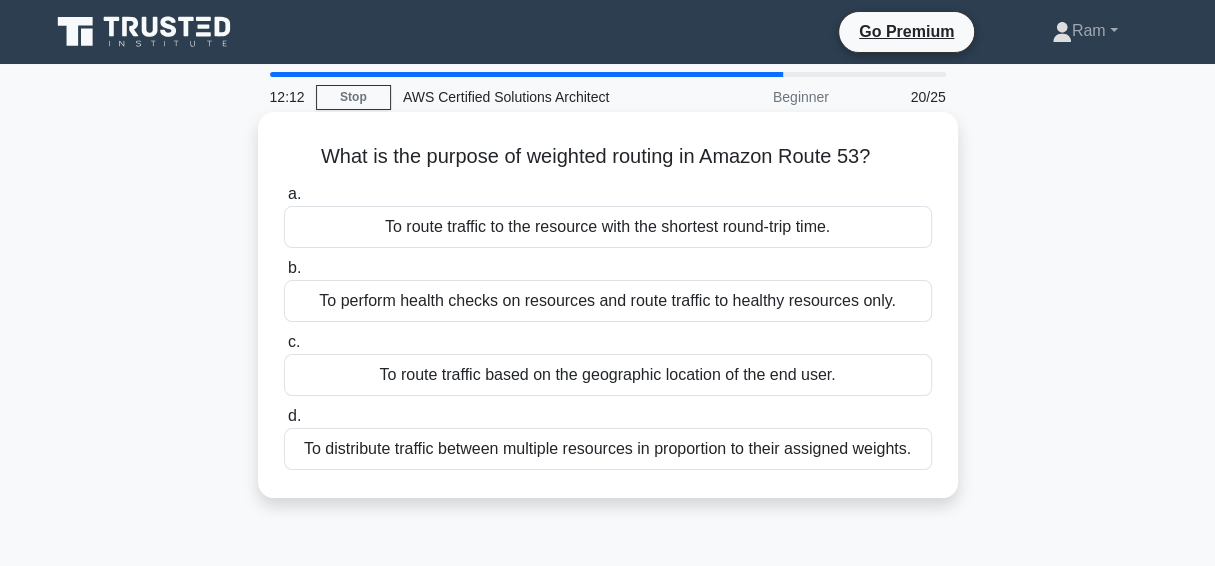 click on "To perform health checks on resources and route traffic to healthy resources only." at bounding box center [608, 301] 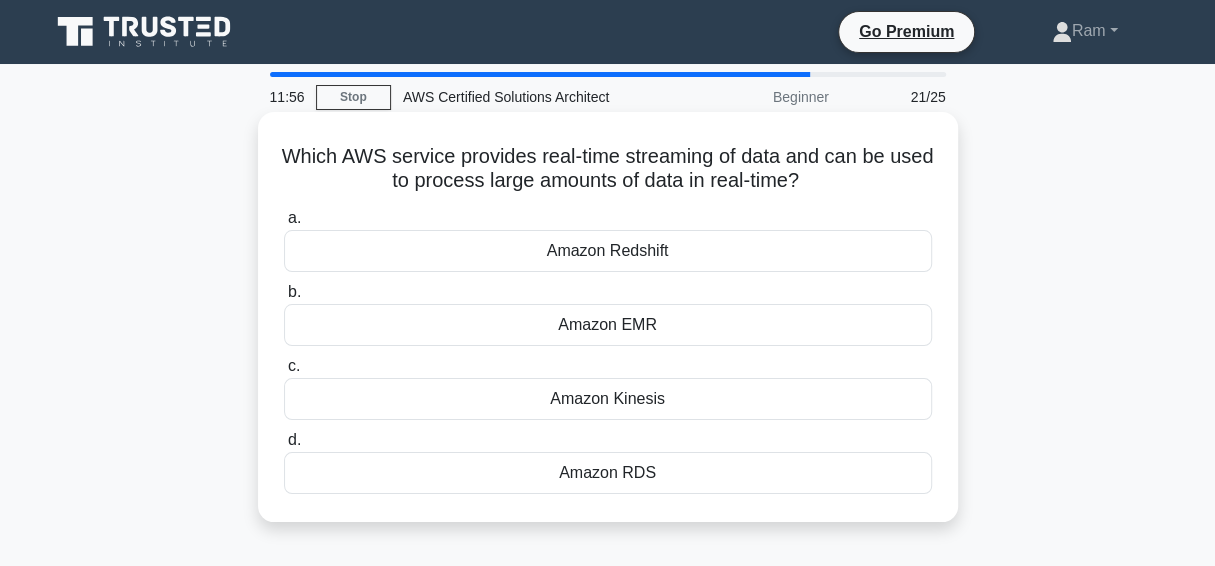 click on "Amazon RDS" at bounding box center [608, 473] 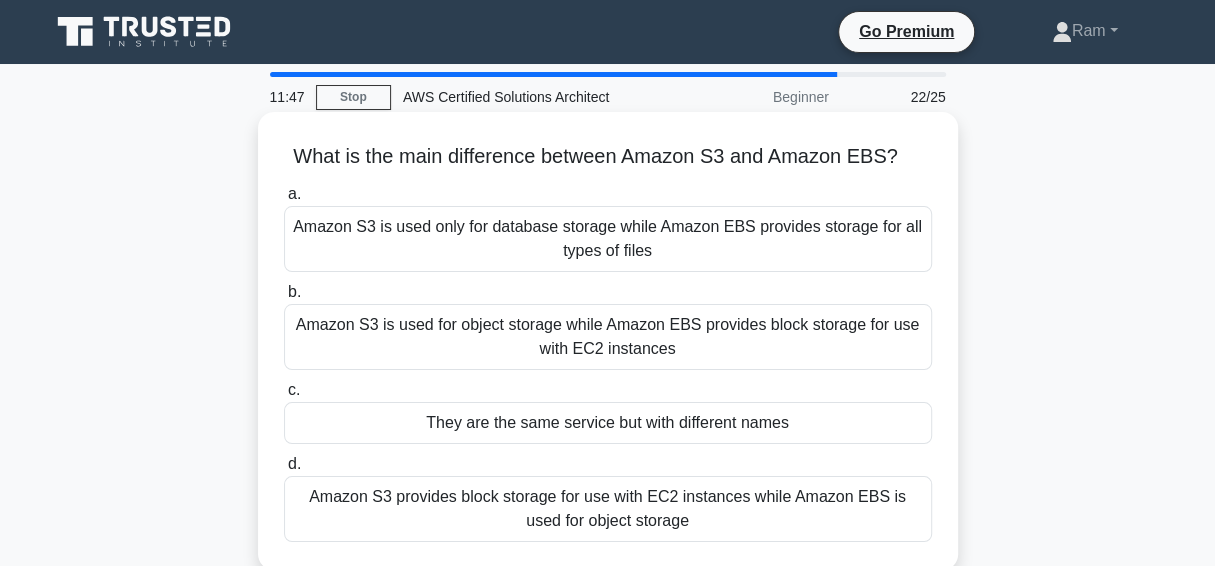click on "They are the same service but with different names" at bounding box center [608, 423] 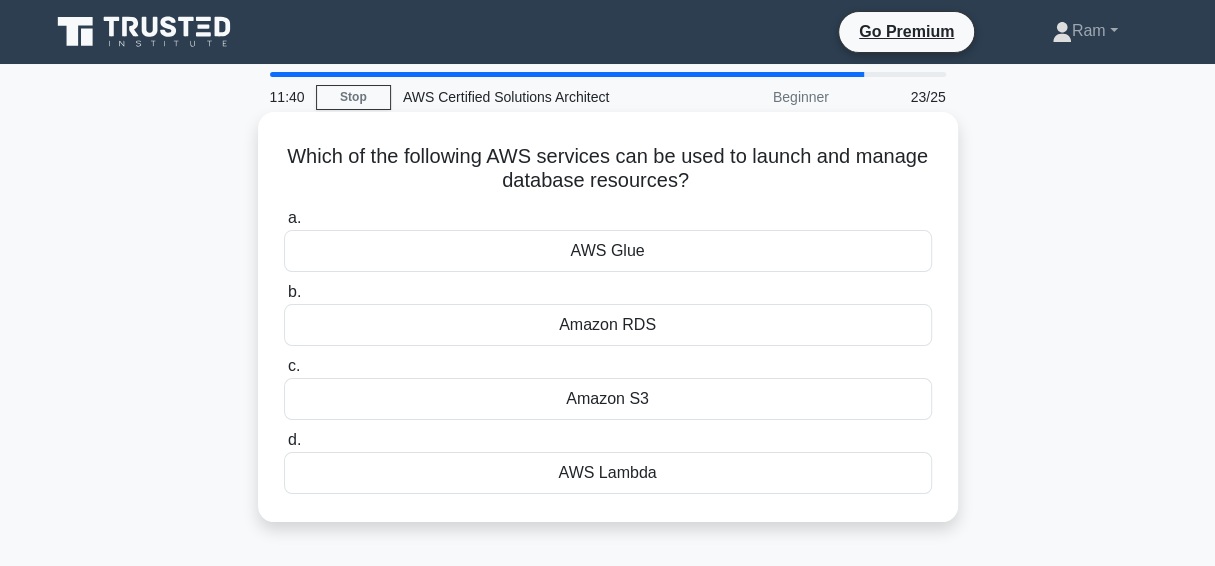 click on "Amazon S3" at bounding box center [608, 399] 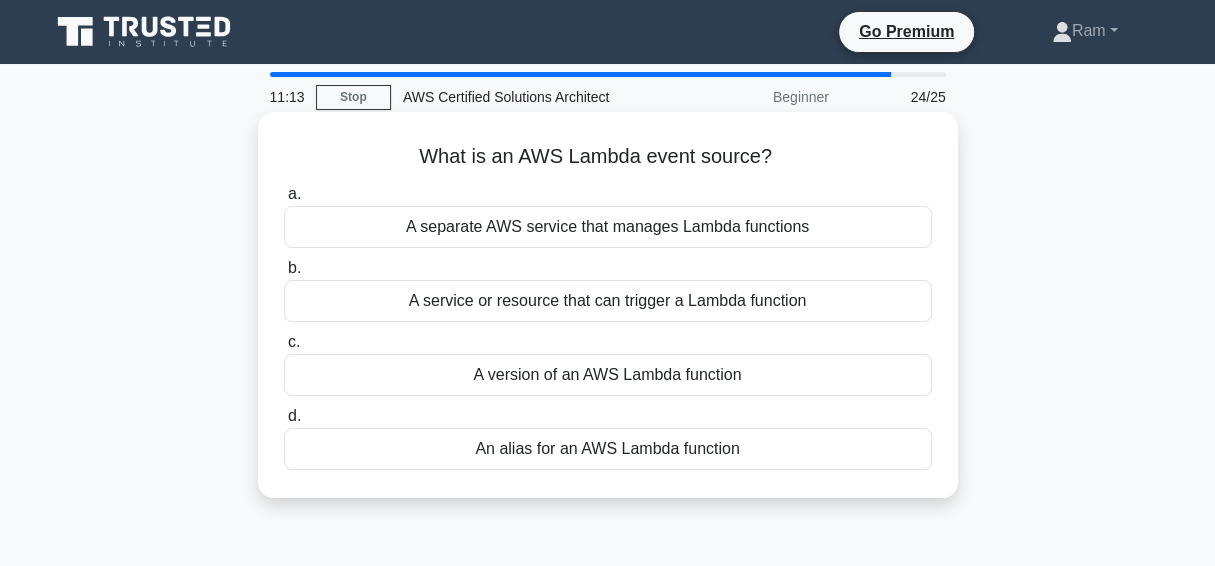 click on "A service or resource that can trigger a Lambda function" at bounding box center [608, 301] 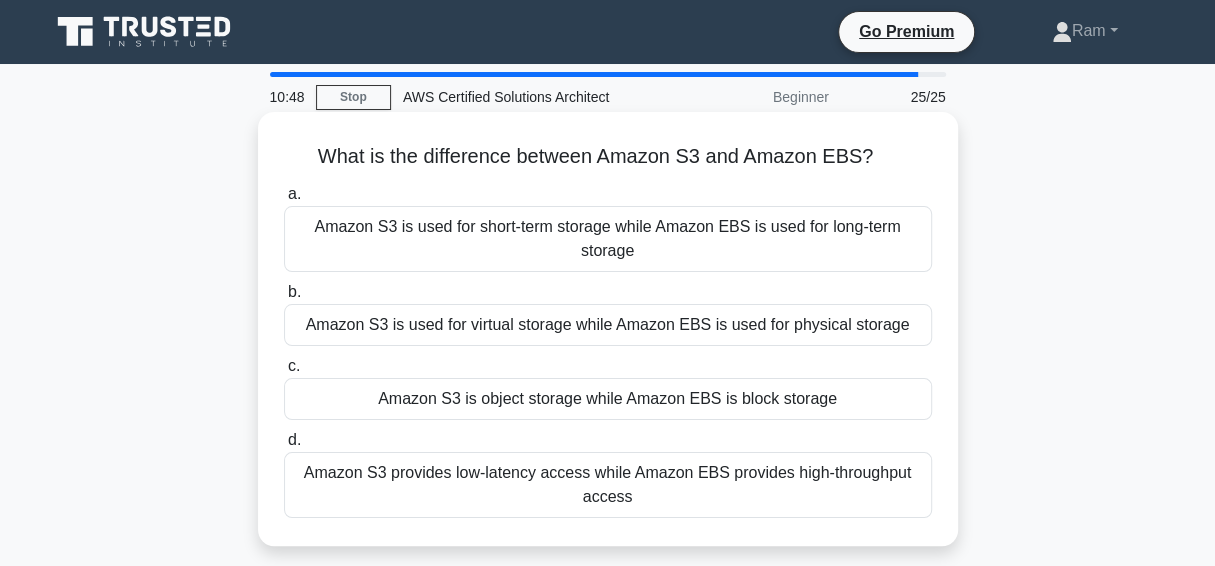 click on "Amazon S3 is used for virtual storage while Amazon EBS is used for physical storage" at bounding box center [608, 325] 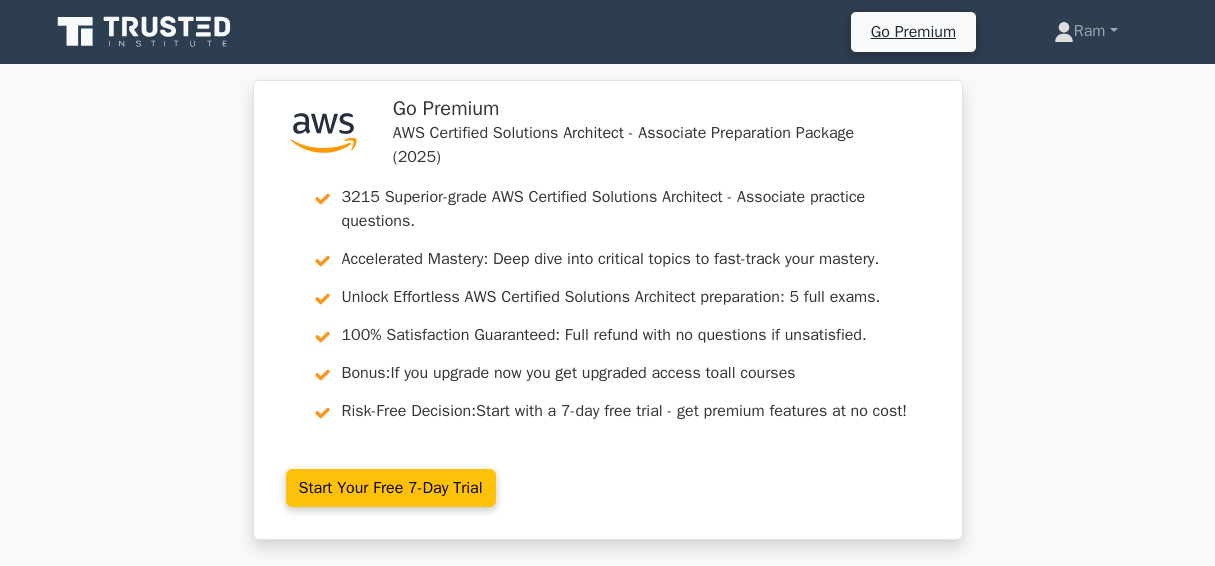 scroll, scrollTop: 0, scrollLeft: 0, axis: both 